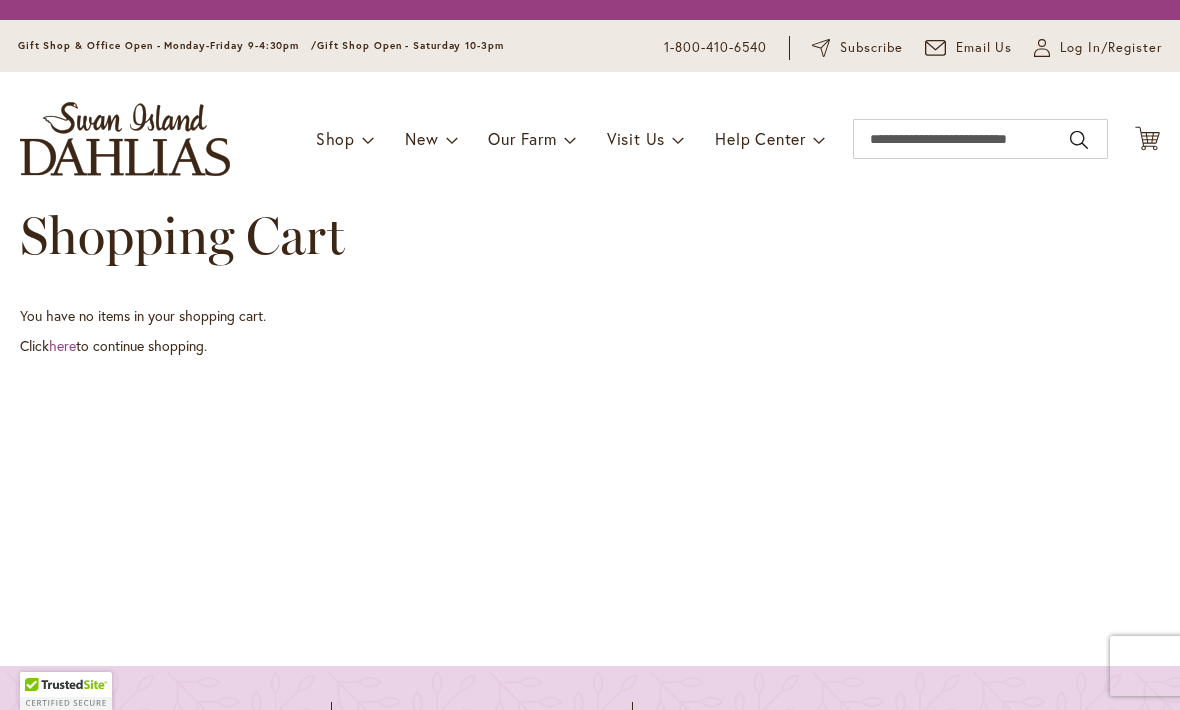 scroll, scrollTop: 0, scrollLeft: 0, axis: both 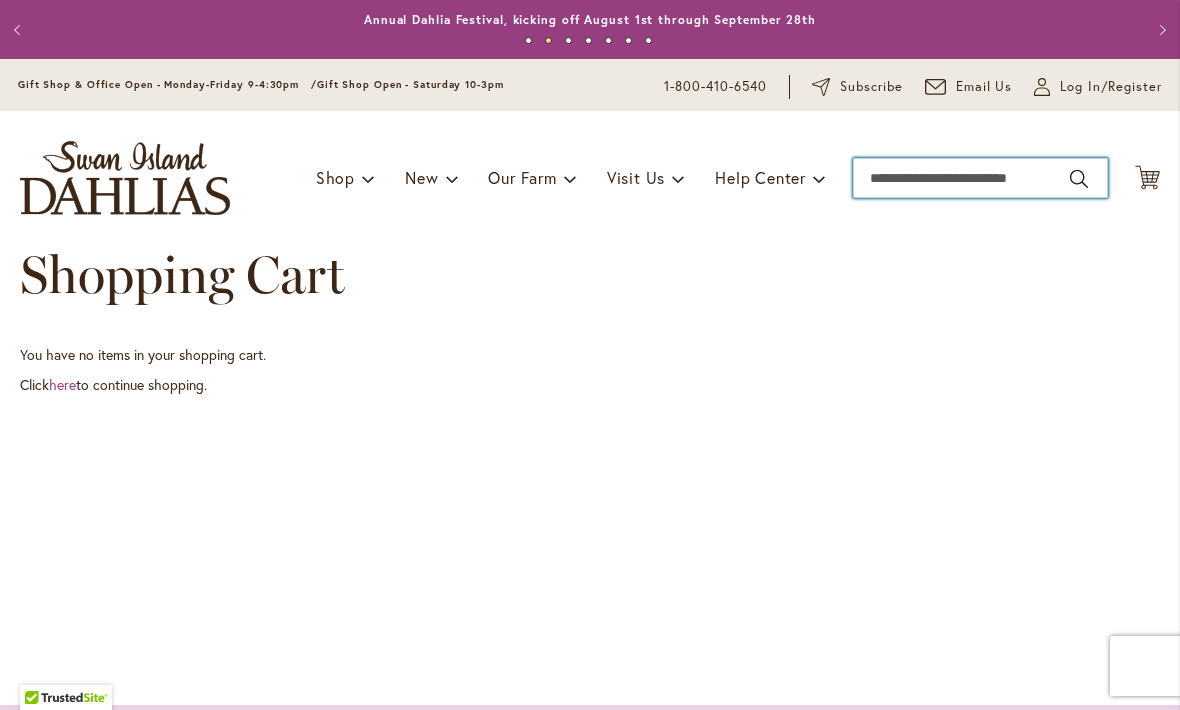 click on "Search" at bounding box center (980, 178) 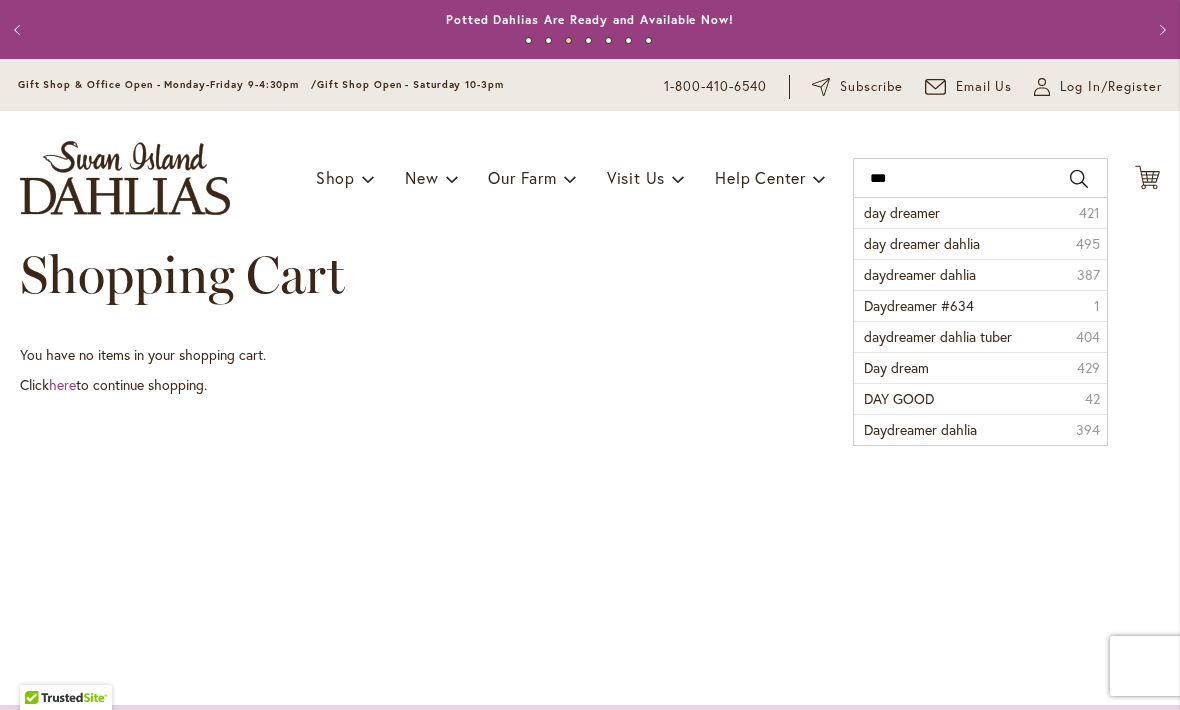 click on "day dreamer dahlia" at bounding box center (922, 243) 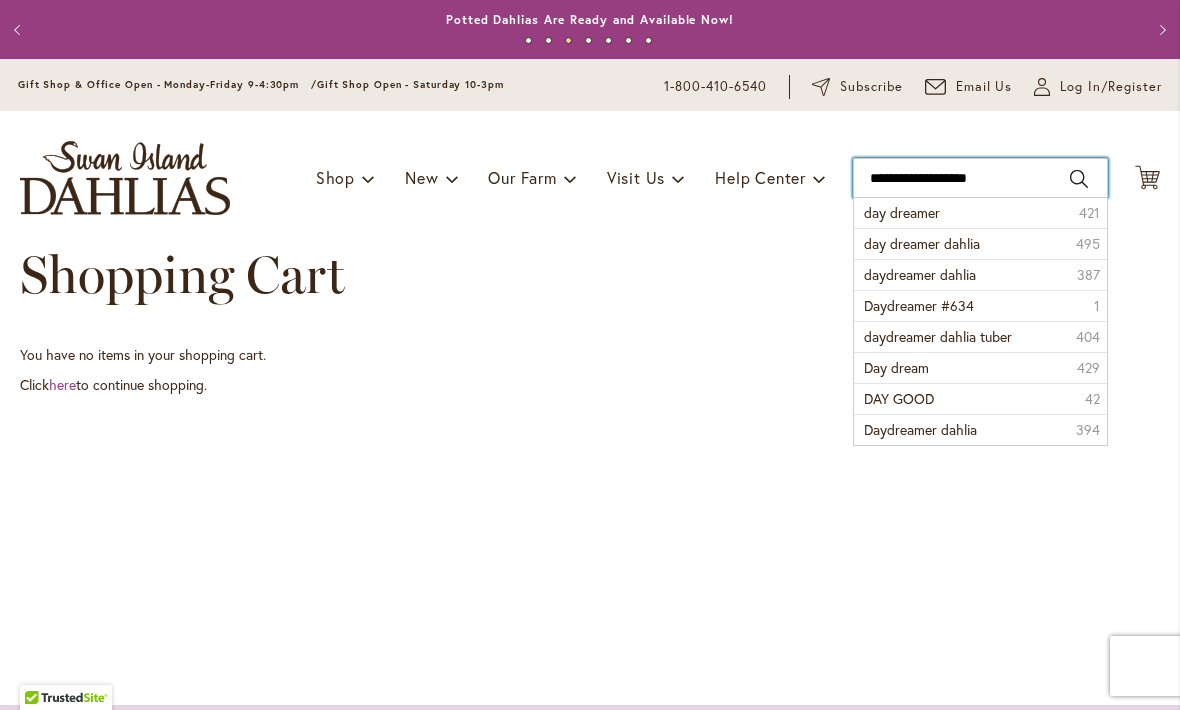 type on "**********" 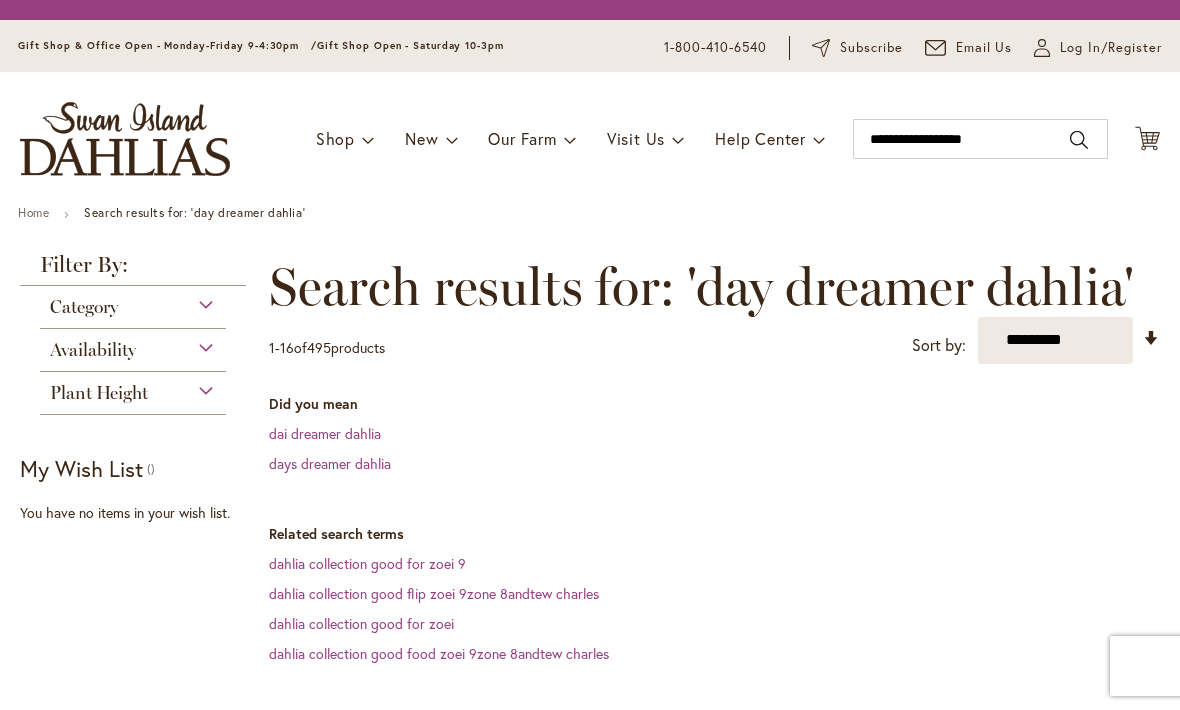 scroll, scrollTop: 0, scrollLeft: 0, axis: both 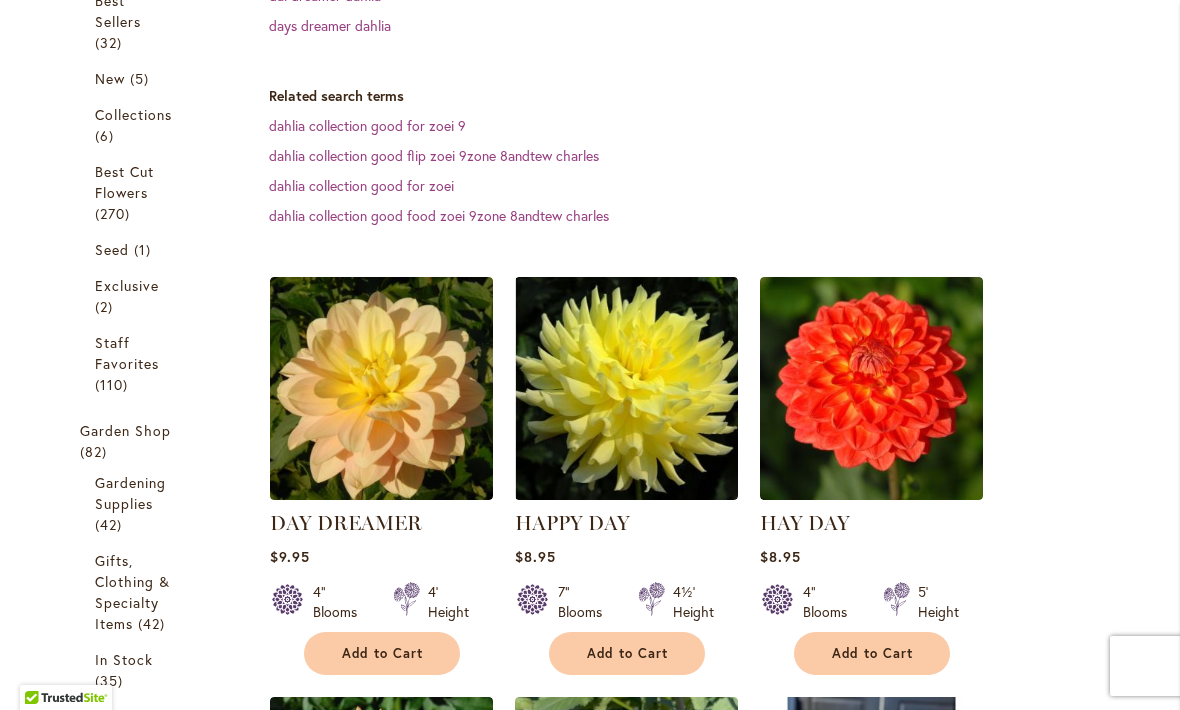 click on "Add to Cart" at bounding box center (383, 653) 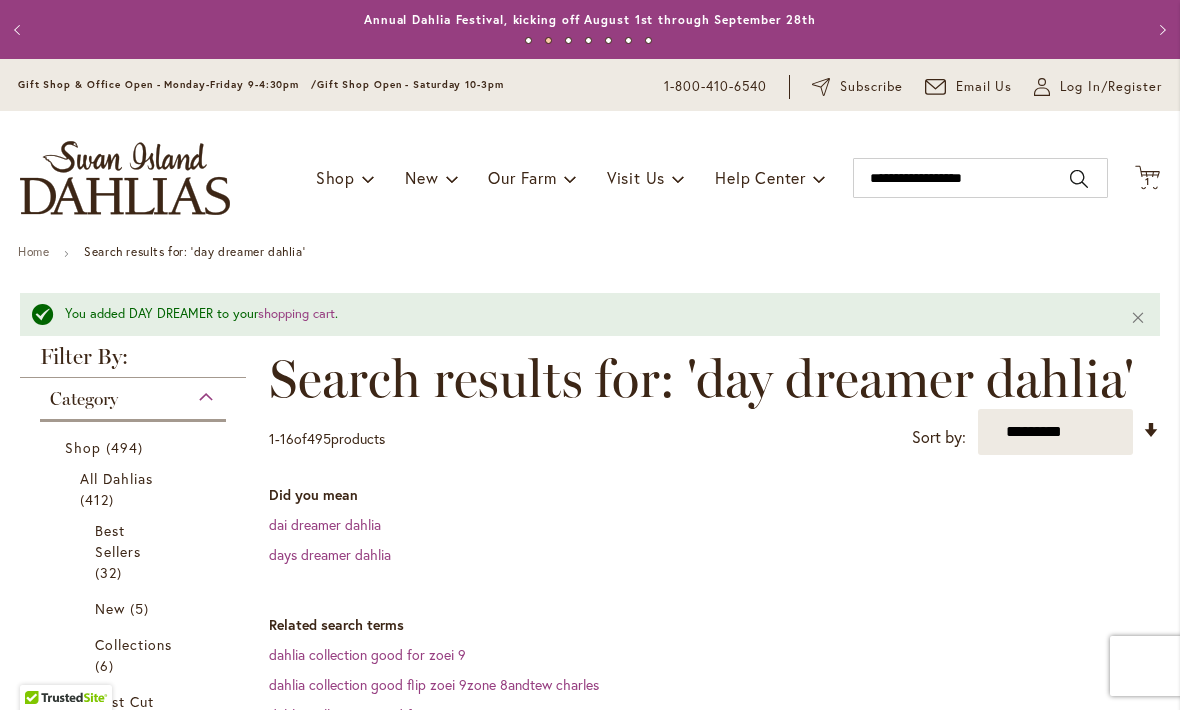scroll, scrollTop: 0, scrollLeft: 0, axis: both 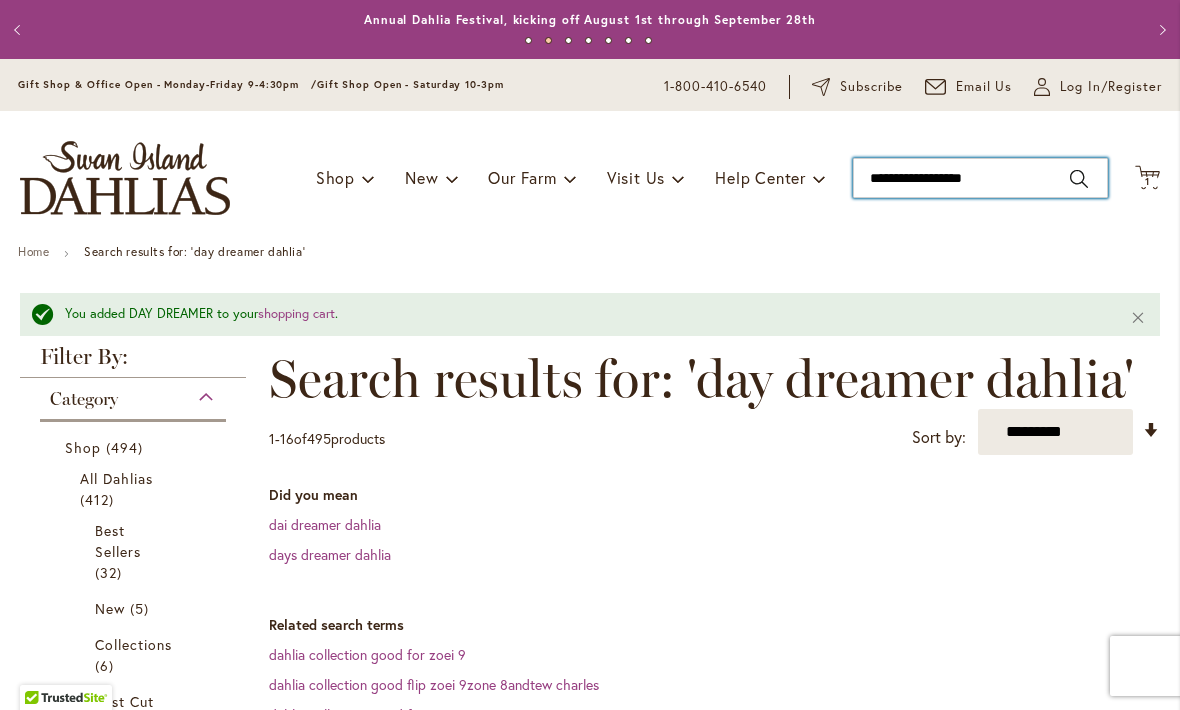 click on "**********" at bounding box center (980, 178) 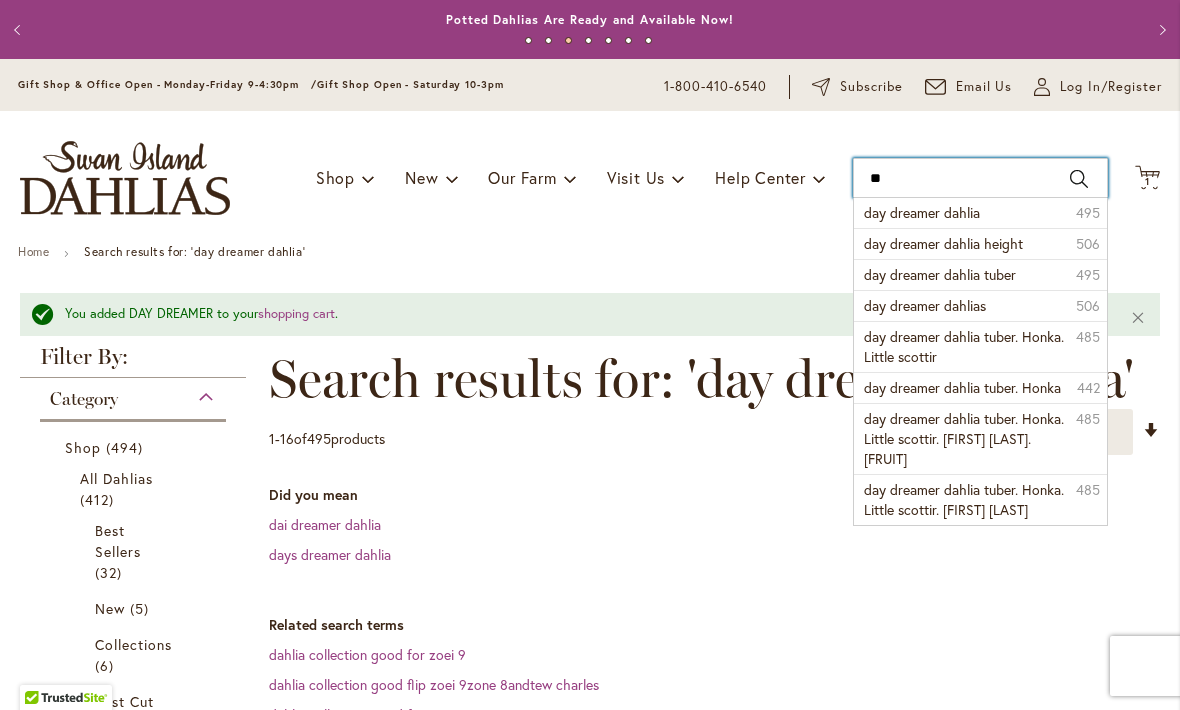 type on "*" 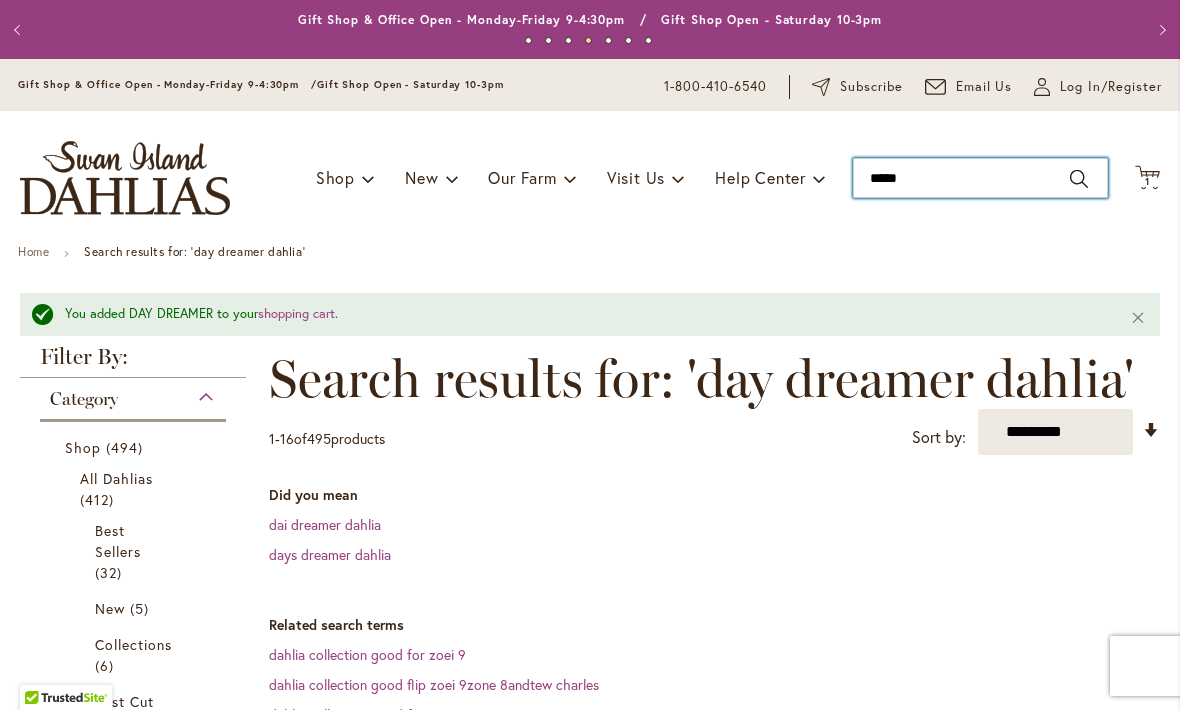 click on "*****" at bounding box center (980, 178) 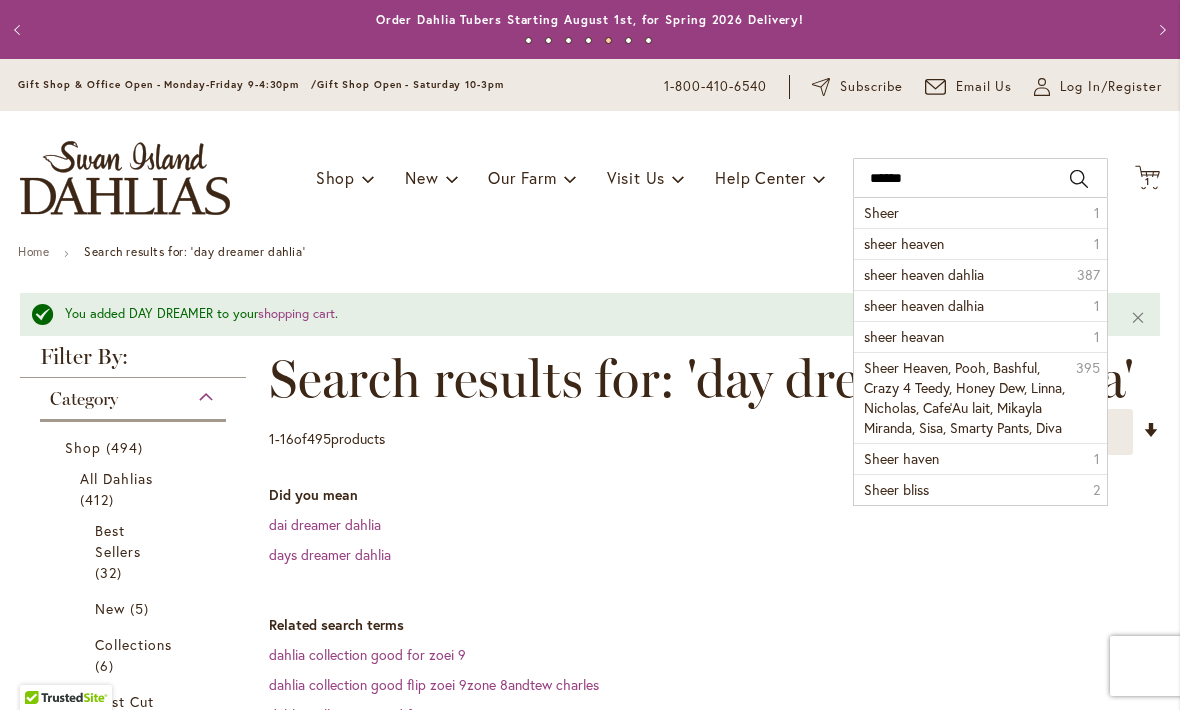 click on "sheer heaven dahlia" at bounding box center [924, 274] 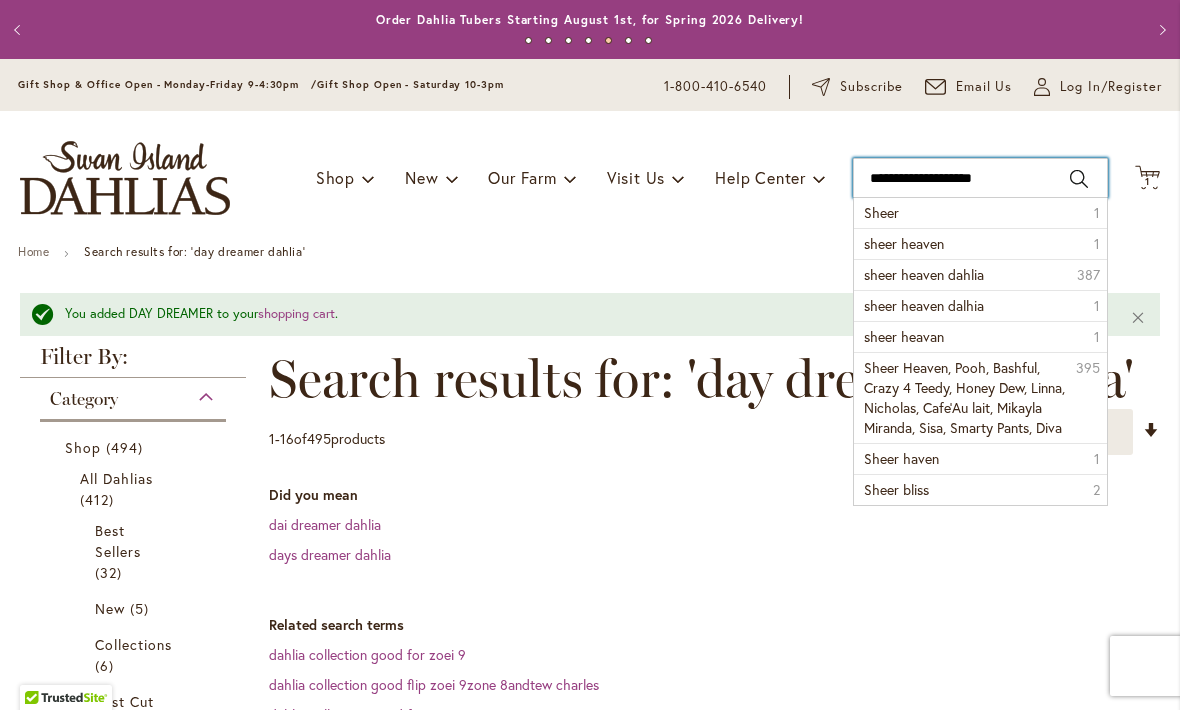 type on "**********" 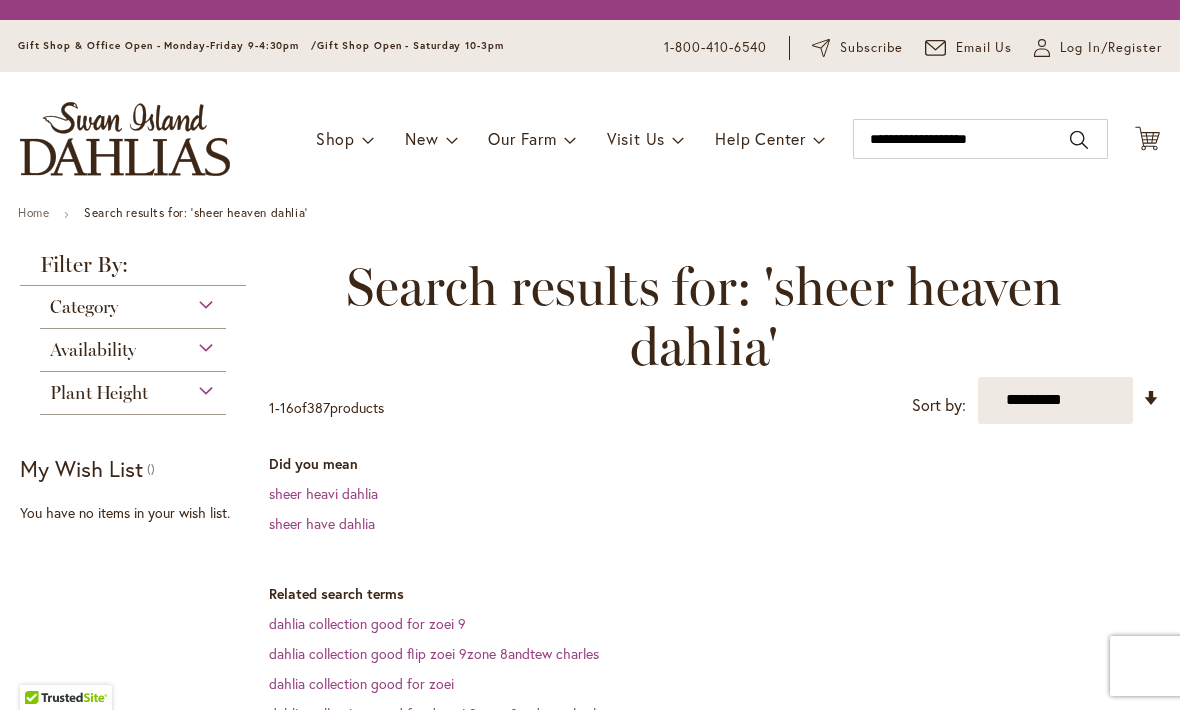 scroll, scrollTop: 0, scrollLeft: 0, axis: both 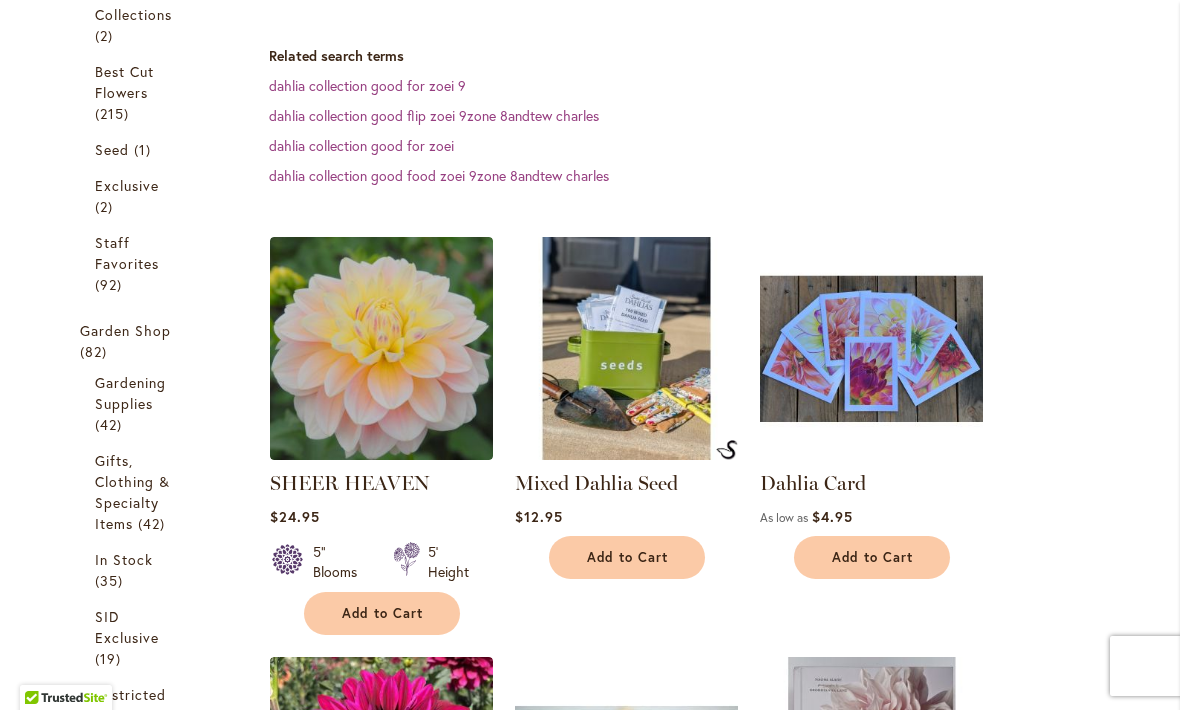 click on "Add to Cart" at bounding box center [383, 613] 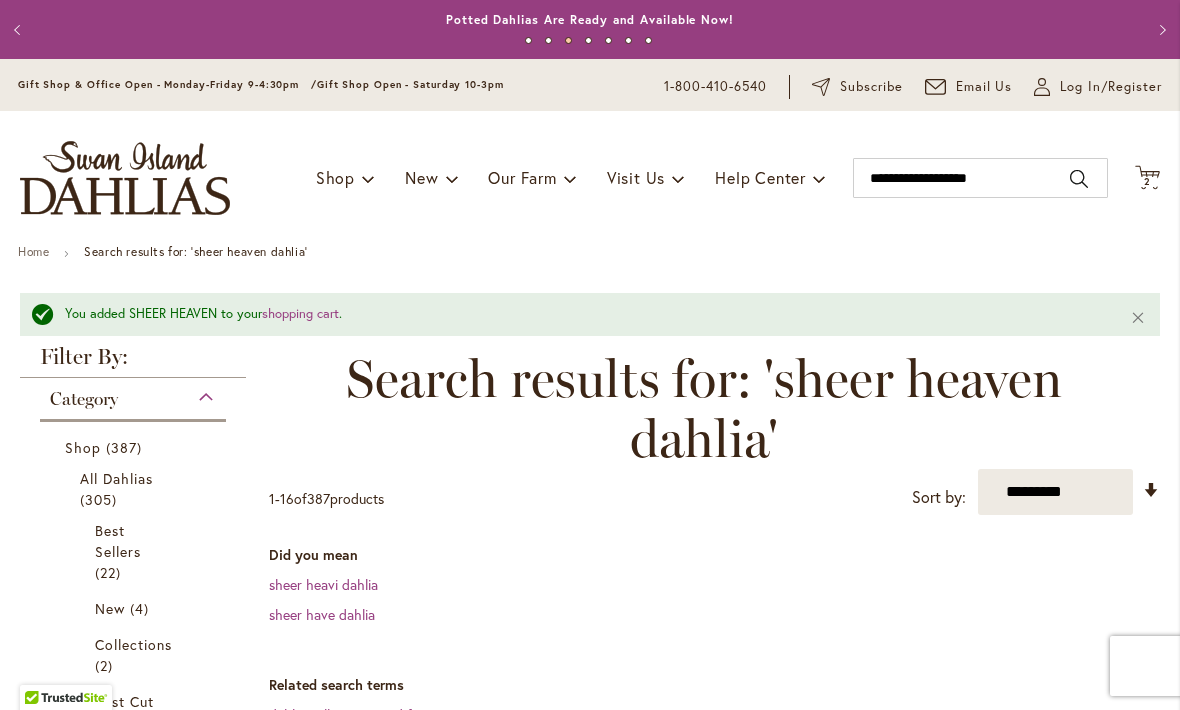 scroll, scrollTop: 0, scrollLeft: 0, axis: both 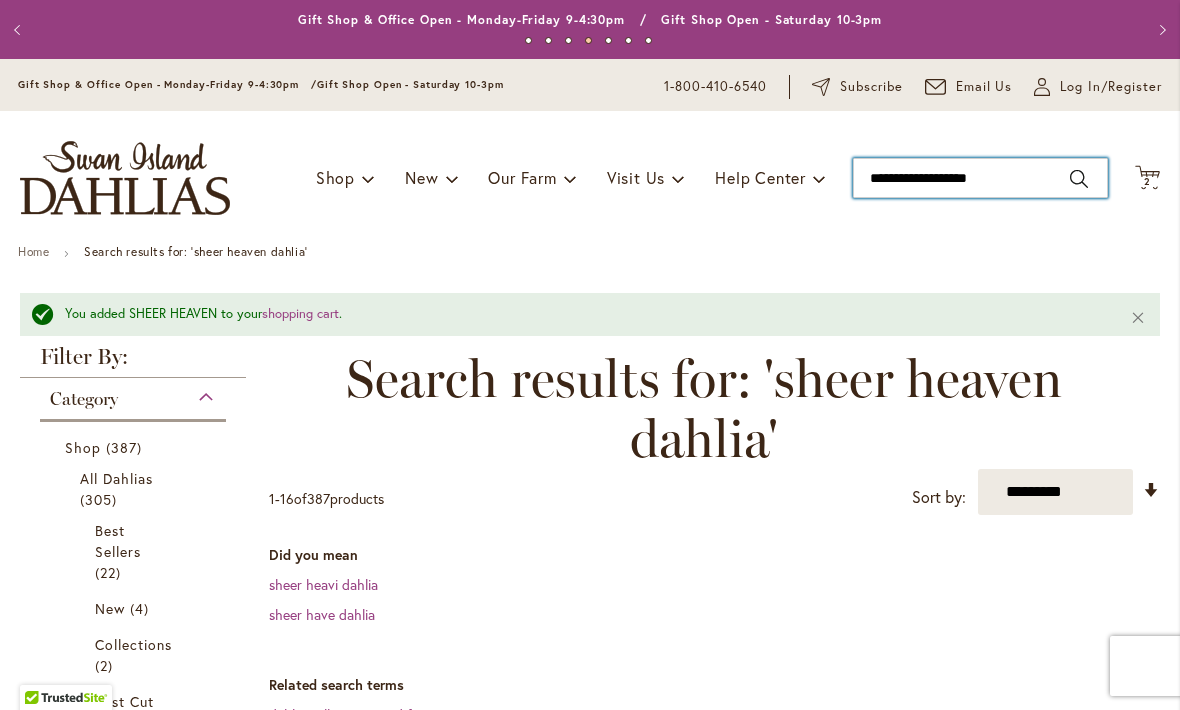 click on "**********" at bounding box center (980, 178) 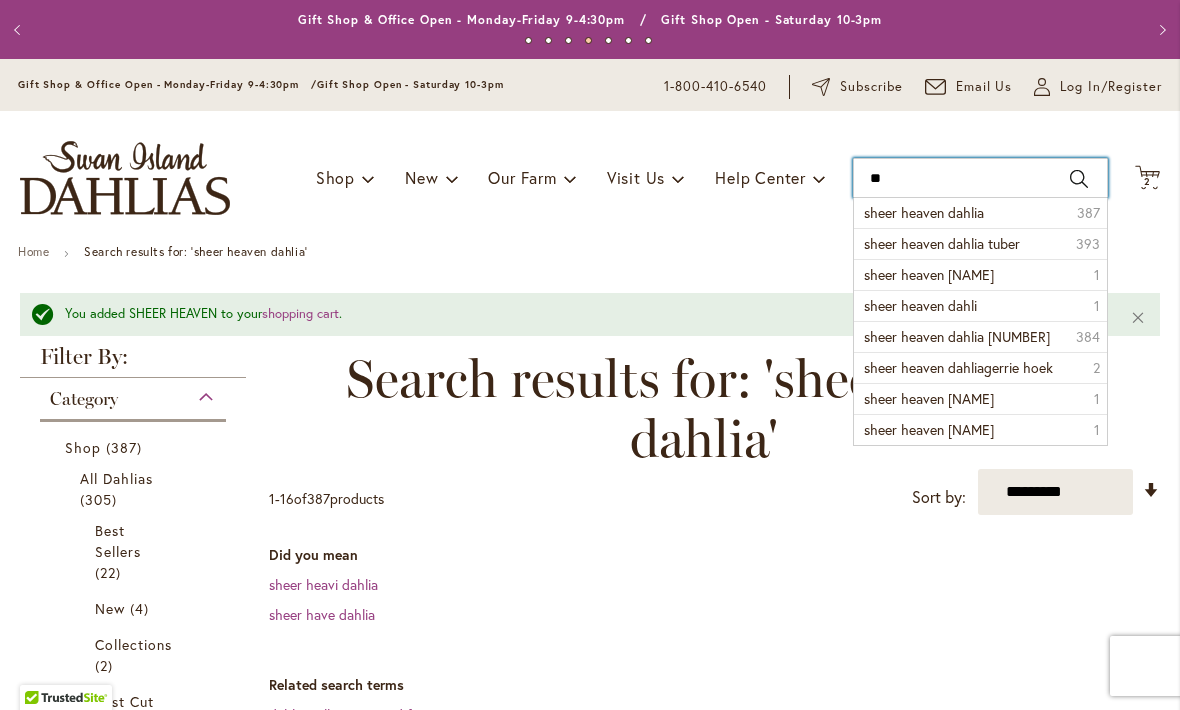 type on "*" 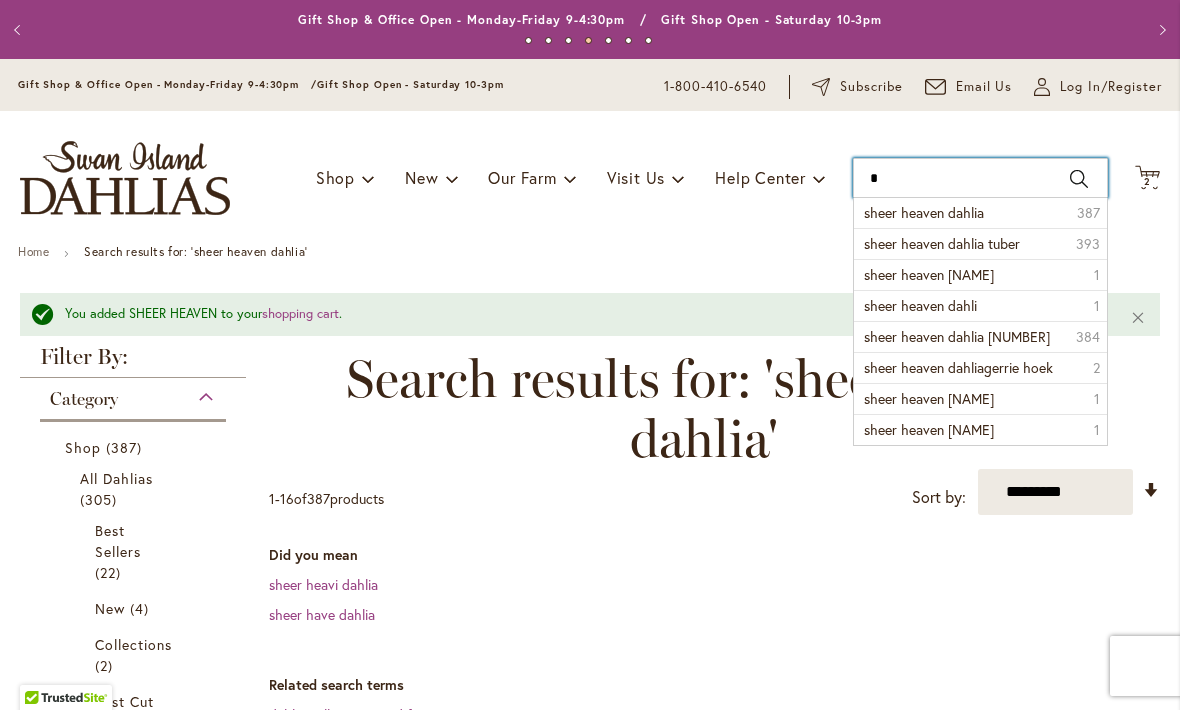 type 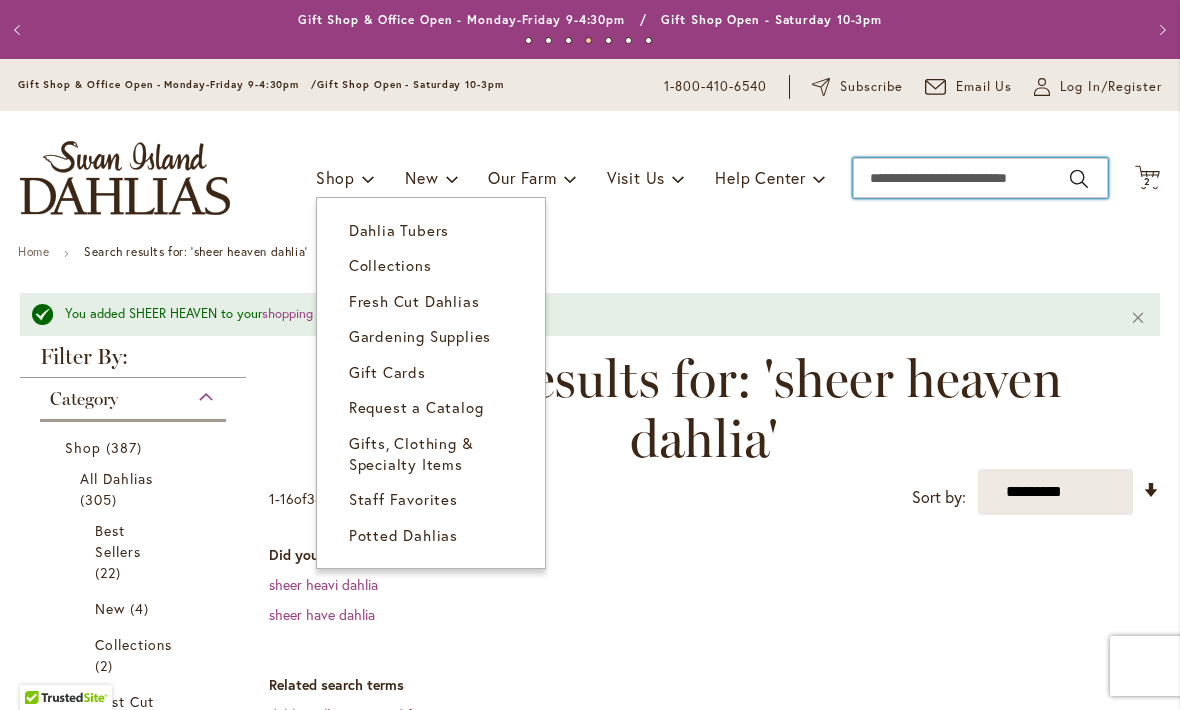 click on "Dahlia Tubers" at bounding box center (399, 230) 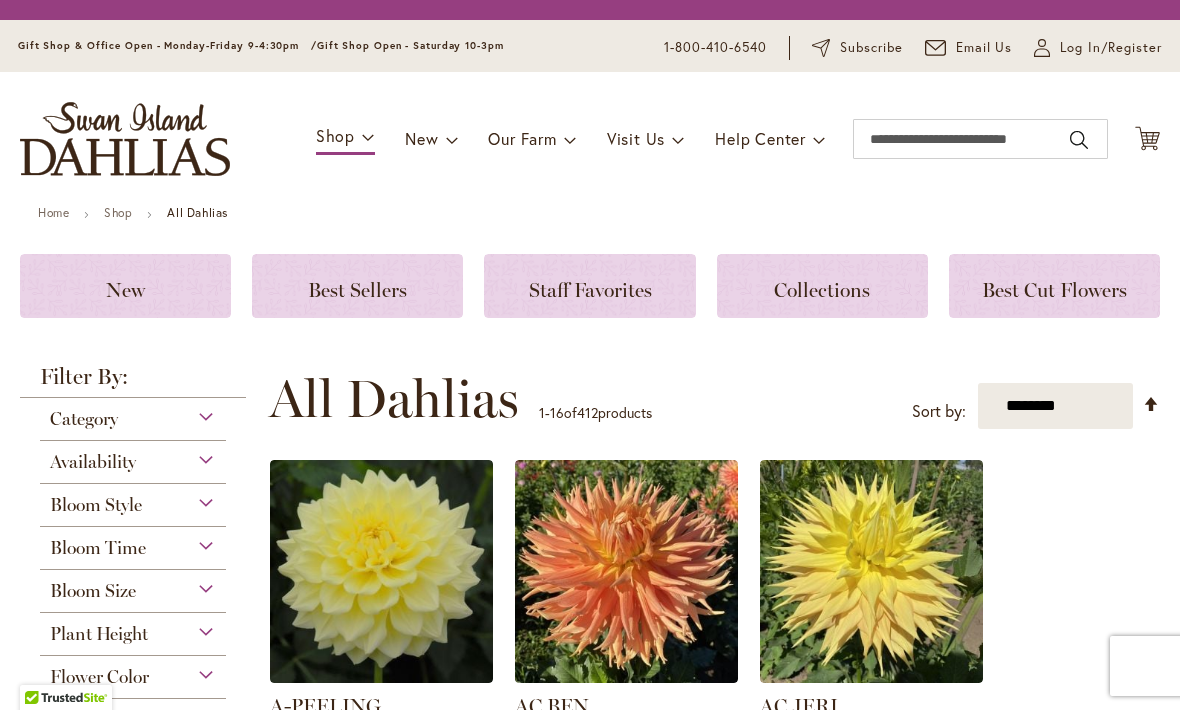 scroll, scrollTop: 0, scrollLeft: 0, axis: both 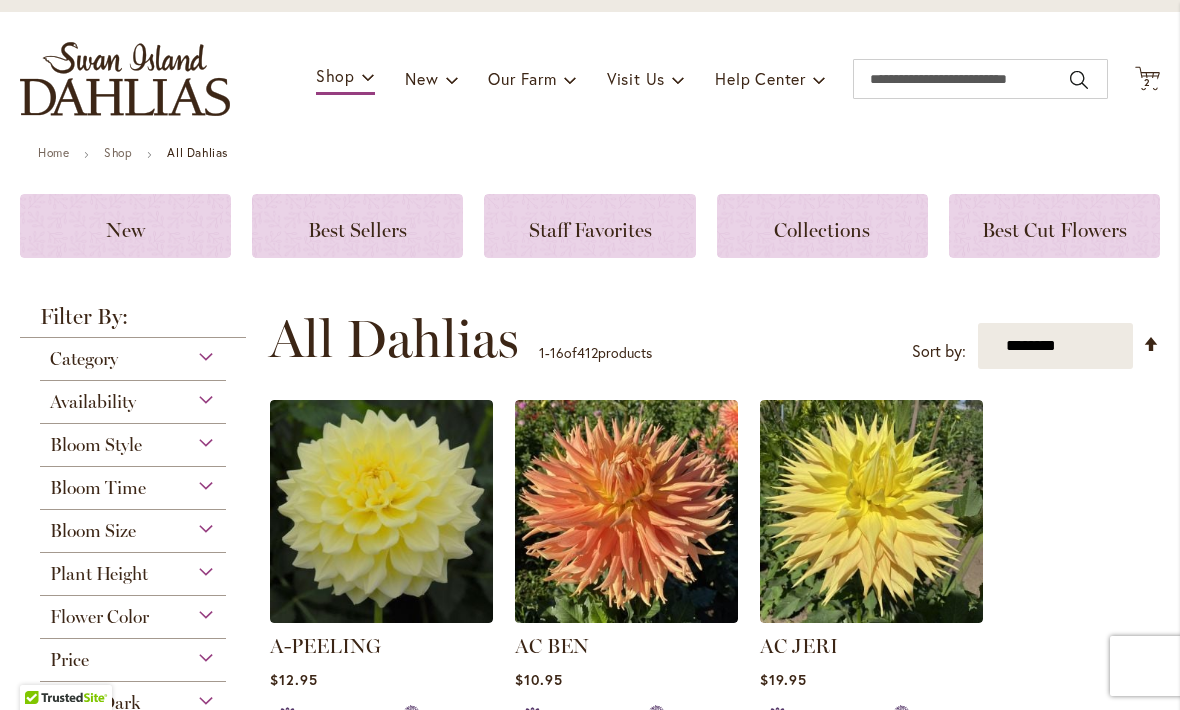 click on "Staff Favorites" 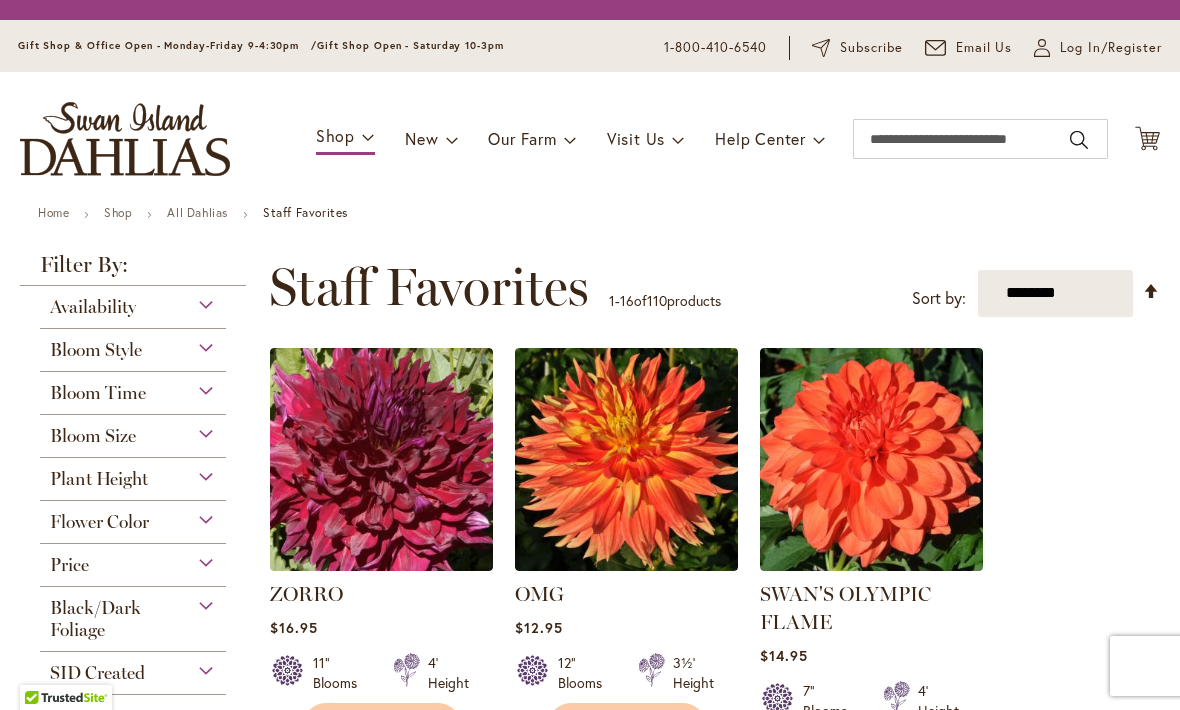 scroll, scrollTop: 0, scrollLeft: 0, axis: both 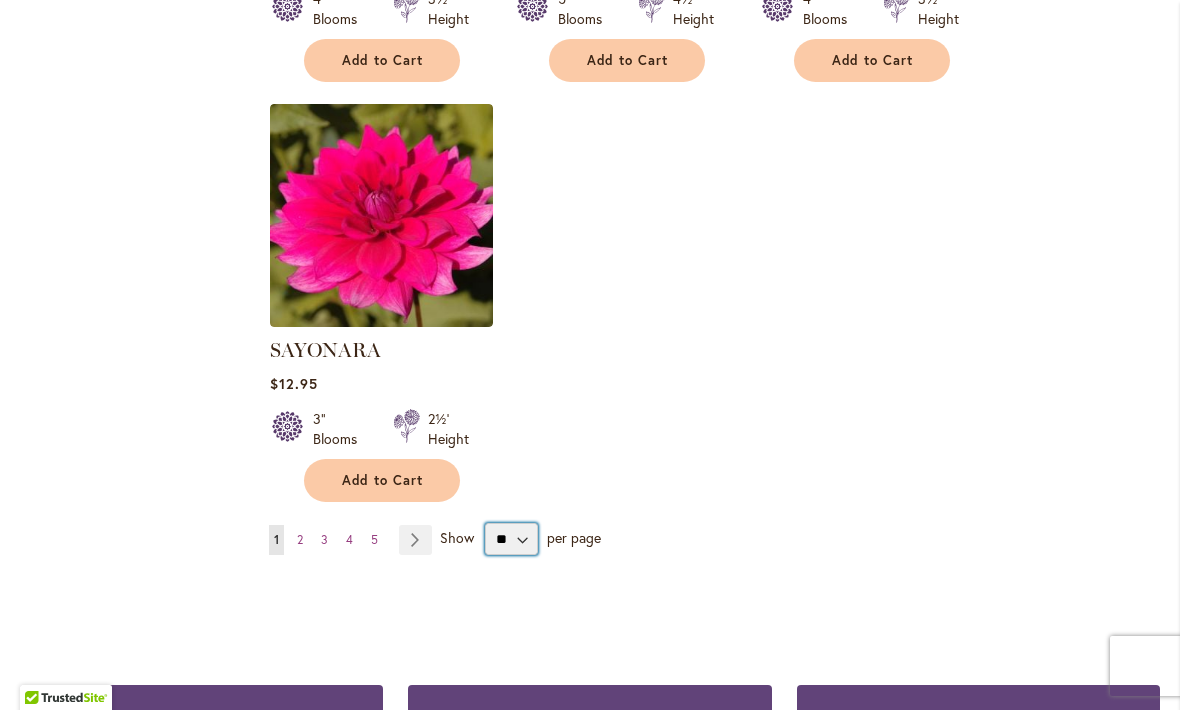 click on "**
**
**
**" at bounding box center (511, 539) 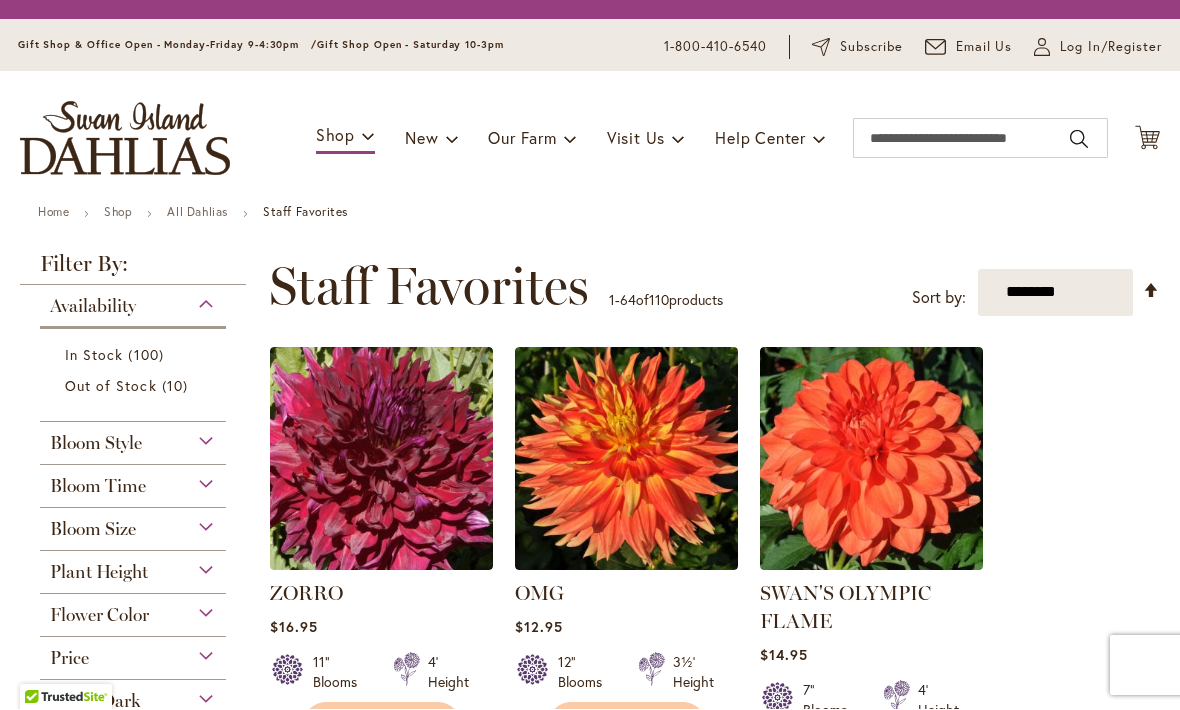 scroll, scrollTop: 1, scrollLeft: 0, axis: vertical 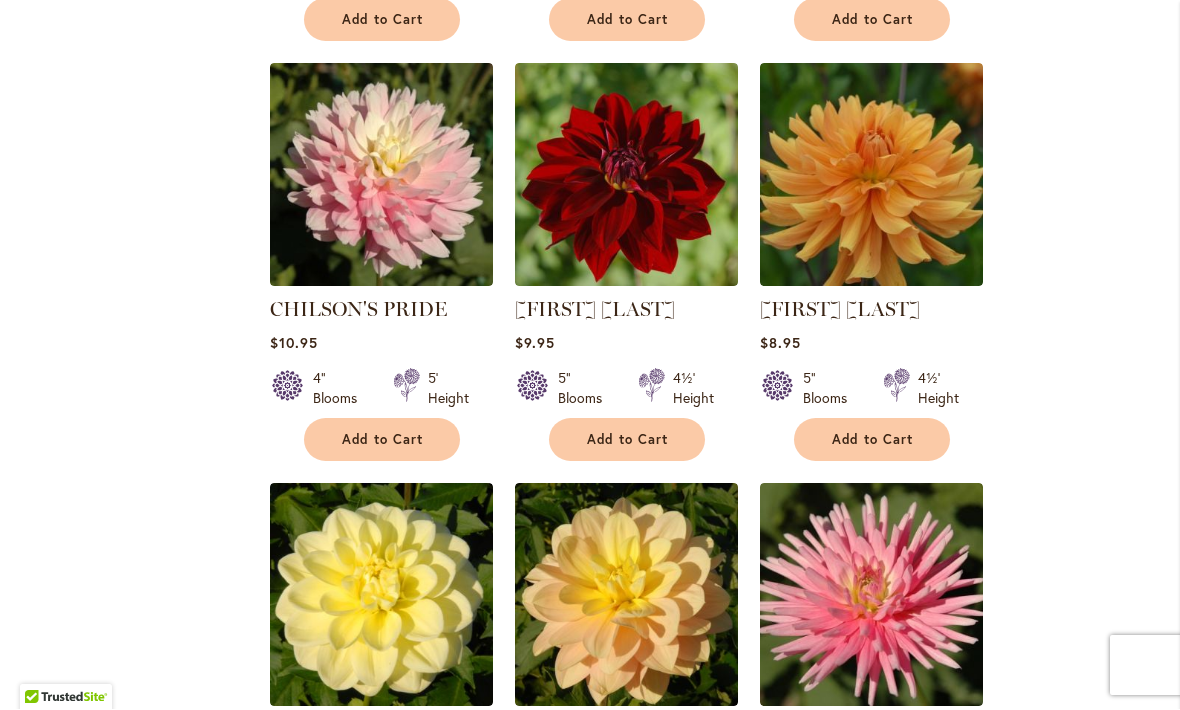 click at bounding box center (381, 175) 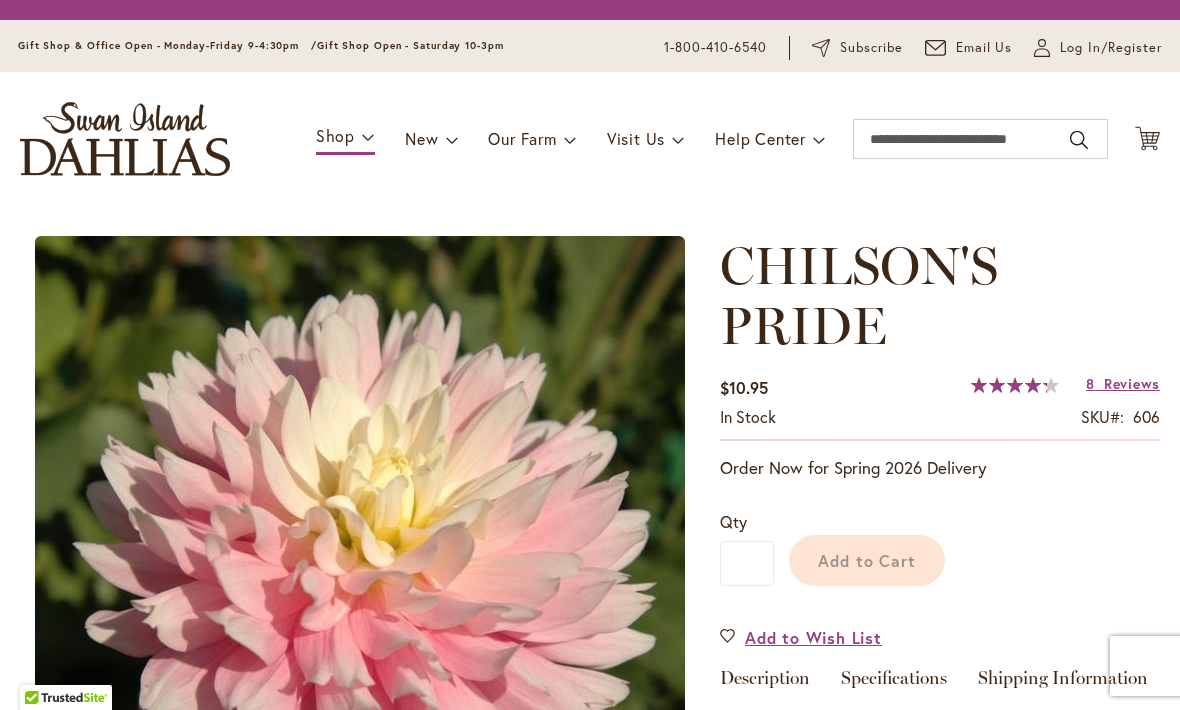 scroll, scrollTop: 0, scrollLeft: 0, axis: both 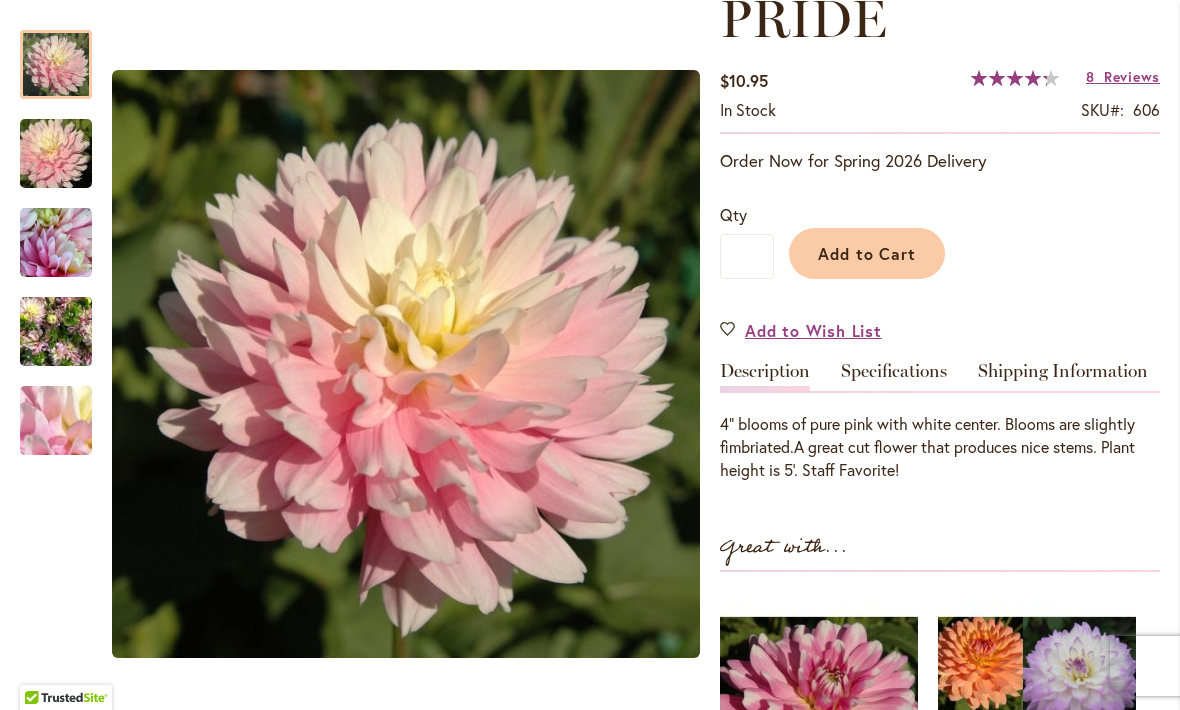 click on "Specifications" at bounding box center (894, 376) 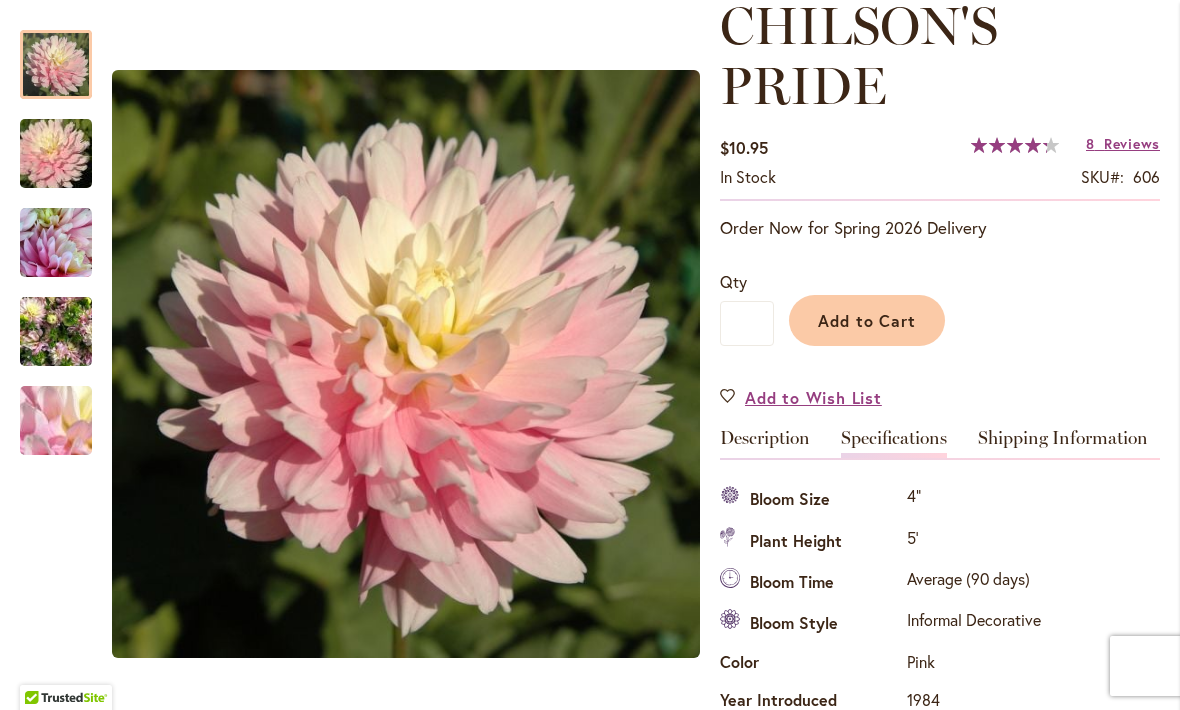 scroll, scrollTop: 280, scrollLeft: 0, axis: vertical 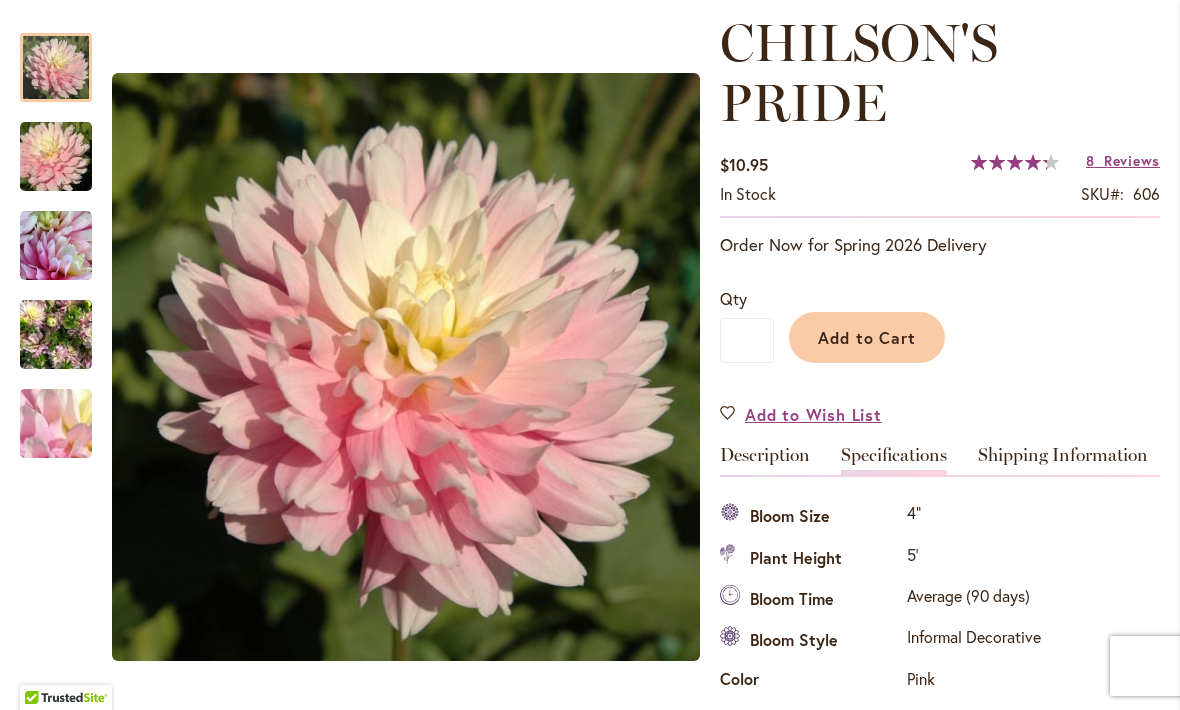 click on "Add to Cart" at bounding box center [867, 337] 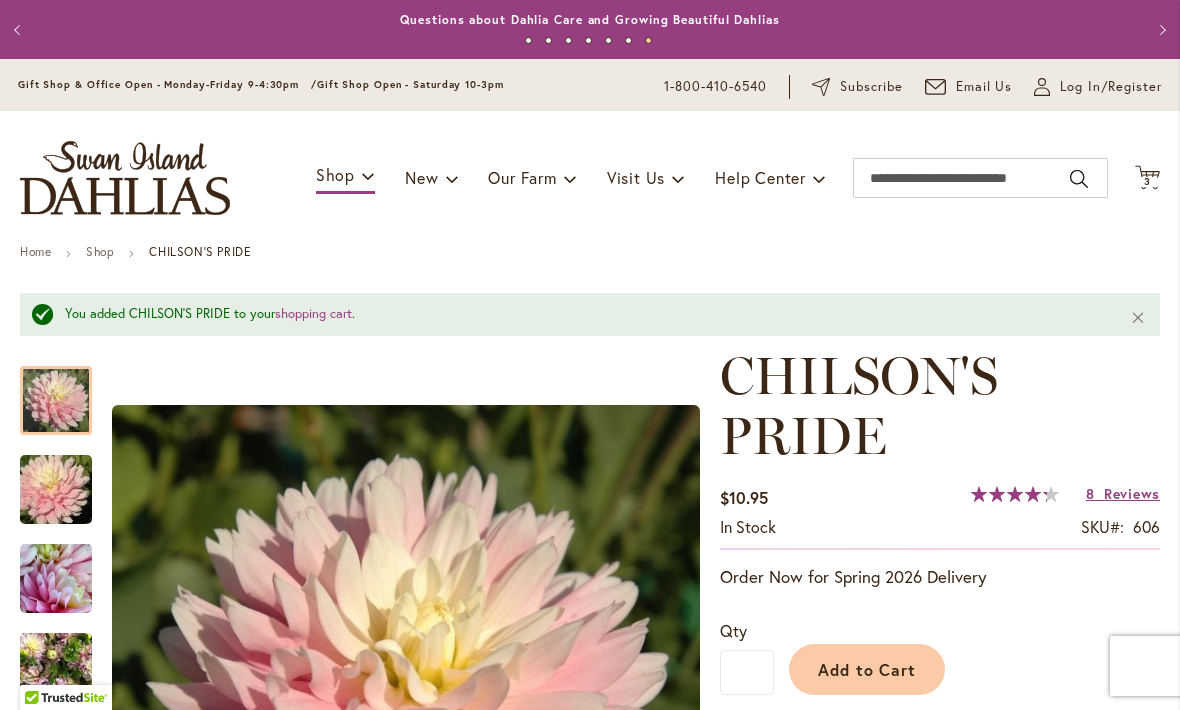 scroll, scrollTop: 0, scrollLeft: 0, axis: both 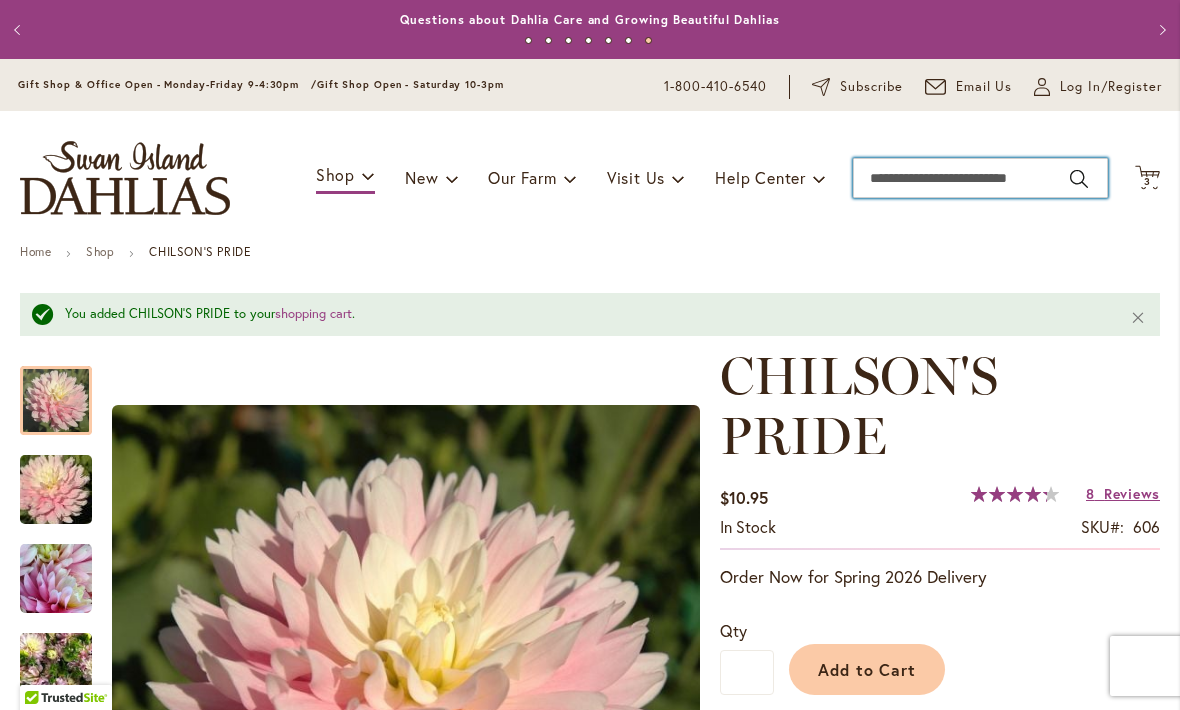 click on "Search" at bounding box center (980, 178) 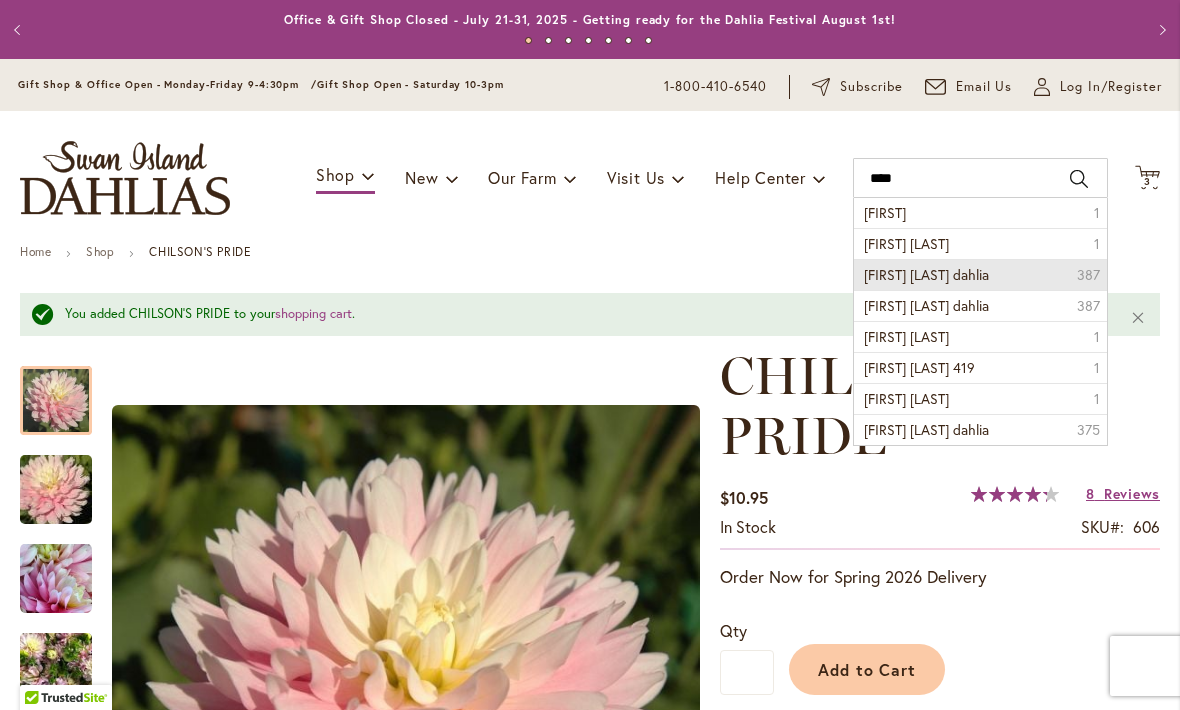 click on "Lora ashley dahlia 387" at bounding box center [980, 274] 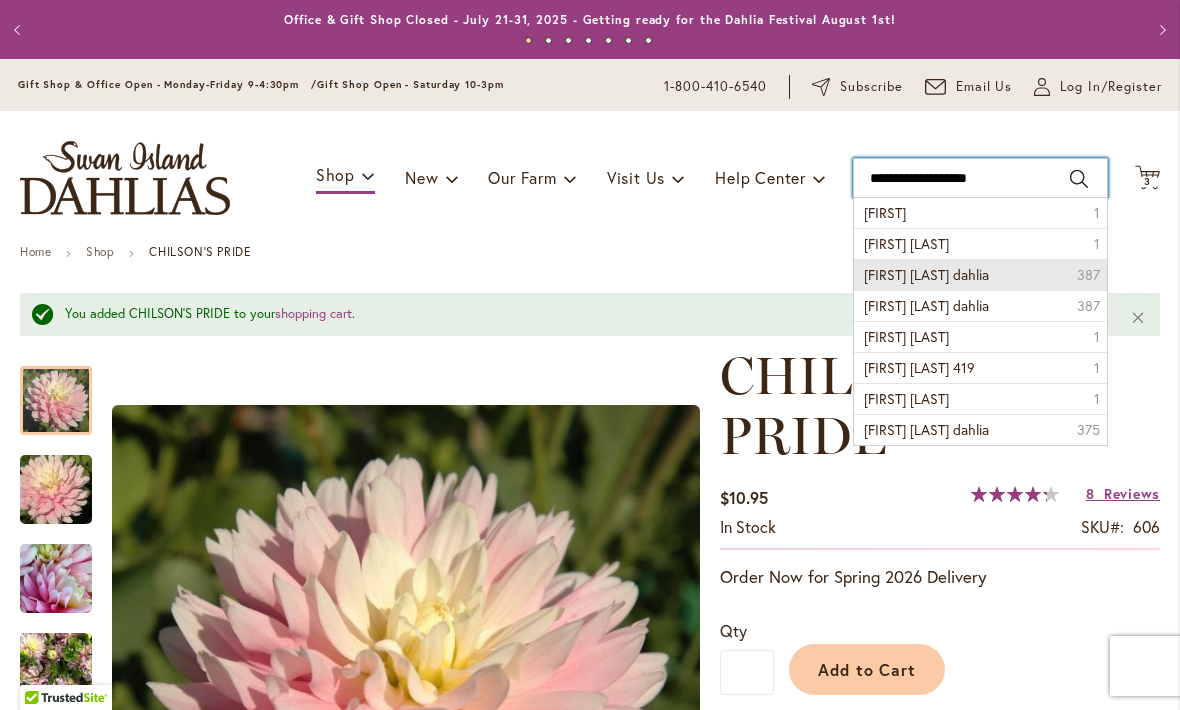type on "**********" 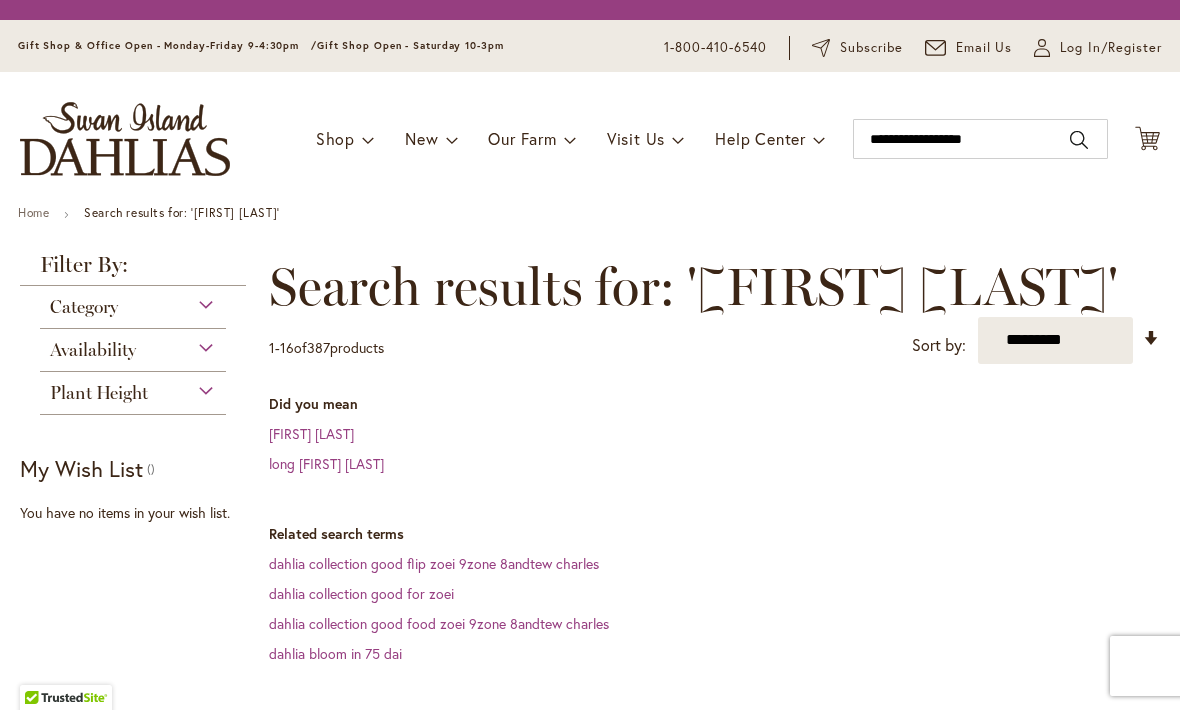 scroll, scrollTop: 0, scrollLeft: 0, axis: both 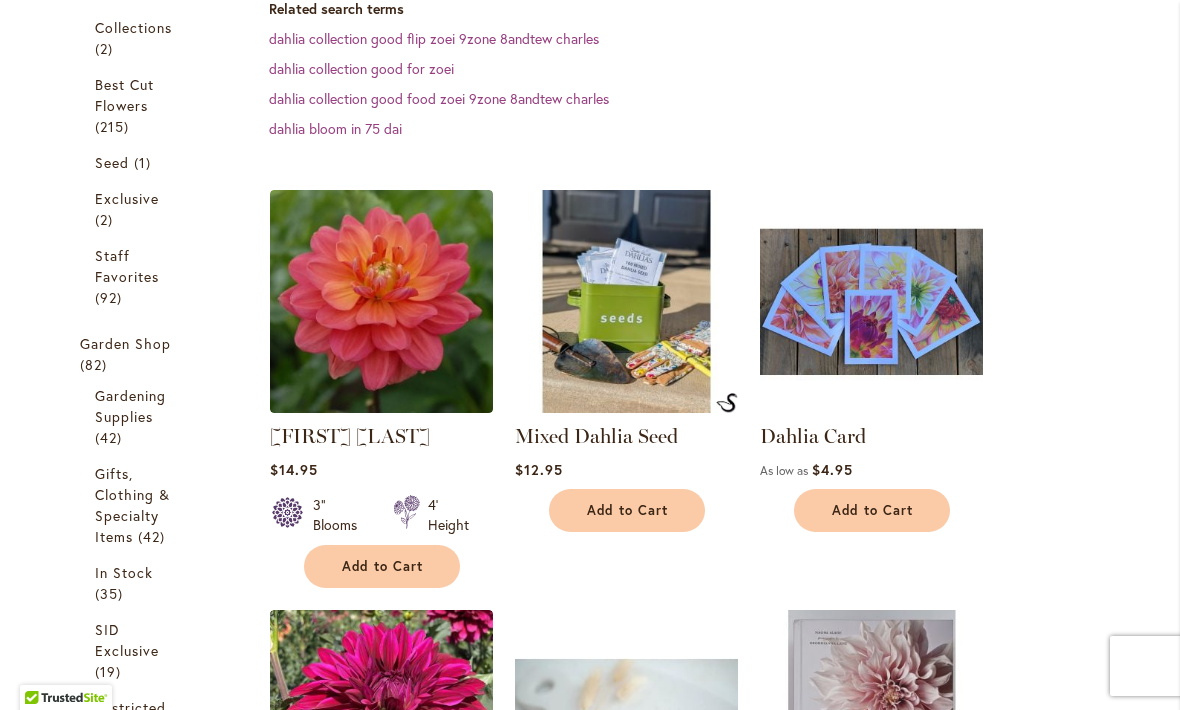 click on "Add to Cart" at bounding box center (383, 566) 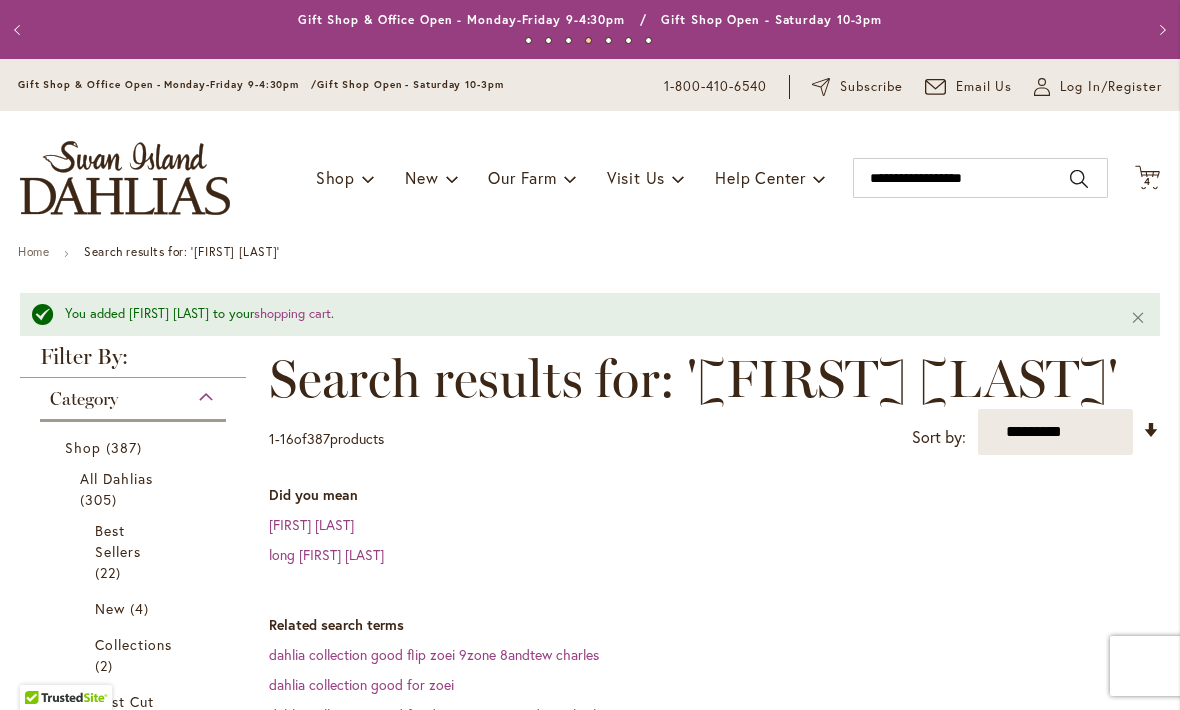 scroll, scrollTop: 0, scrollLeft: 0, axis: both 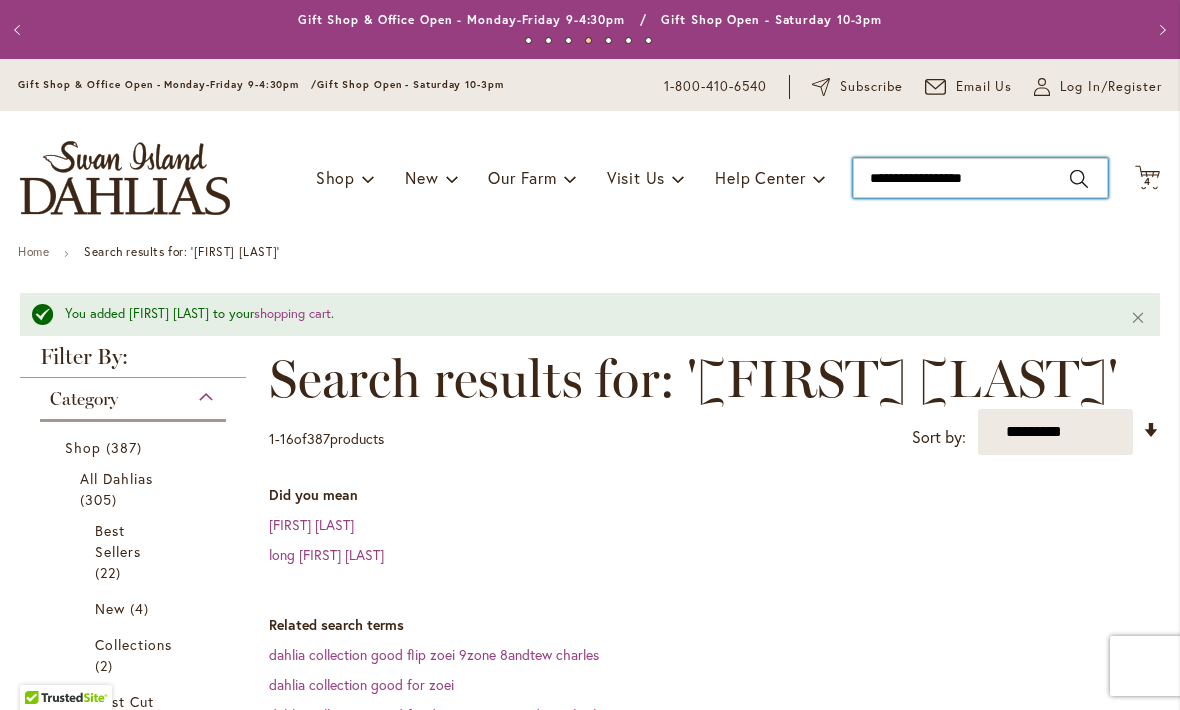 click on "**********" at bounding box center [980, 178] 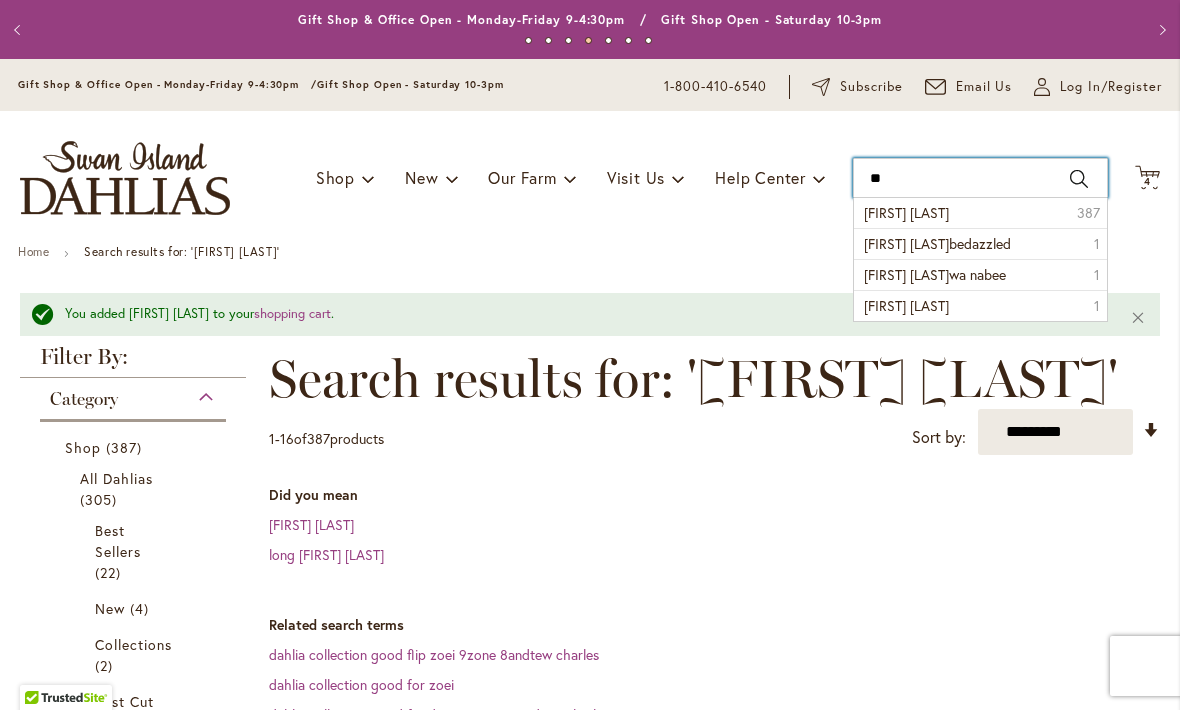 type on "*" 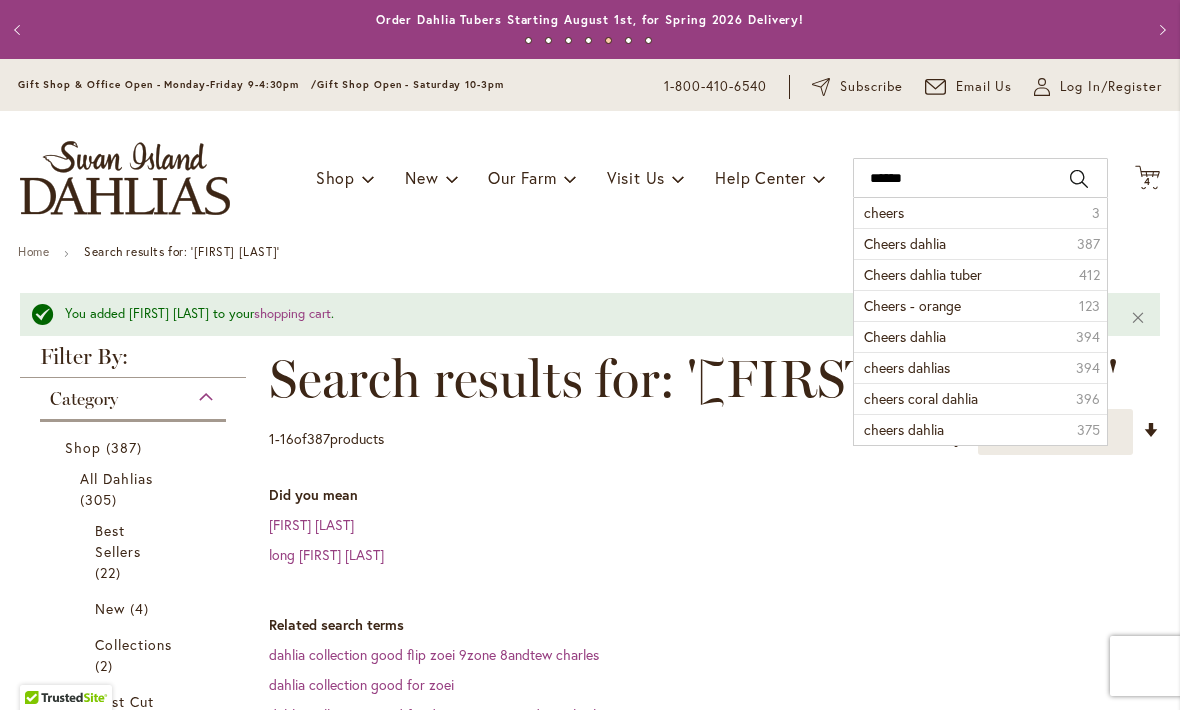 click on "Cheers dahlia 387" at bounding box center (980, 243) 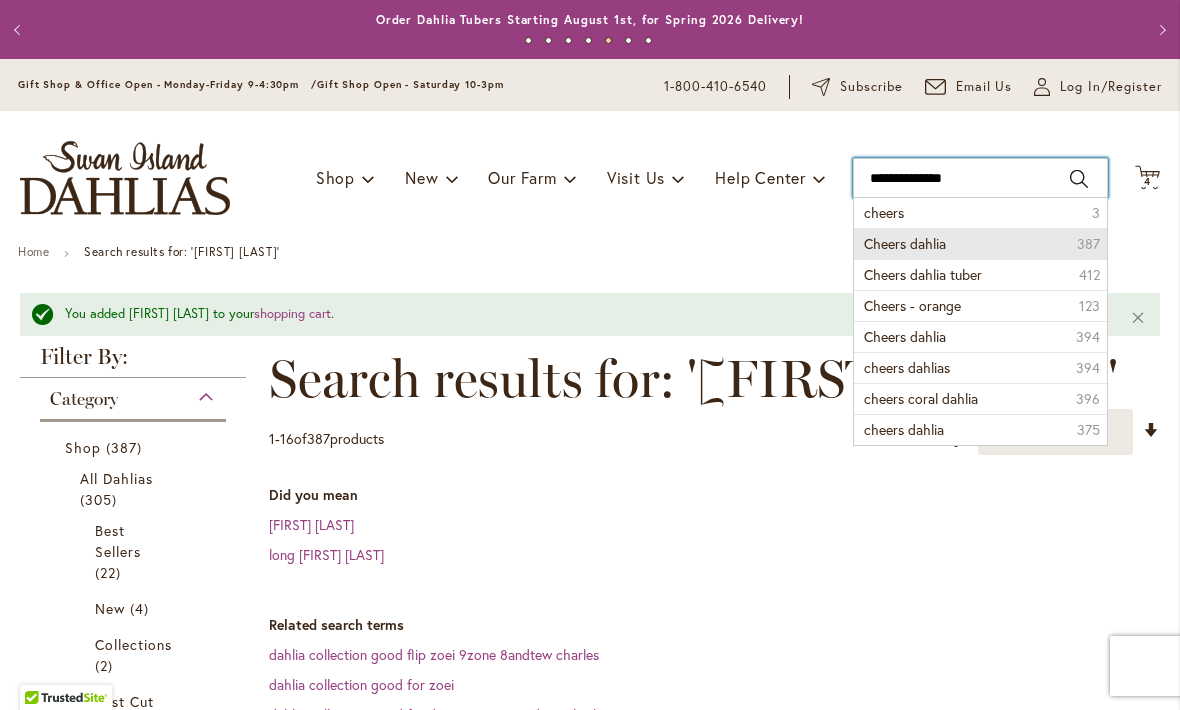 type on "**********" 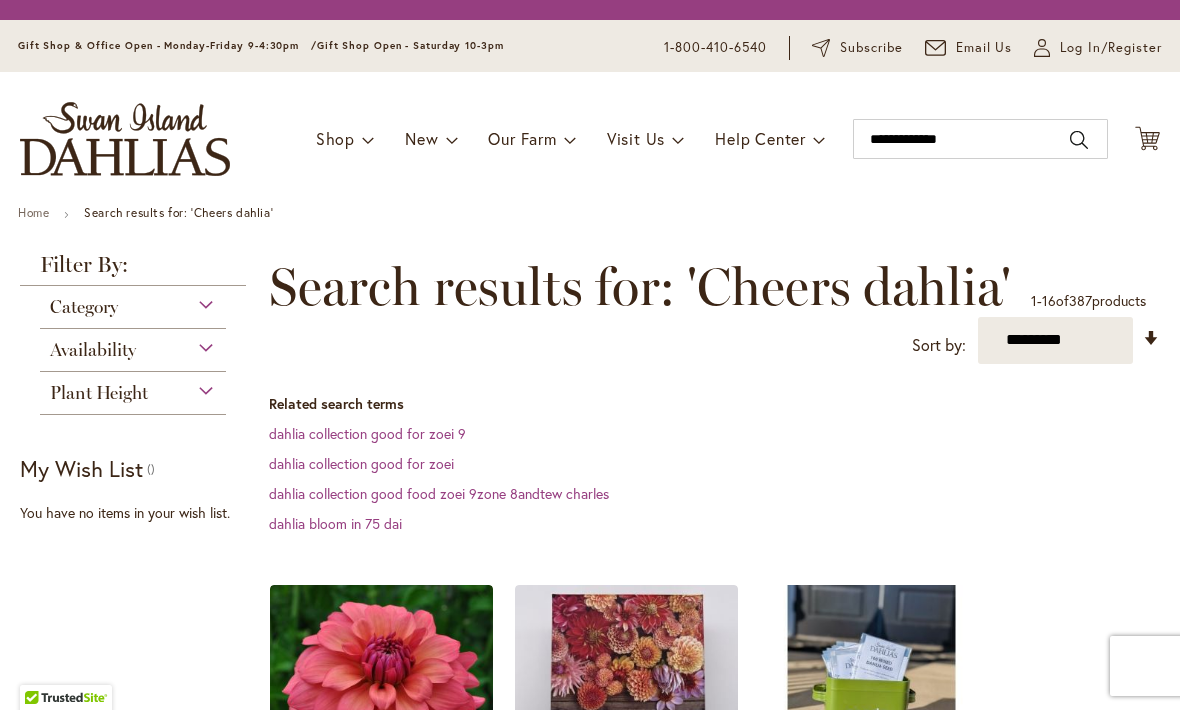 scroll, scrollTop: 0, scrollLeft: 0, axis: both 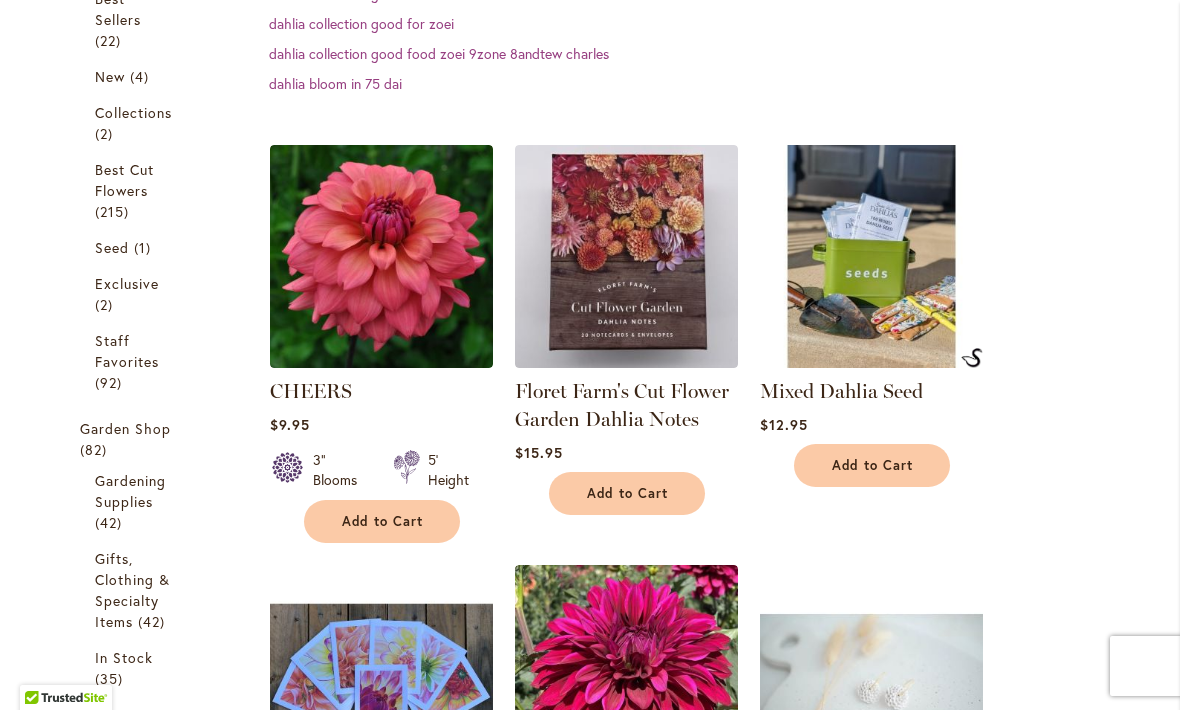 click on "Add to Cart" at bounding box center (383, 521) 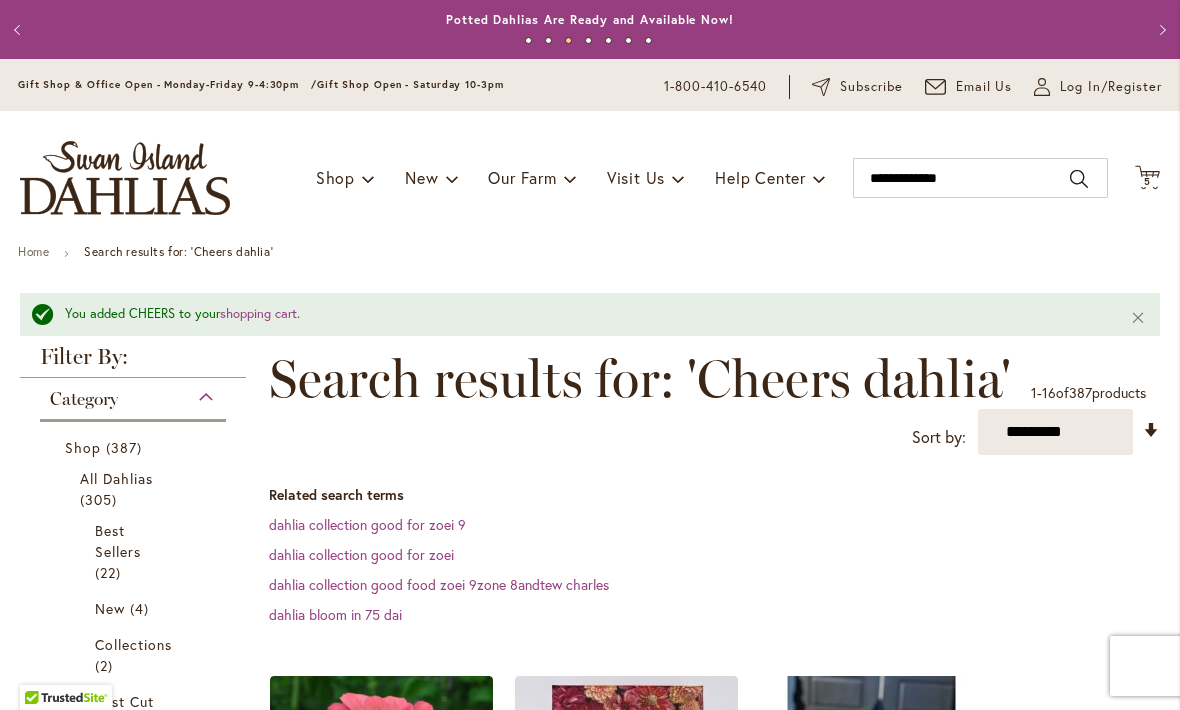 scroll, scrollTop: 0, scrollLeft: 0, axis: both 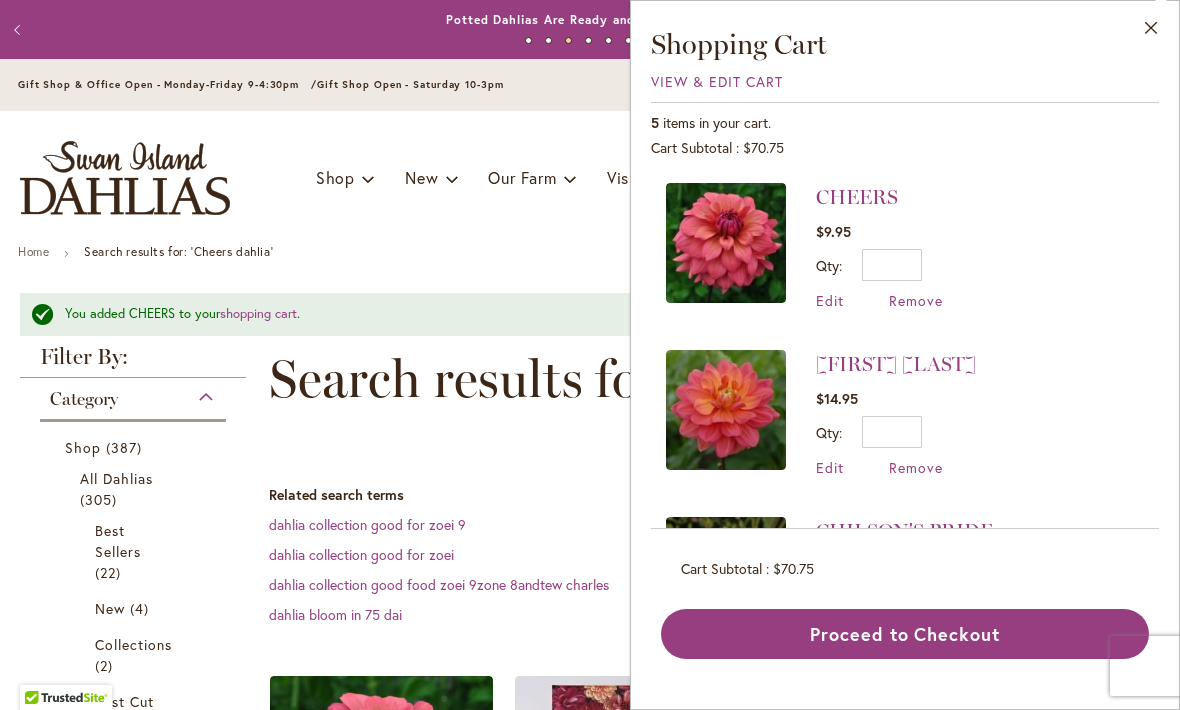 click on "Close
Shopping Cart
View & Edit Cart
5
items in your cart.
Cart Subtotal
$70.75
Recently added item(s)
CHEERS
$9.95
*" at bounding box center (905, 342) 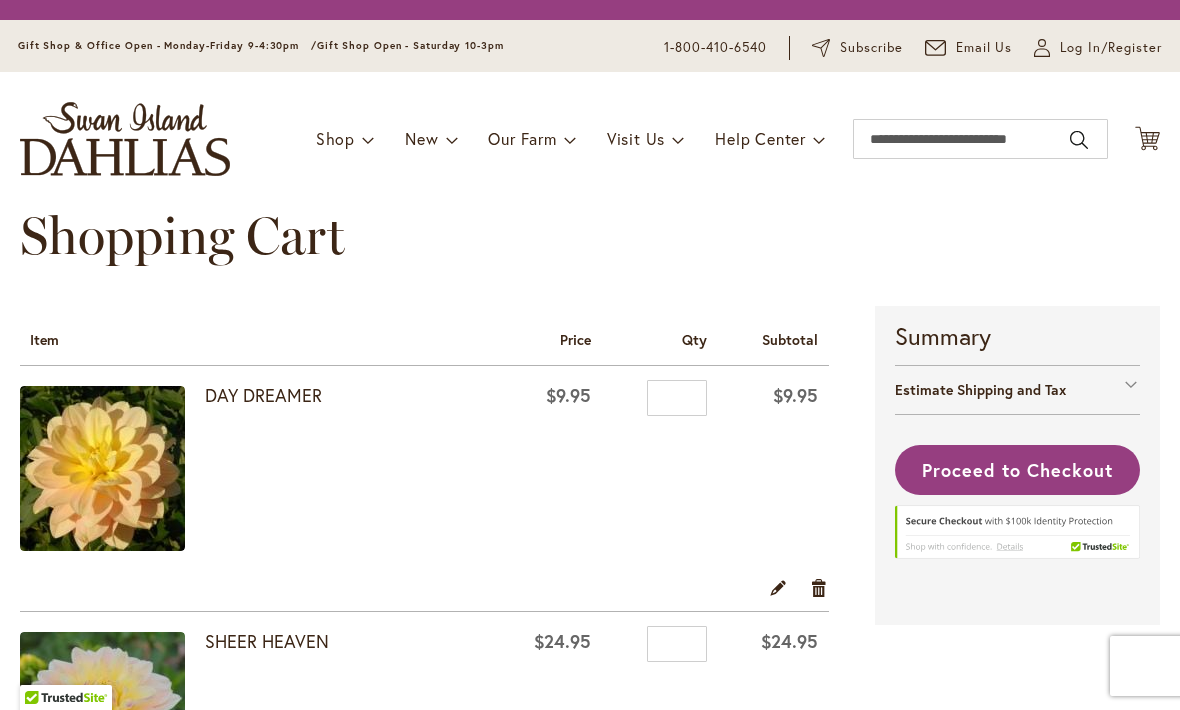 scroll, scrollTop: 0, scrollLeft: 0, axis: both 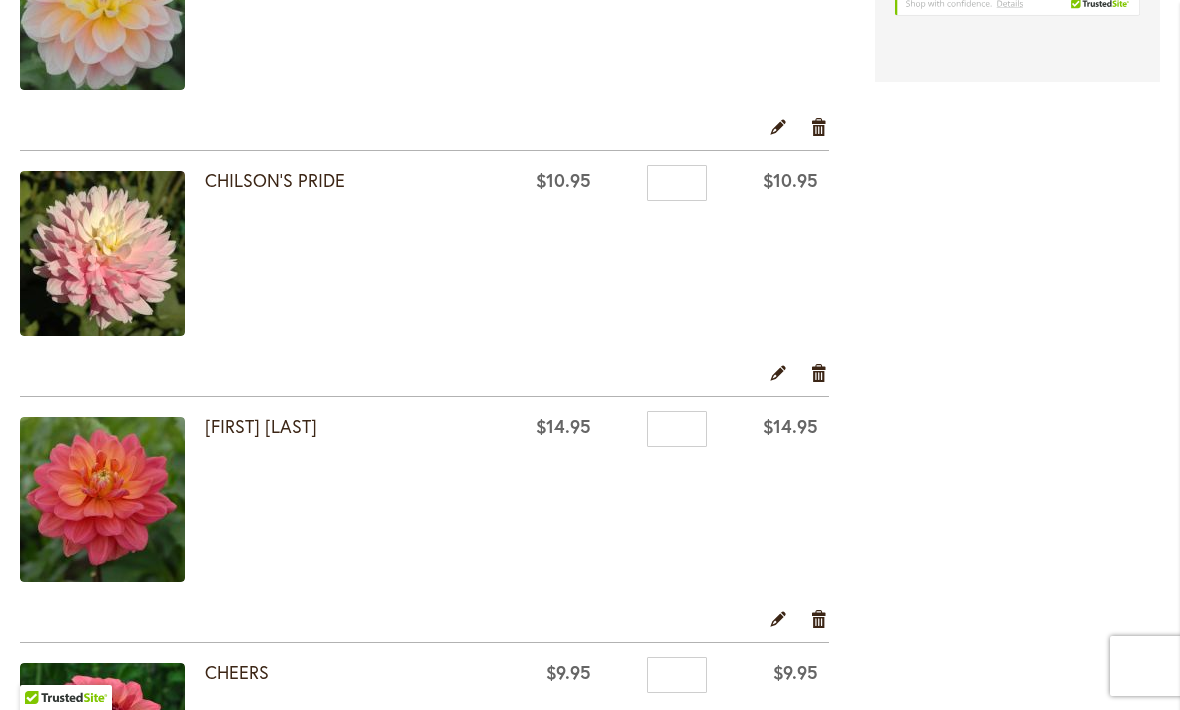 click on "CHILSON'S PRIDE" at bounding box center [275, 180] 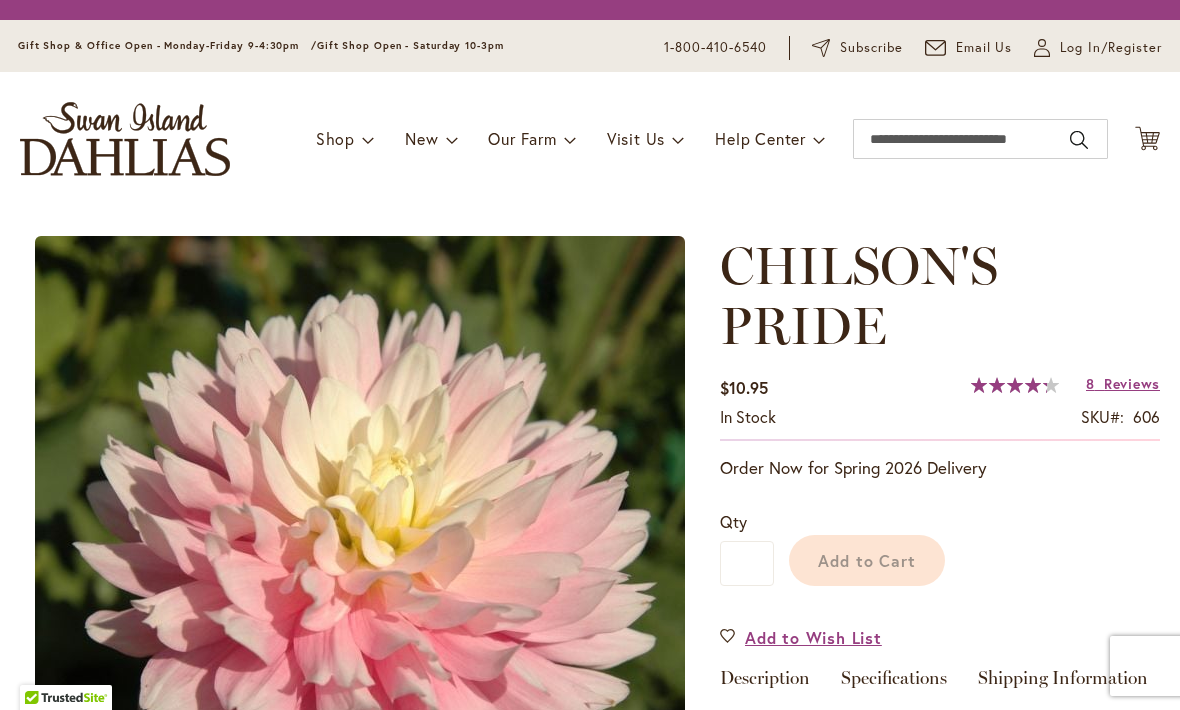 scroll, scrollTop: 0, scrollLeft: 0, axis: both 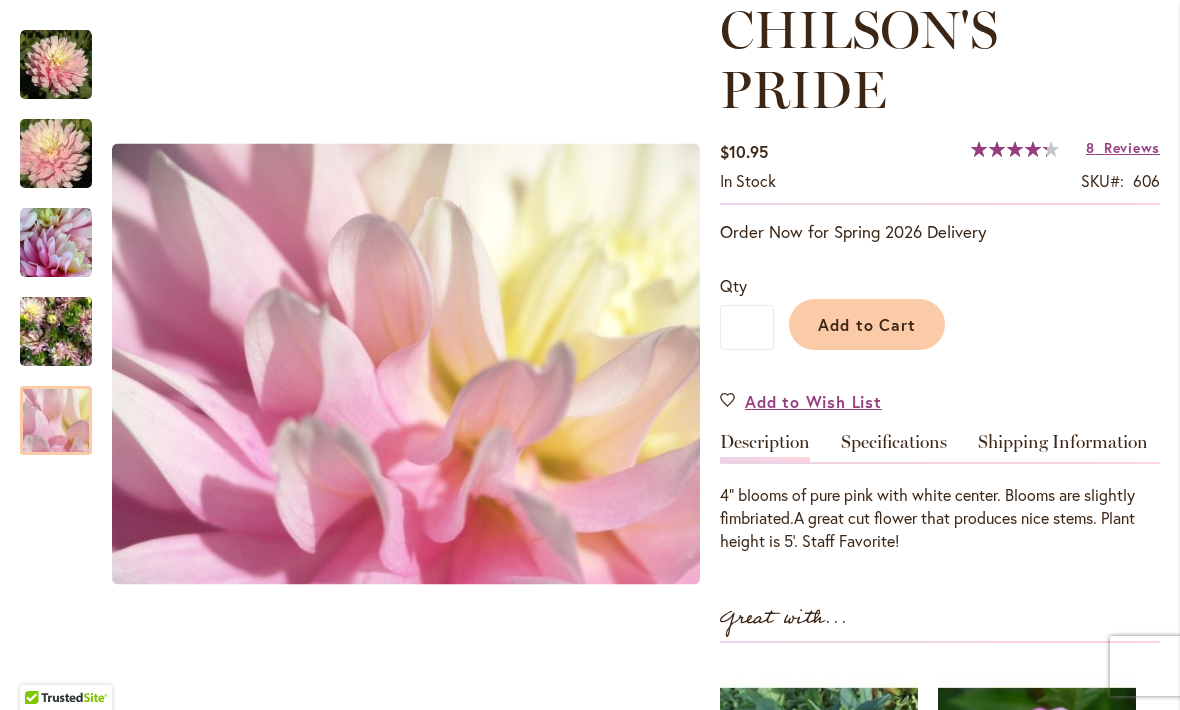 click at bounding box center (56, 420) 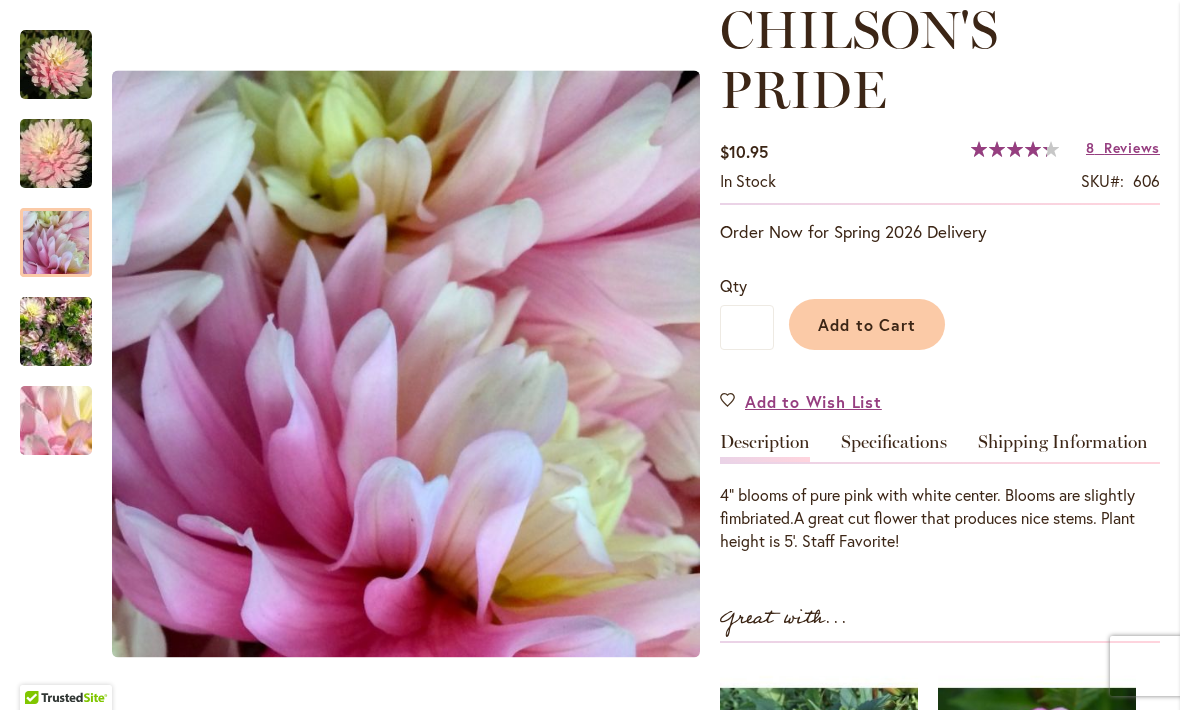 click at bounding box center (56, 243) 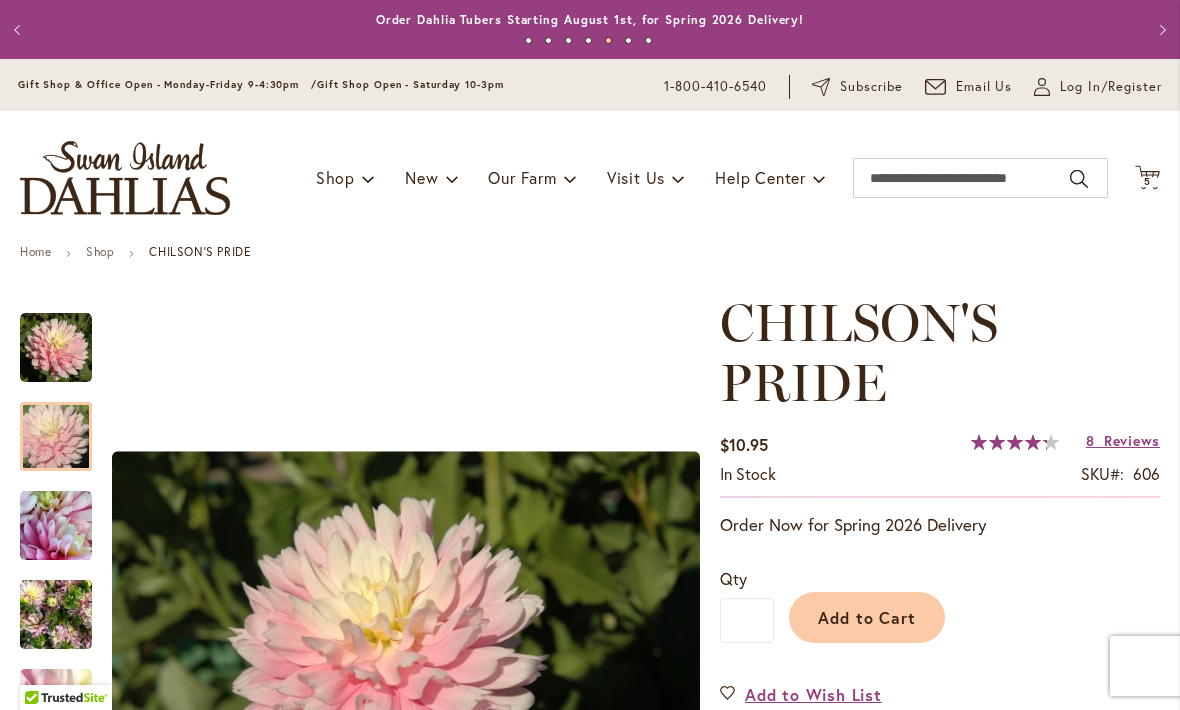 scroll, scrollTop: 0, scrollLeft: 0, axis: both 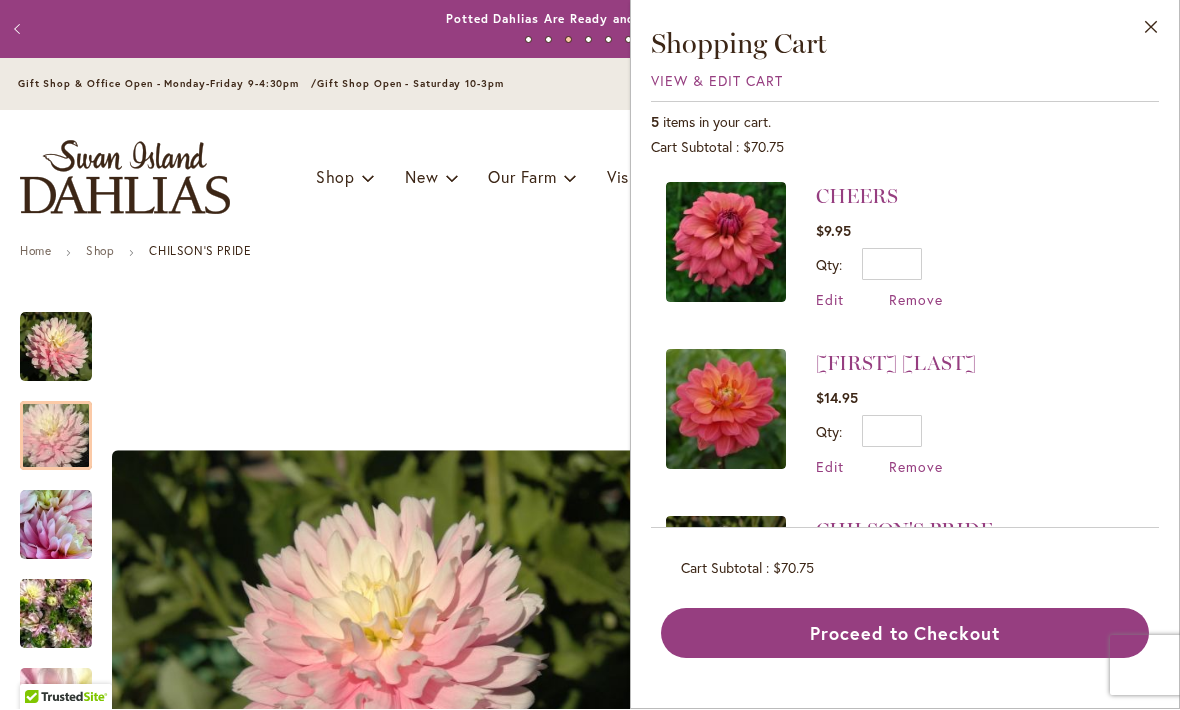 click on "Close
Shopping Cart
View & Edit Cart
5
items in your cart.
Cart Subtotal
$70.75
Recently added item(s)
CHEERS
$9.95" at bounding box center (905, 355) 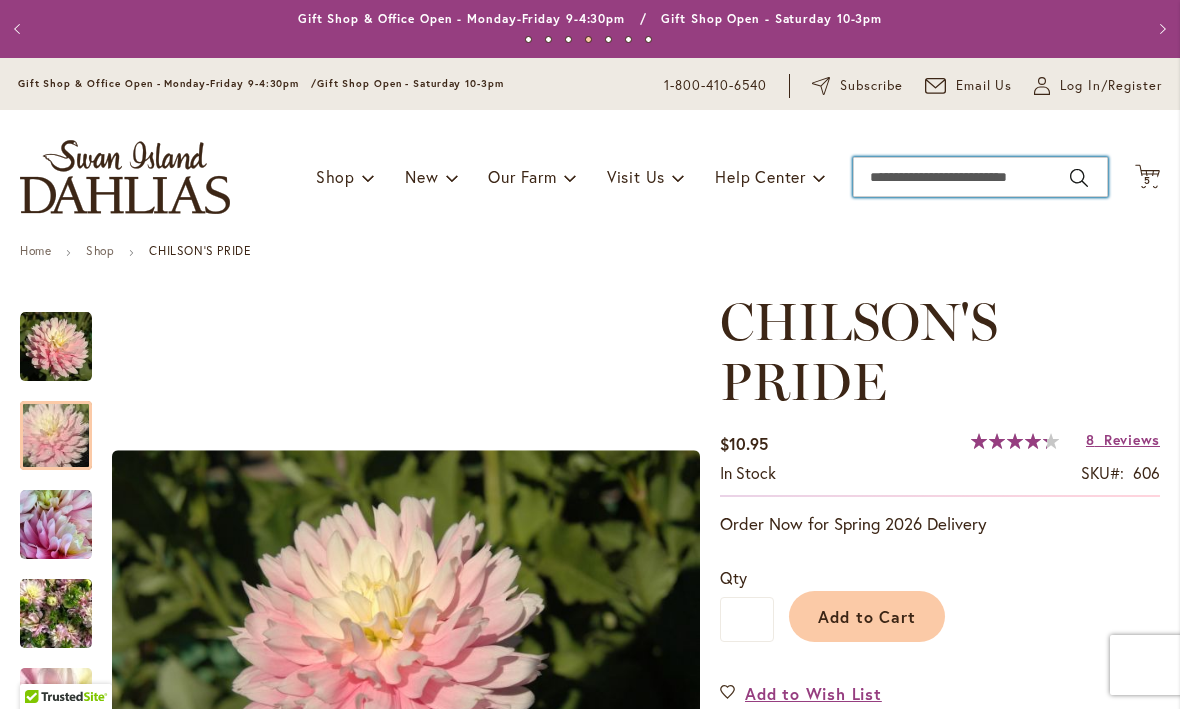 click on "Search" at bounding box center [980, 178] 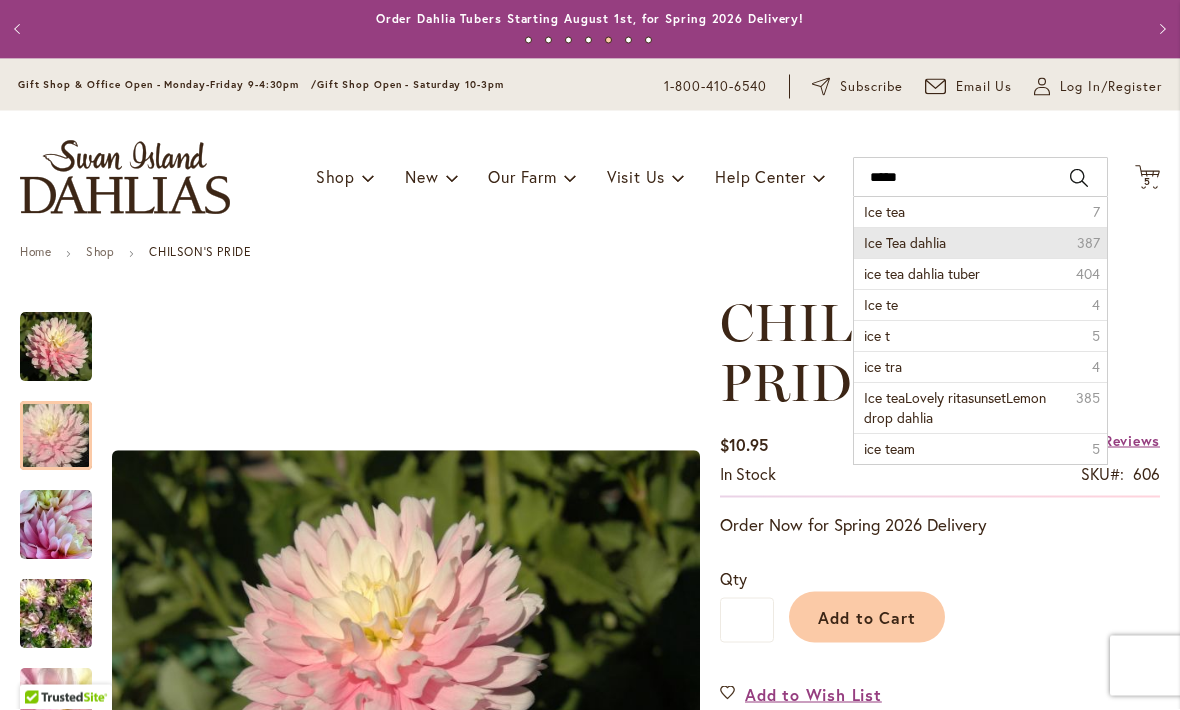 click on "Ice Tea dahlia 387" at bounding box center (980, 243) 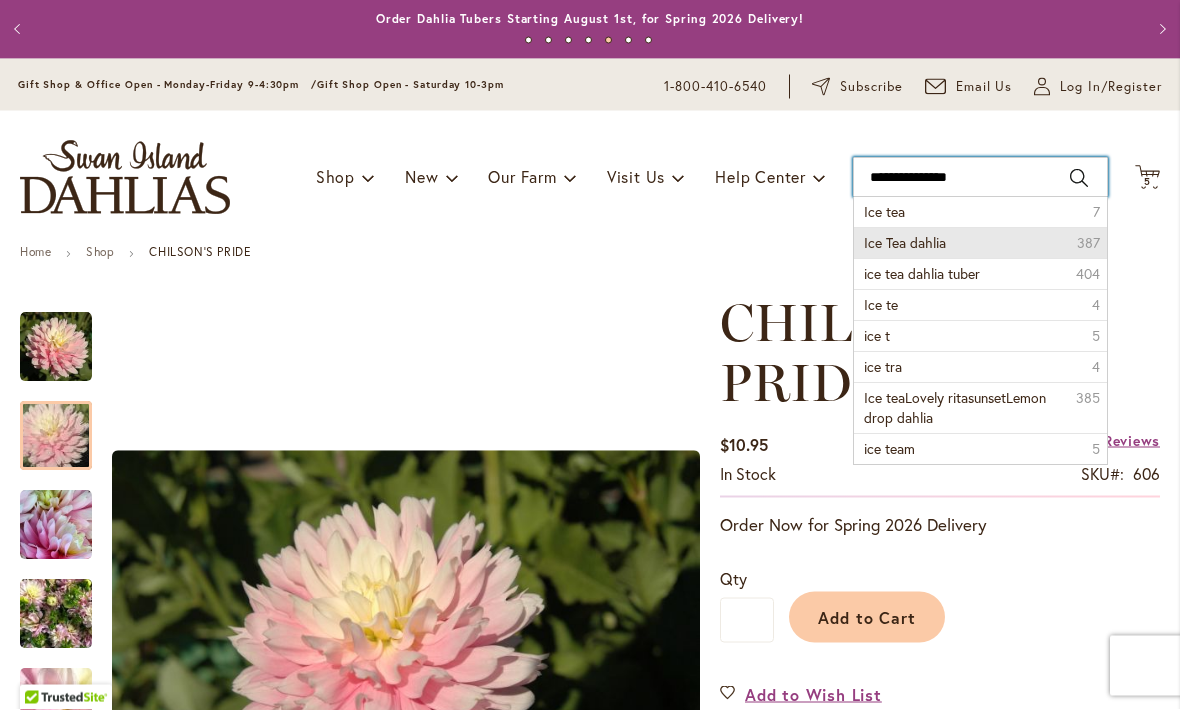 type on "**********" 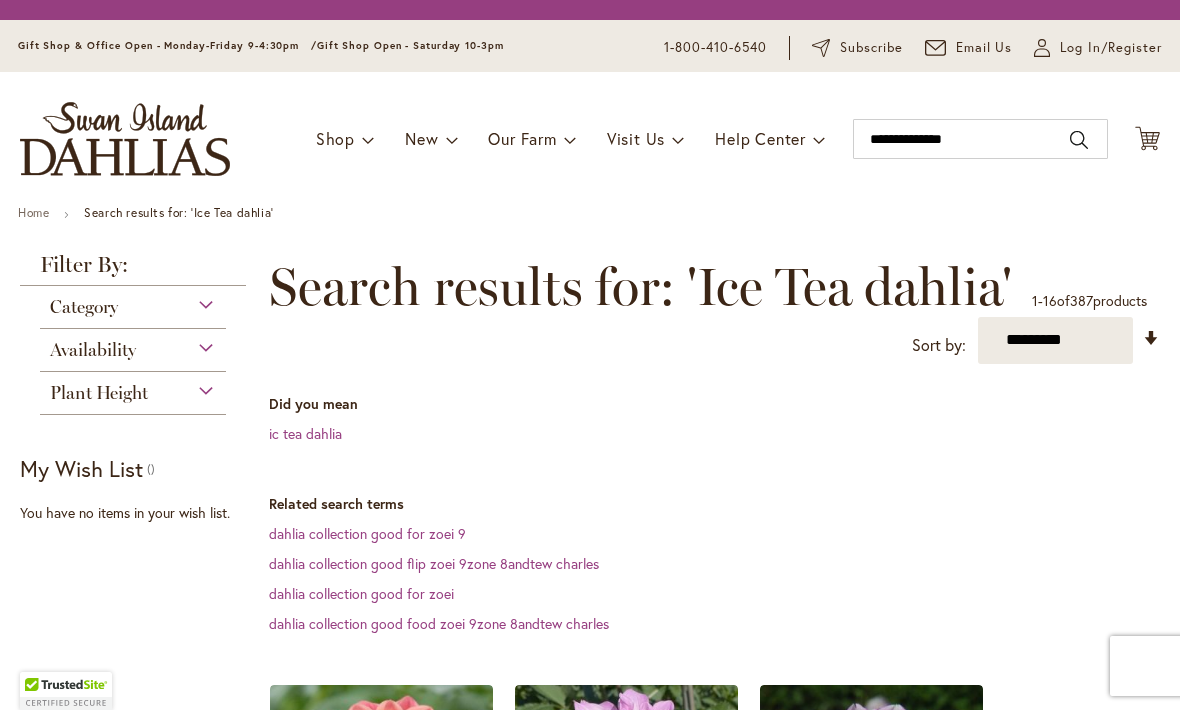 scroll, scrollTop: 0, scrollLeft: 0, axis: both 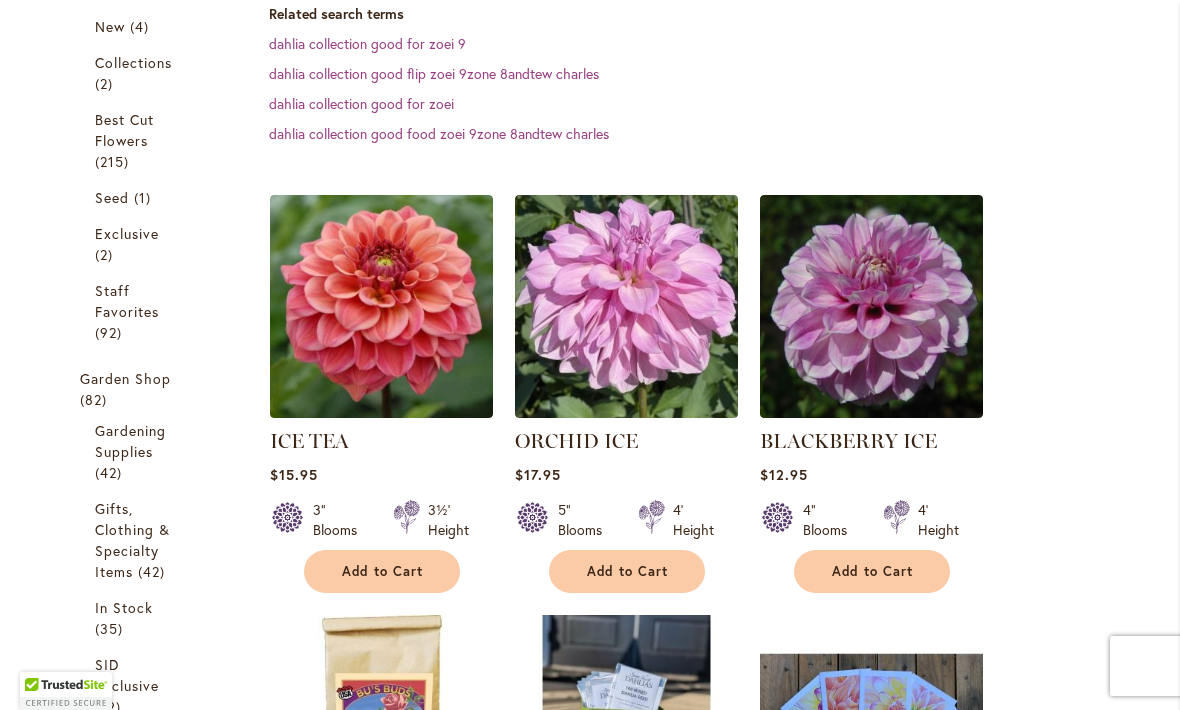 click on "Add to Cart" at bounding box center (383, 571) 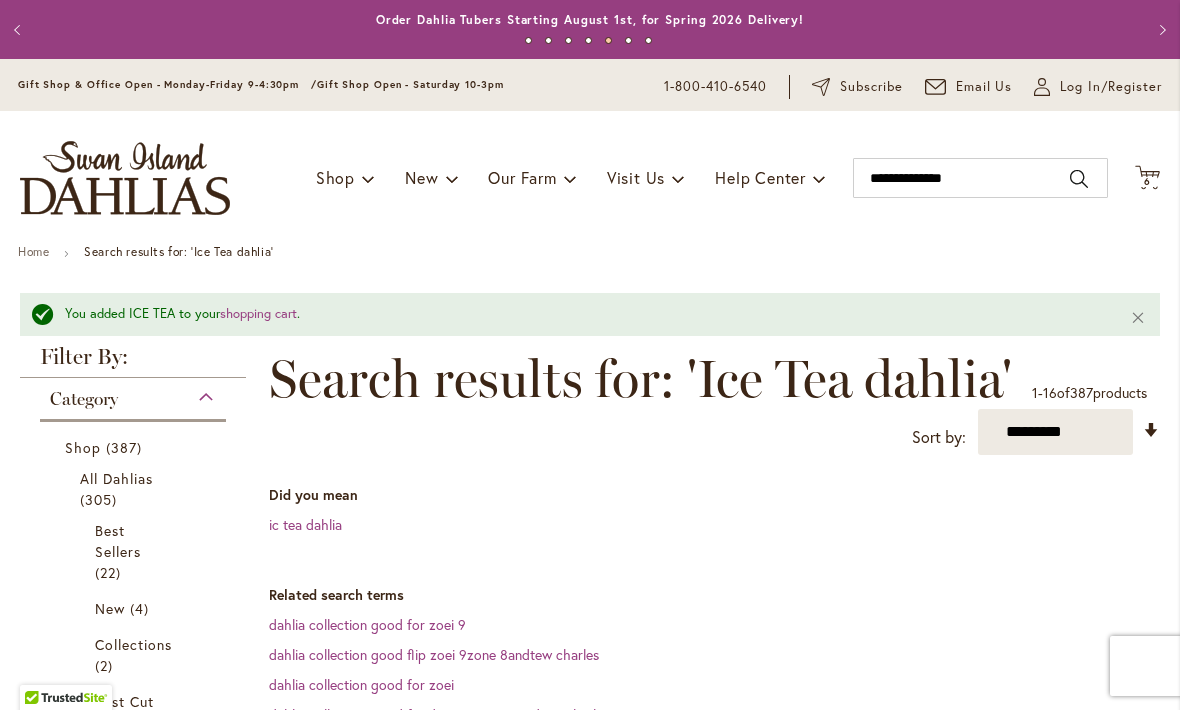 scroll, scrollTop: 0, scrollLeft: 0, axis: both 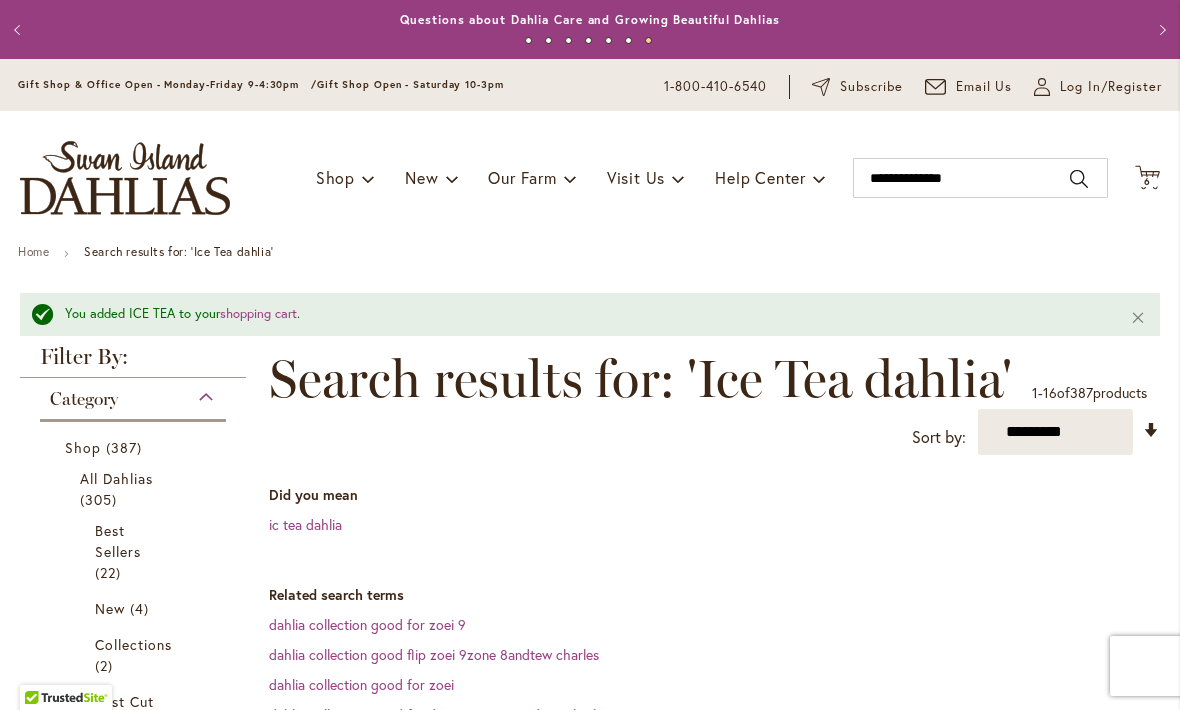 click 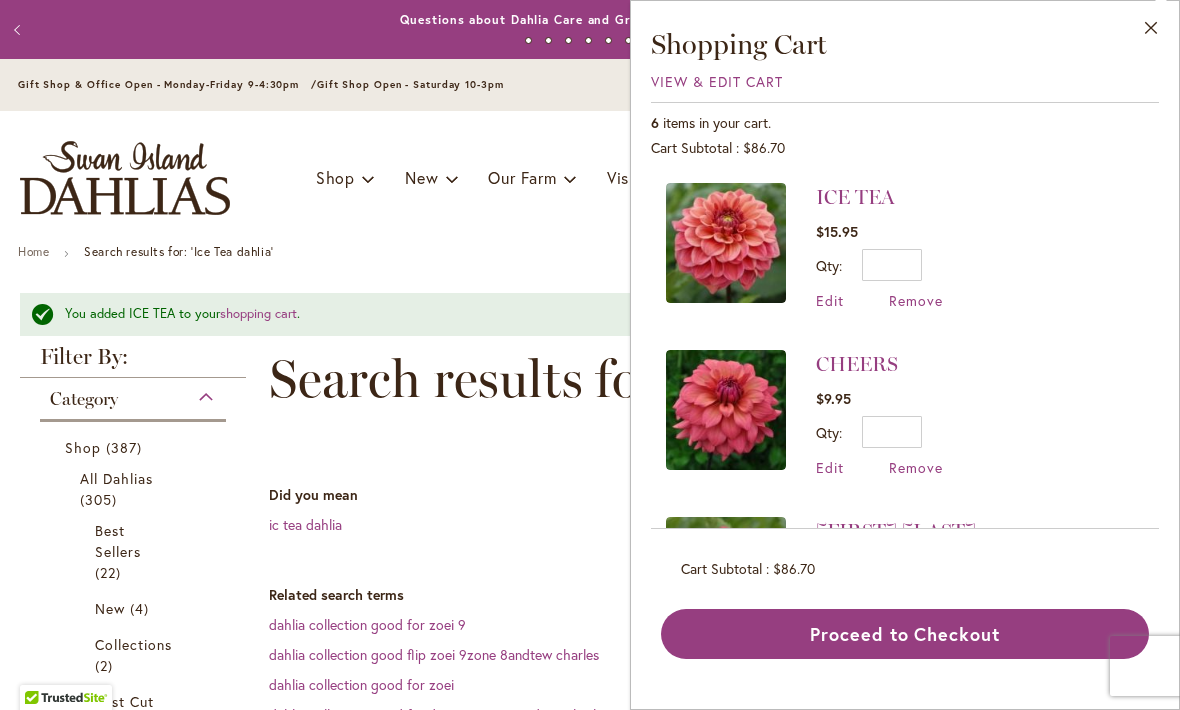 click on "View & Edit Cart" at bounding box center [717, 81] 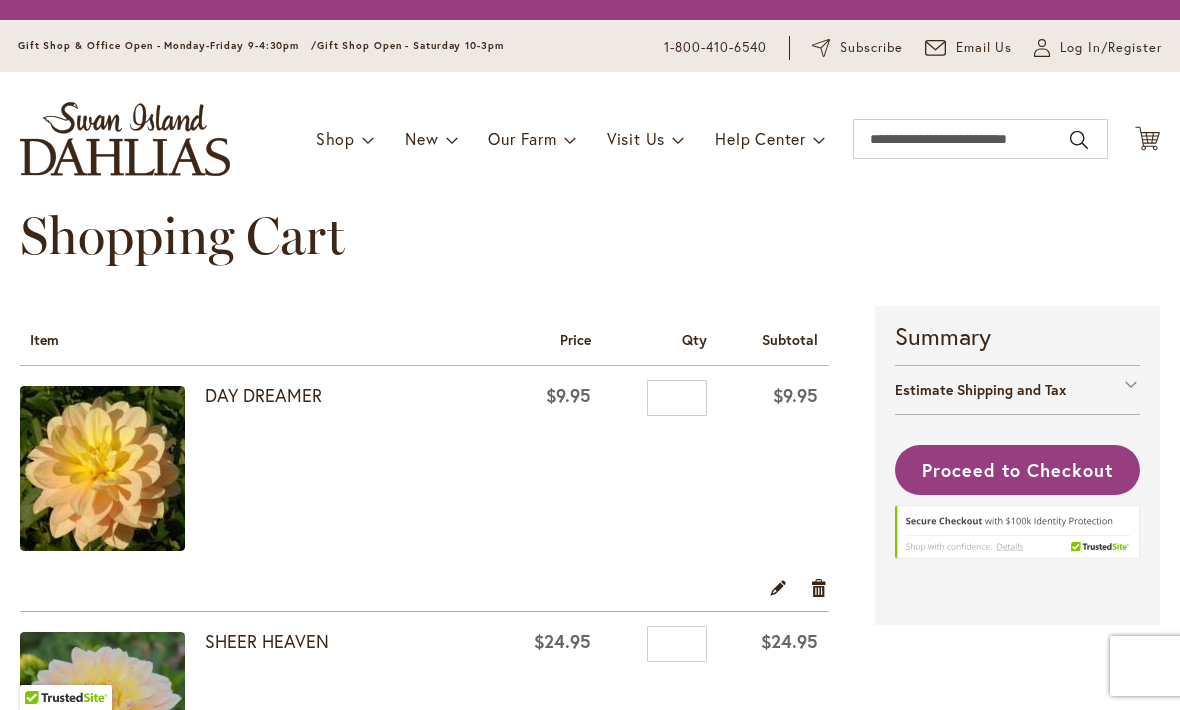 scroll, scrollTop: 0, scrollLeft: 0, axis: both 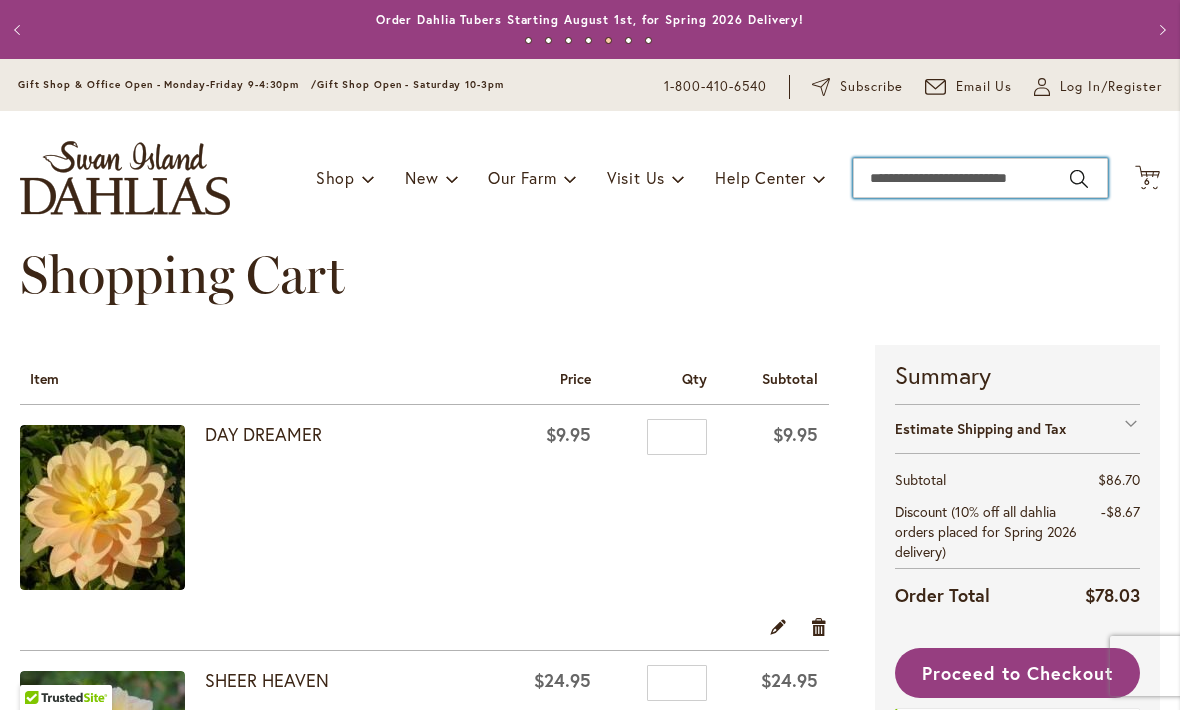 click on "Search" at bounding box center (980, 178) 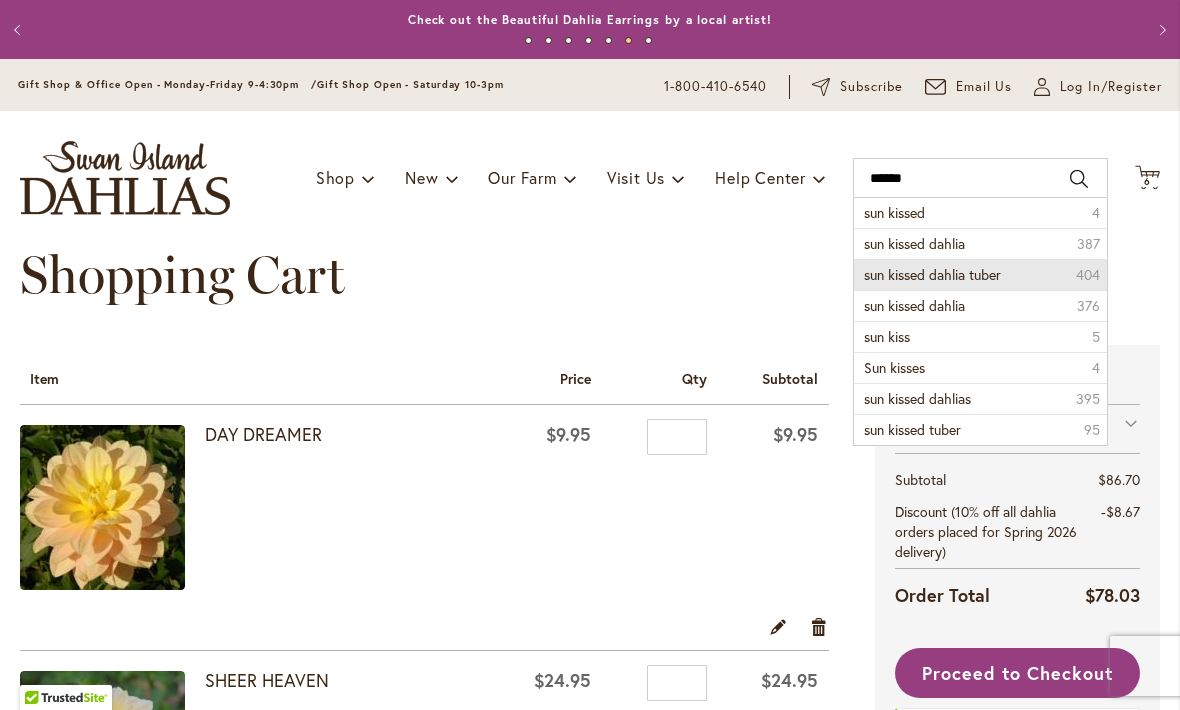 click on "sun kissed dahlia tuber 404" at bounding box center (980, 274) 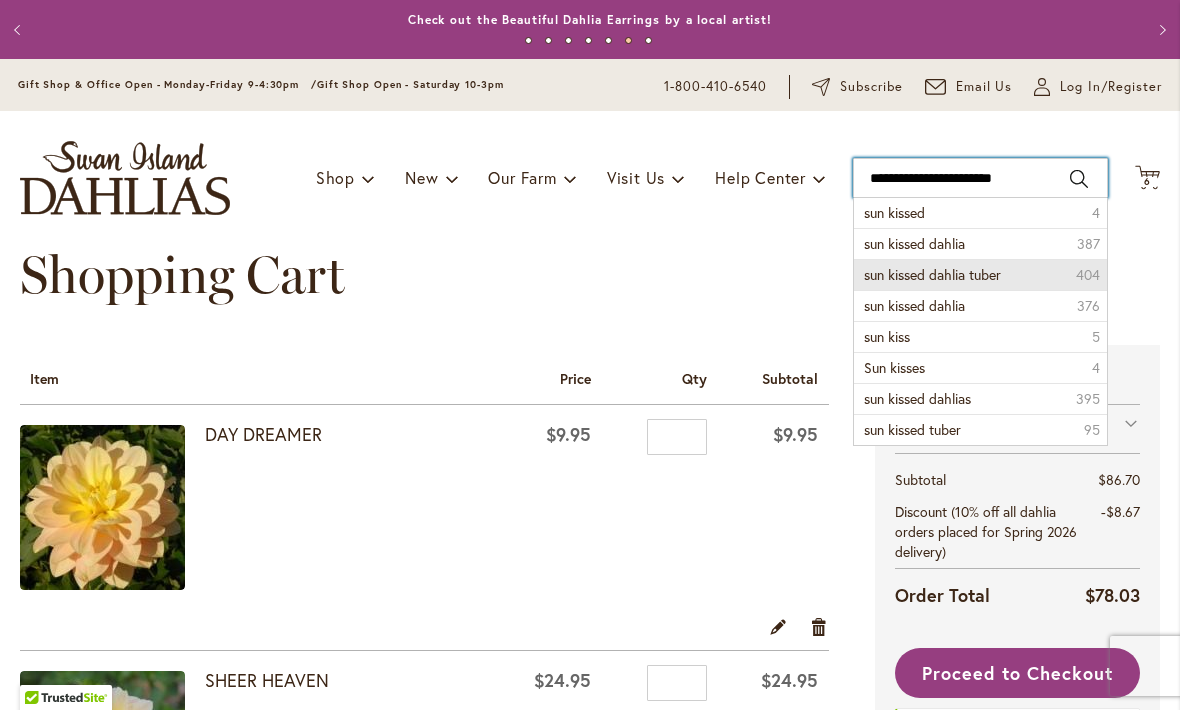 type on "**********" 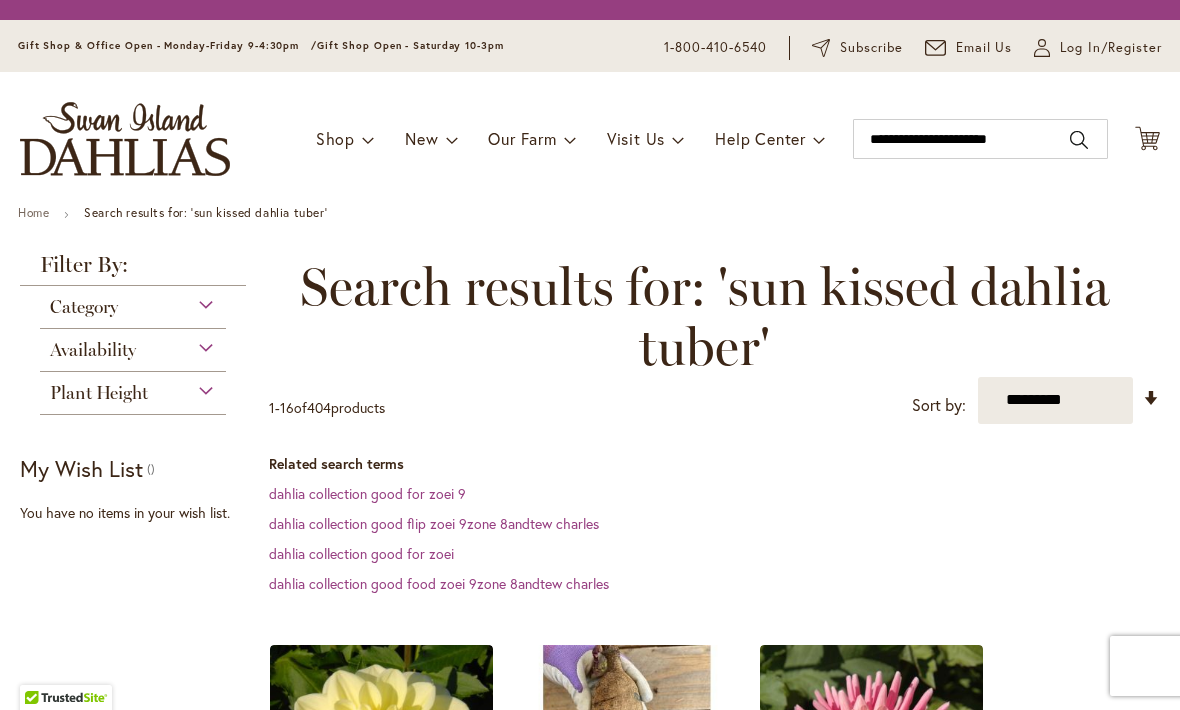 scroll, scrollTop: 0, scrollLeft: 0, axis: both 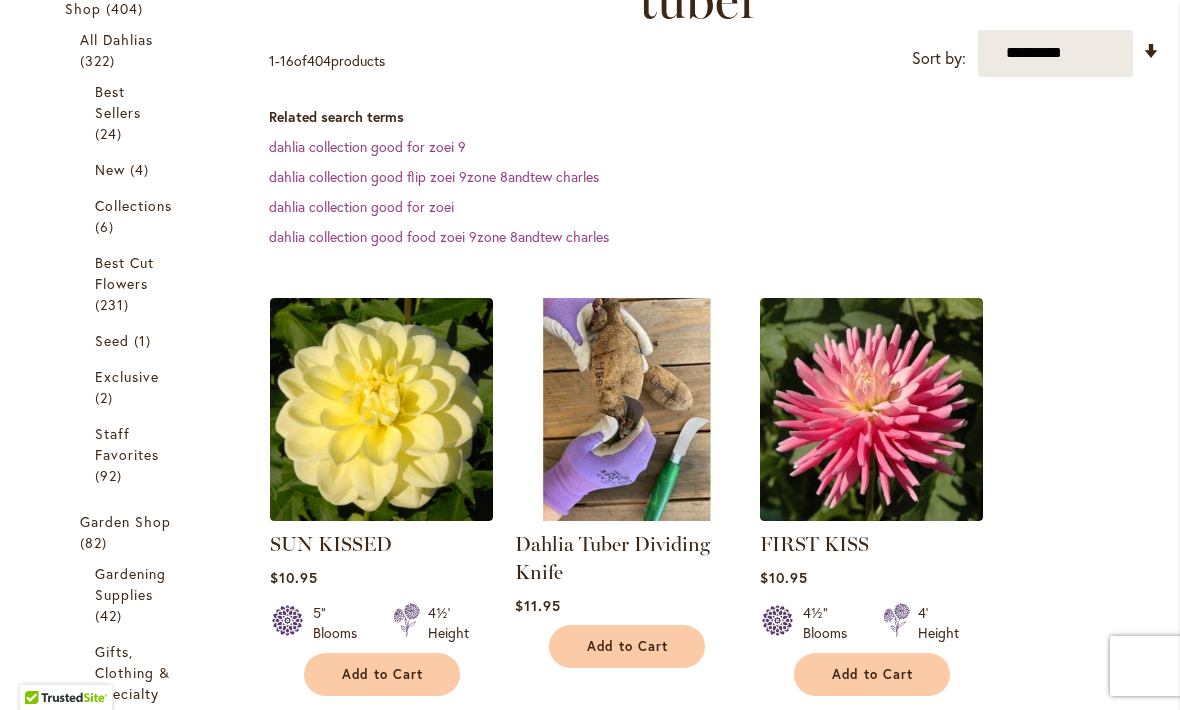 click at bounding box center [381, 409] 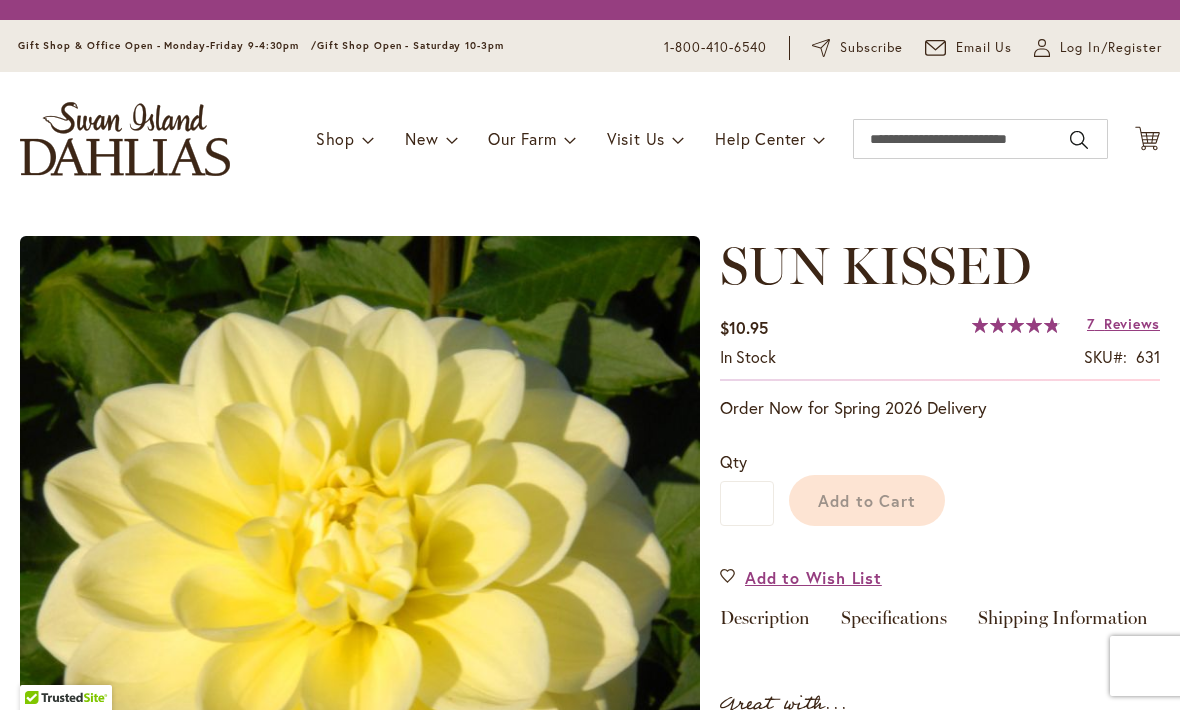 scroll, scrollTop: 0, scrollLeft: 0, axis: both 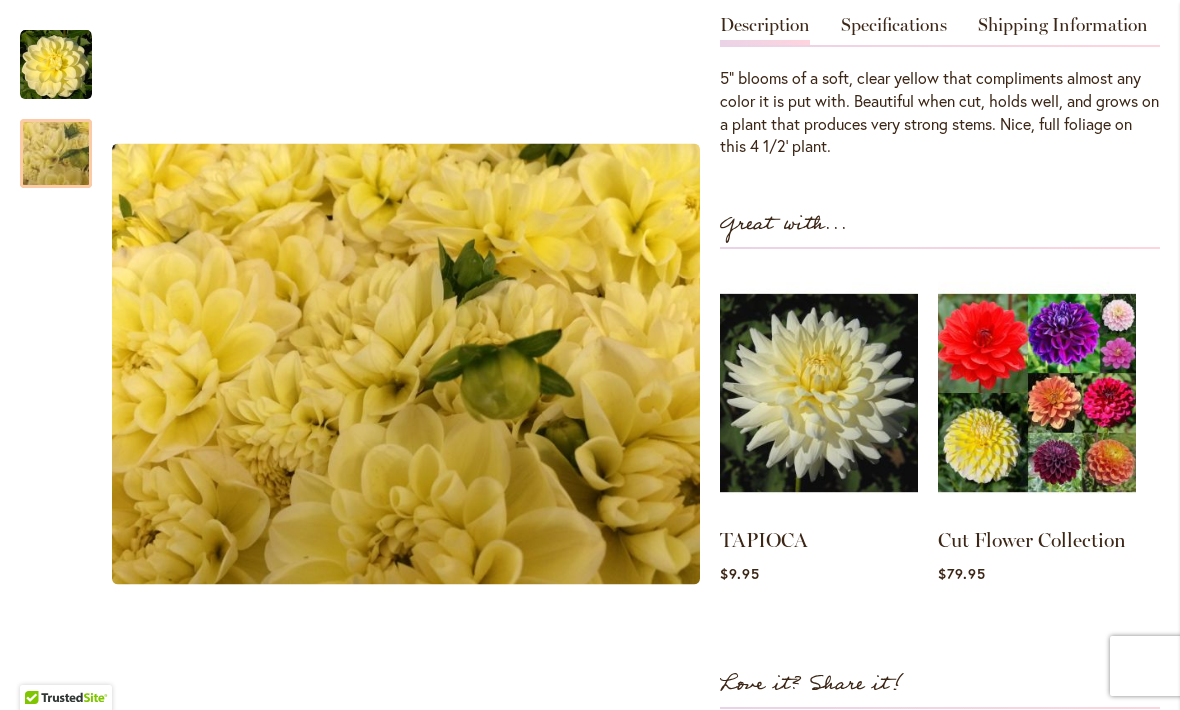 click at bounding box center [56, 154] 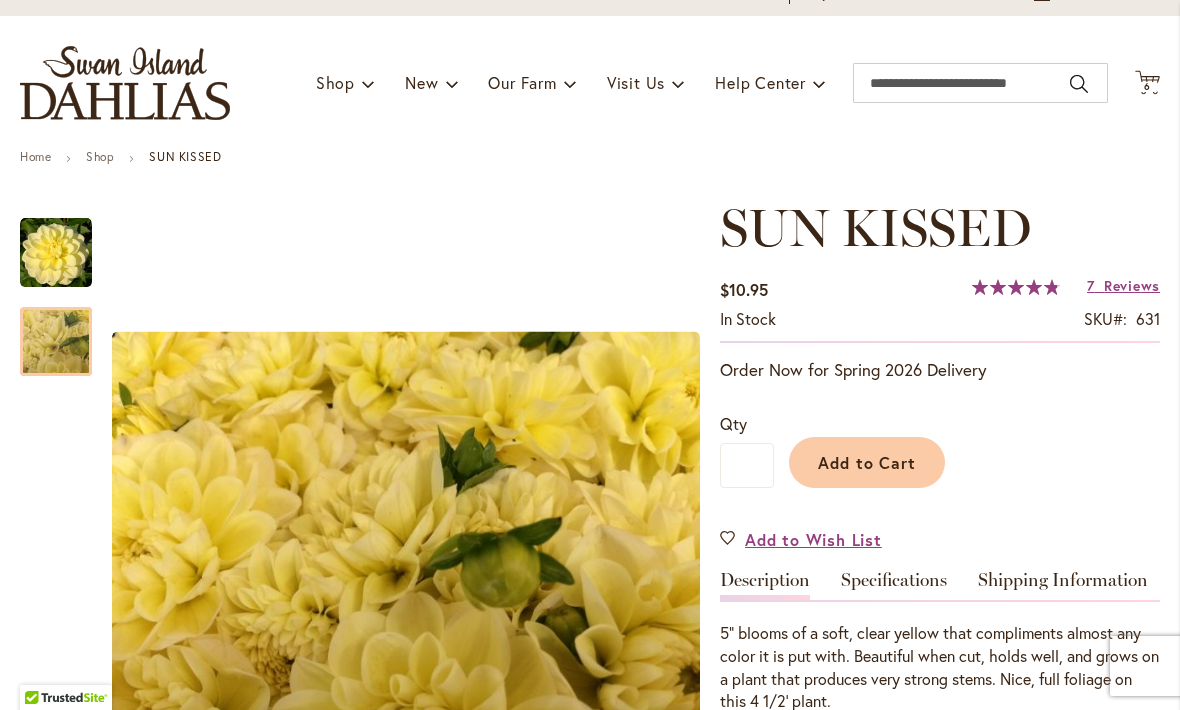 scroll, scrollTop: 96, scrollLeft: 0, axis: vertical 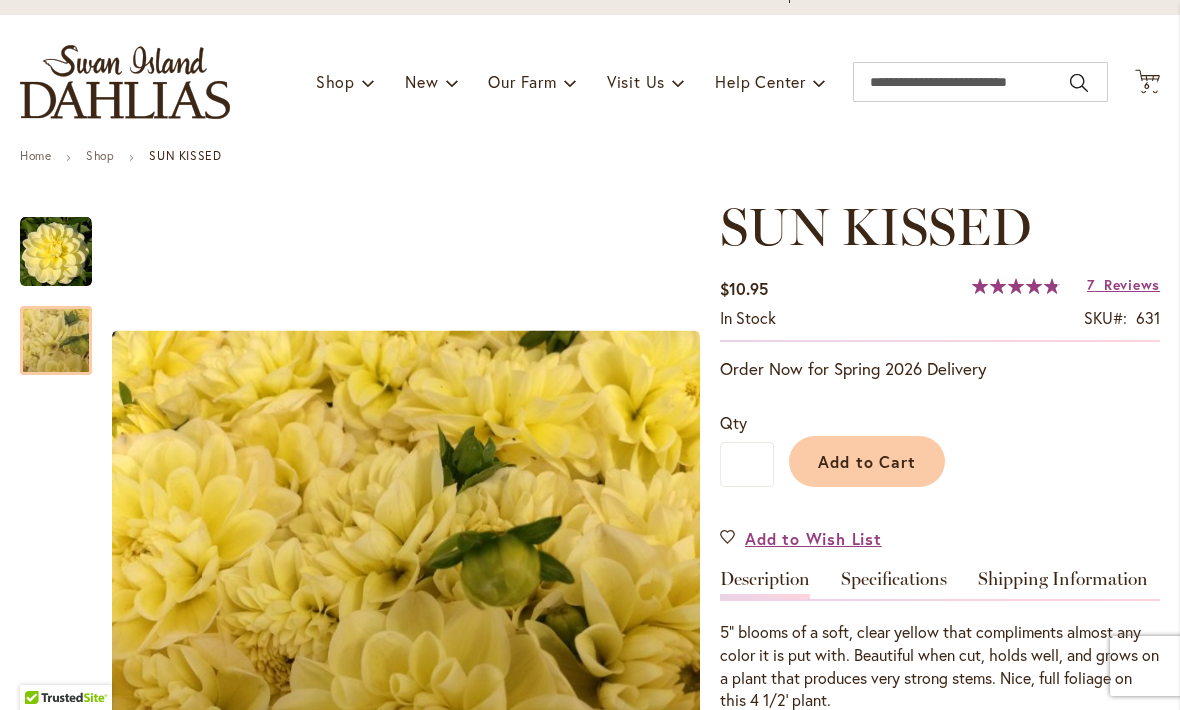click on "Add to Cart" at bounding box center (867, 461) 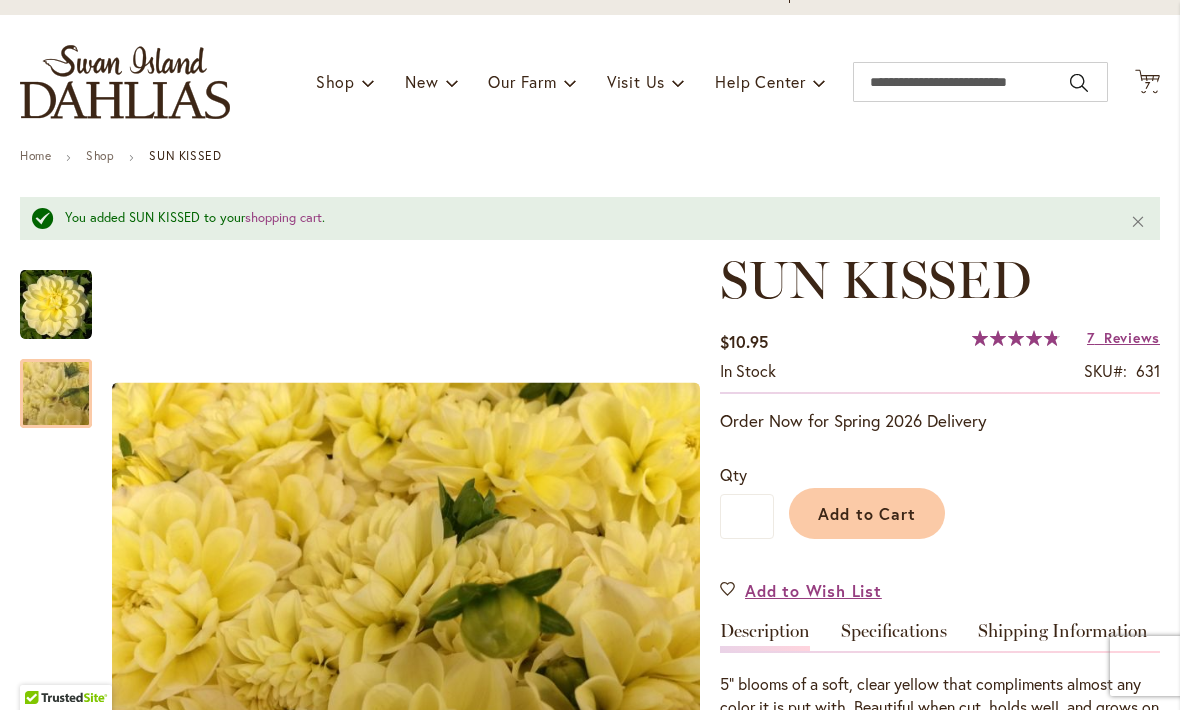click 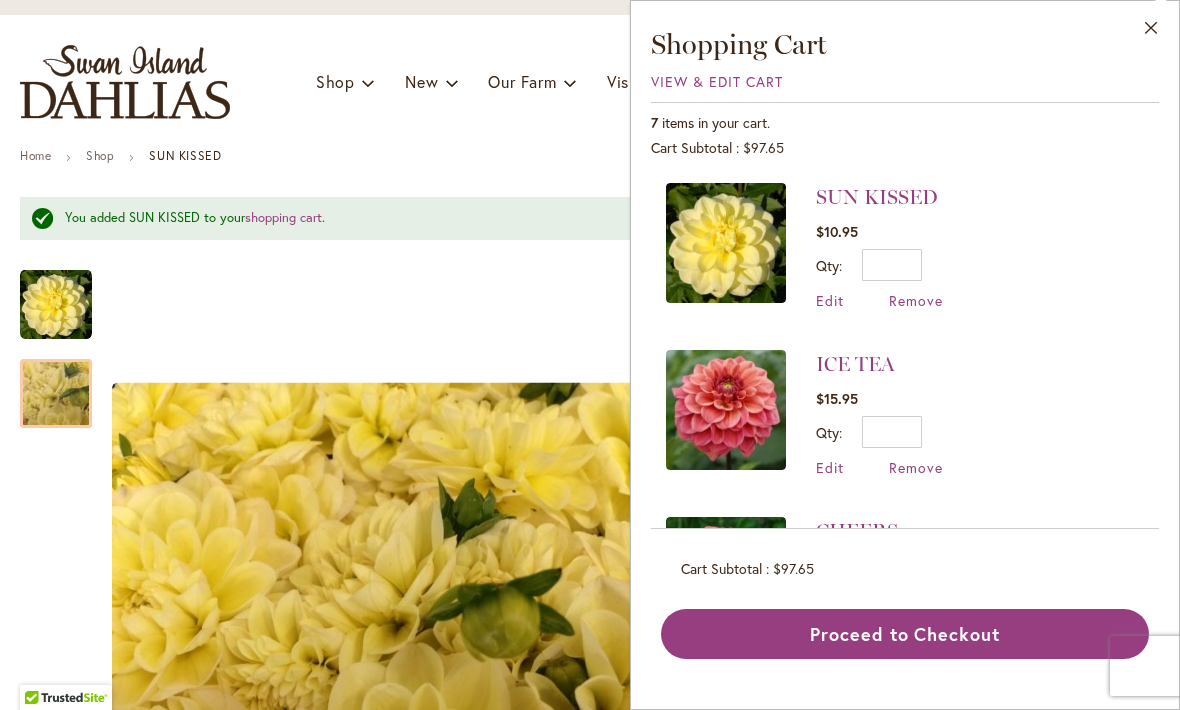 scroll, scrollTop: 0, scrollLeft: 0, axis: both 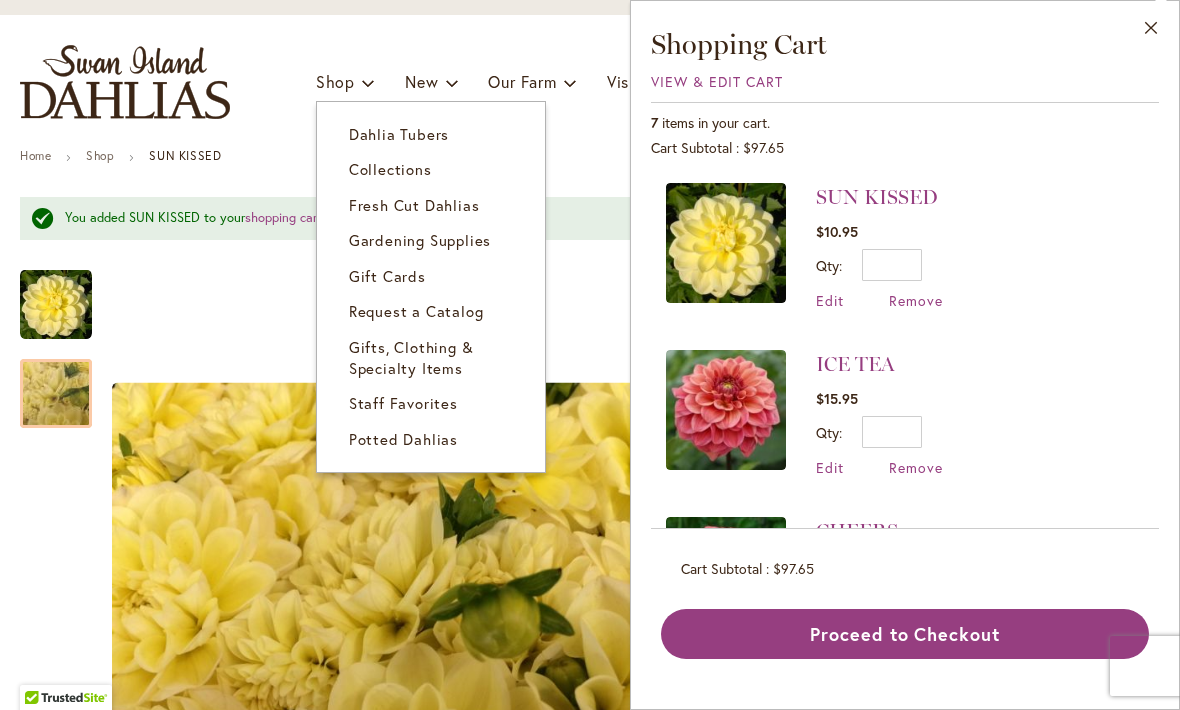 click on "Dahlia Tubers" at bounding box center (431, 134) 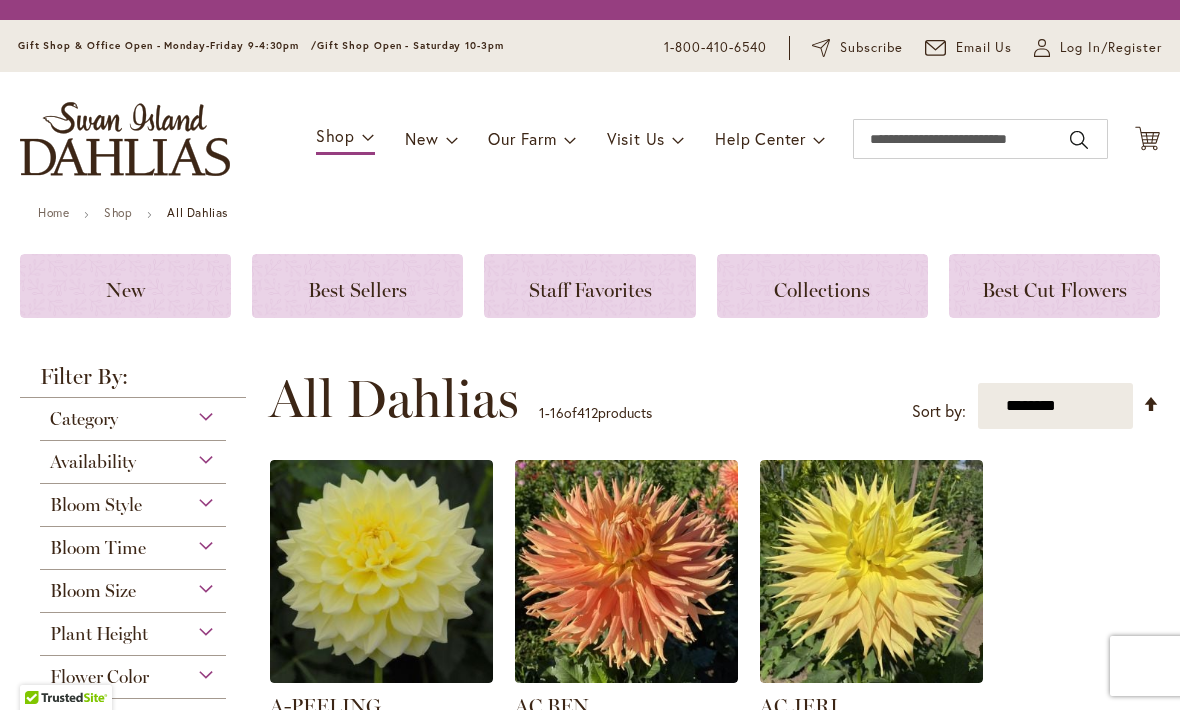 scroll, scrollTop: 0, scrollLeft: 0, axis: both 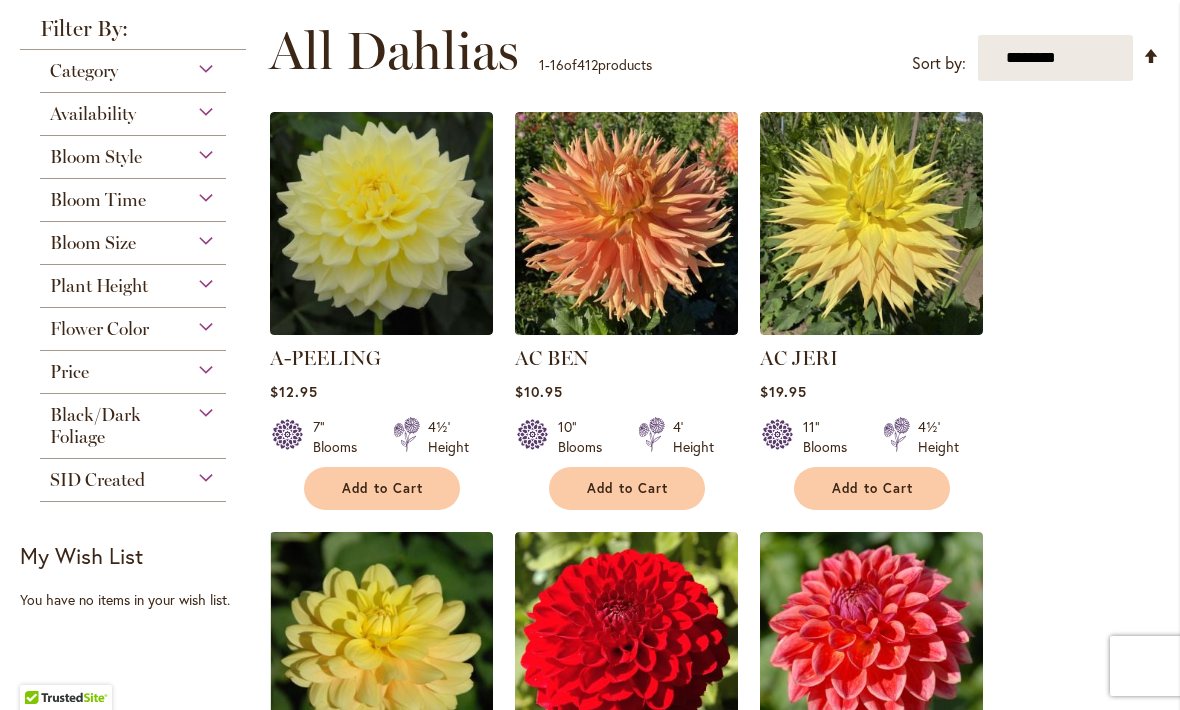 click on "Plant Height" at bounding box center (133, 281) 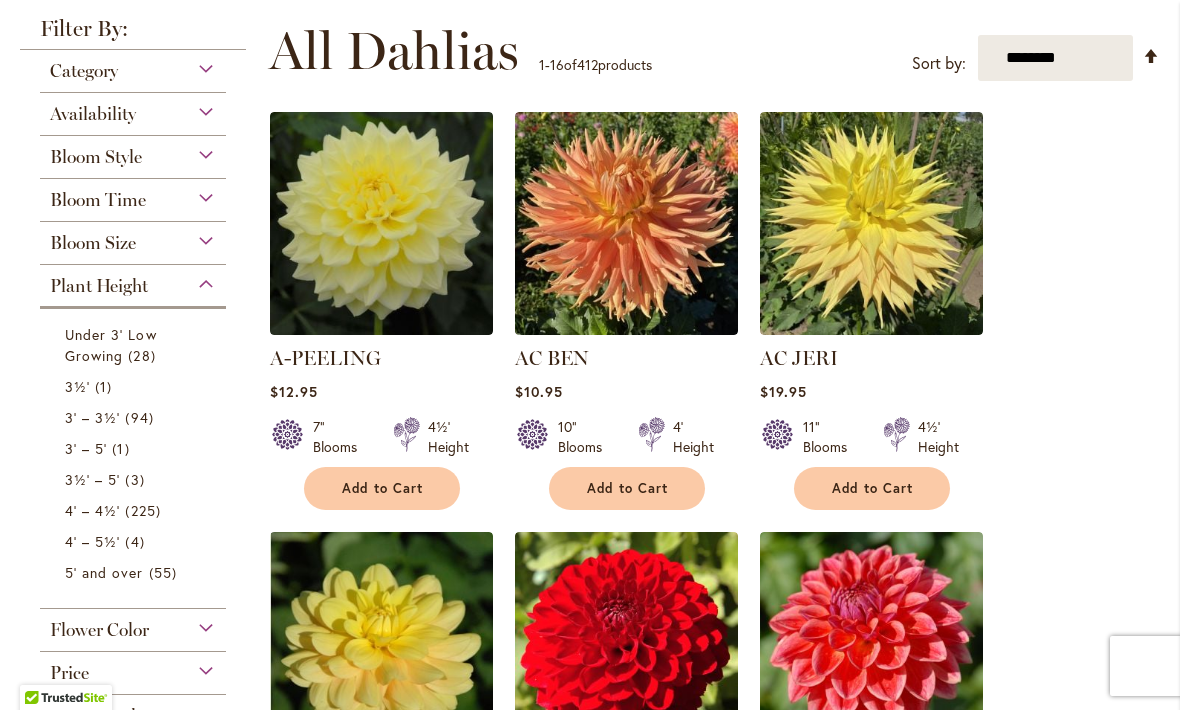 click on "94
items" at bounding box center (141, 417) 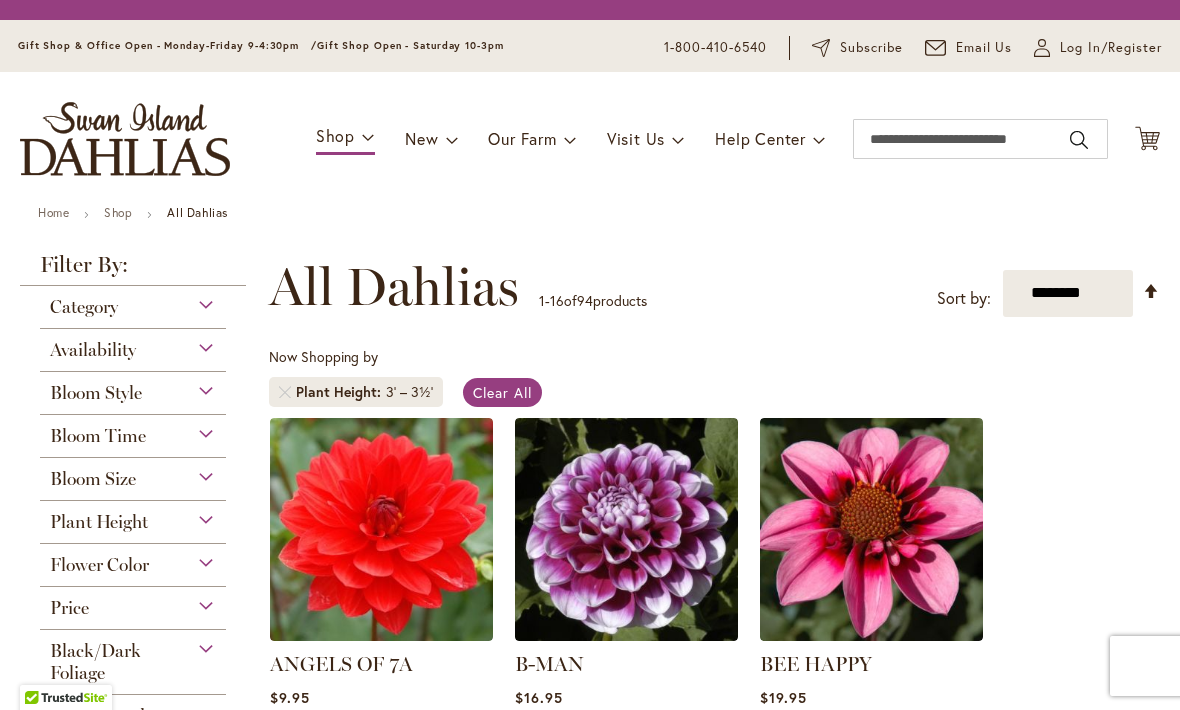 scroll, scrollTop: 0, scrollLeft: 0, axis: both 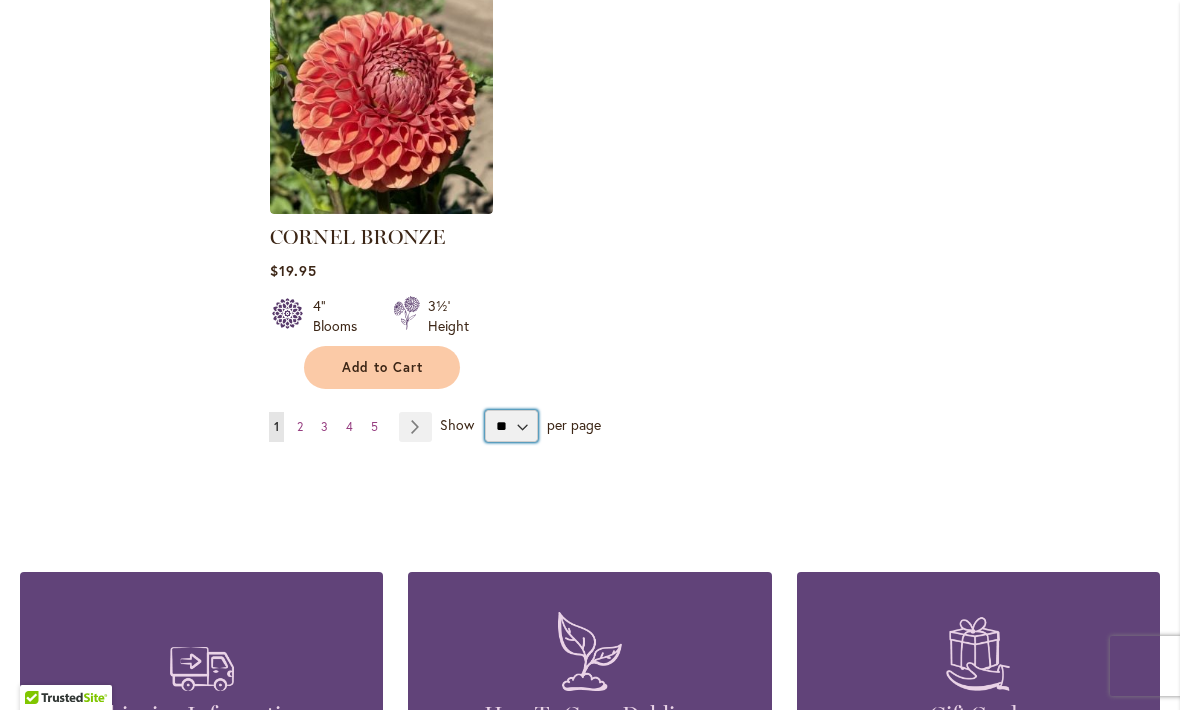 click on "**
**
**
**" at bounding box center [511, 426] 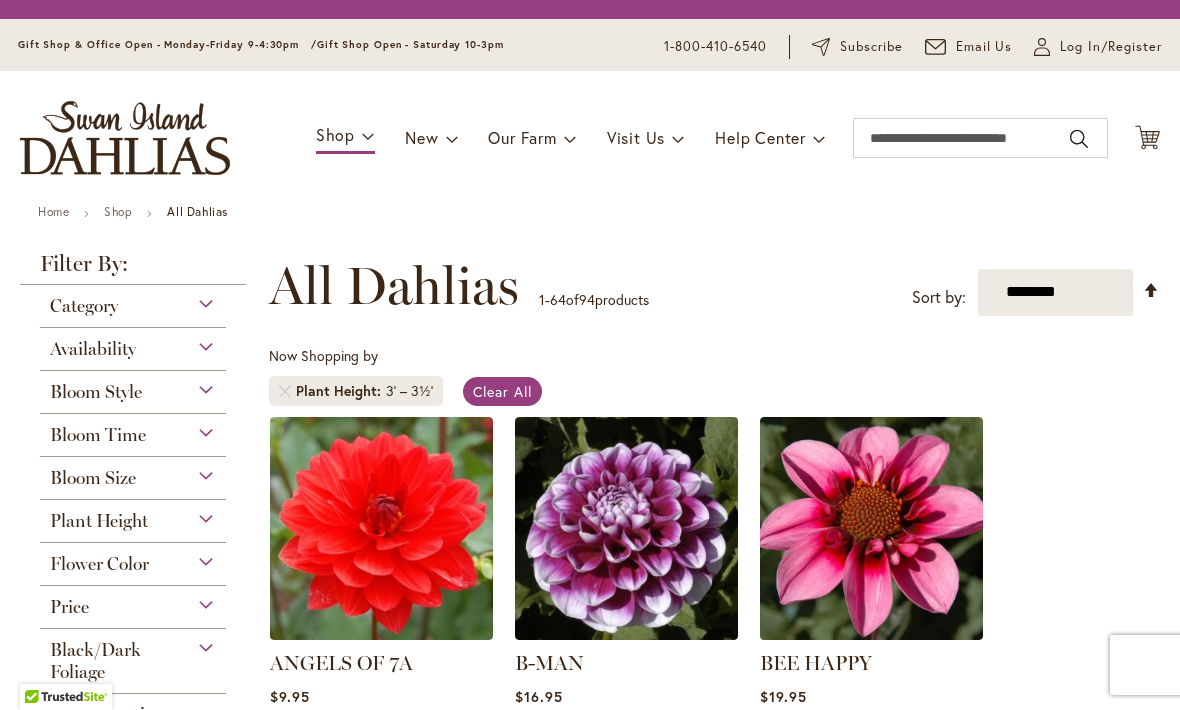 scroll, scrollTop: 1, scrollLeft: 0, axis: vertical 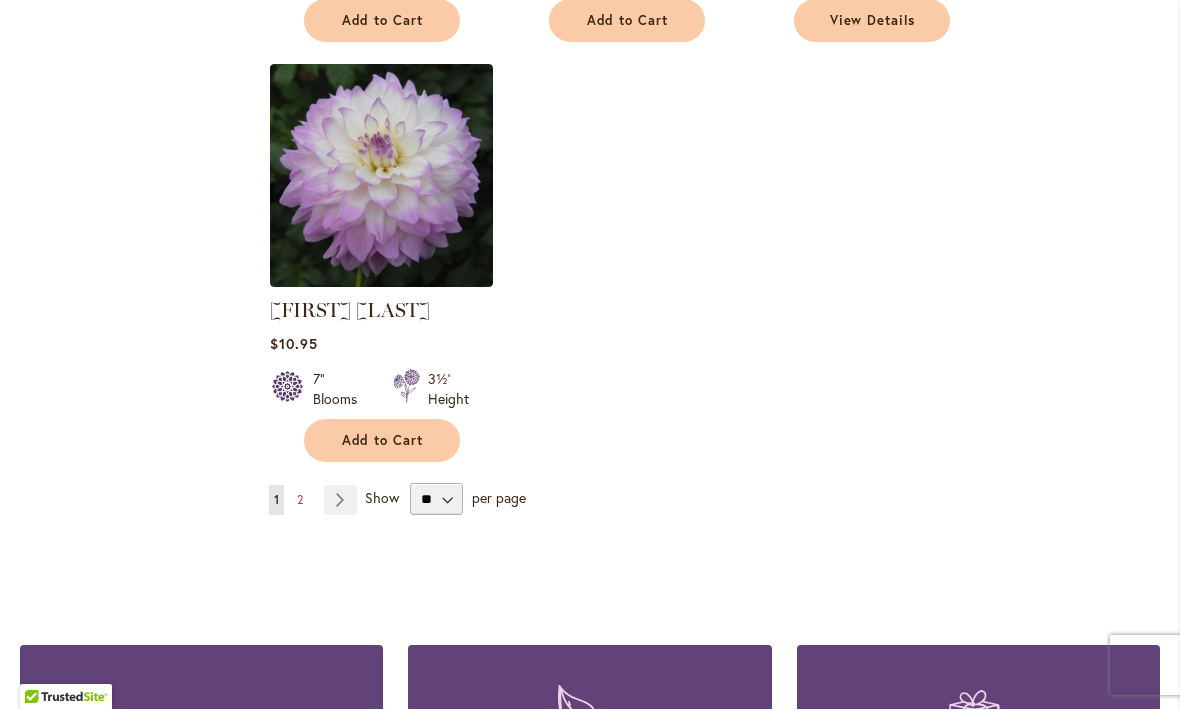 click on "Page
Next" at bounding box center [340, 501] 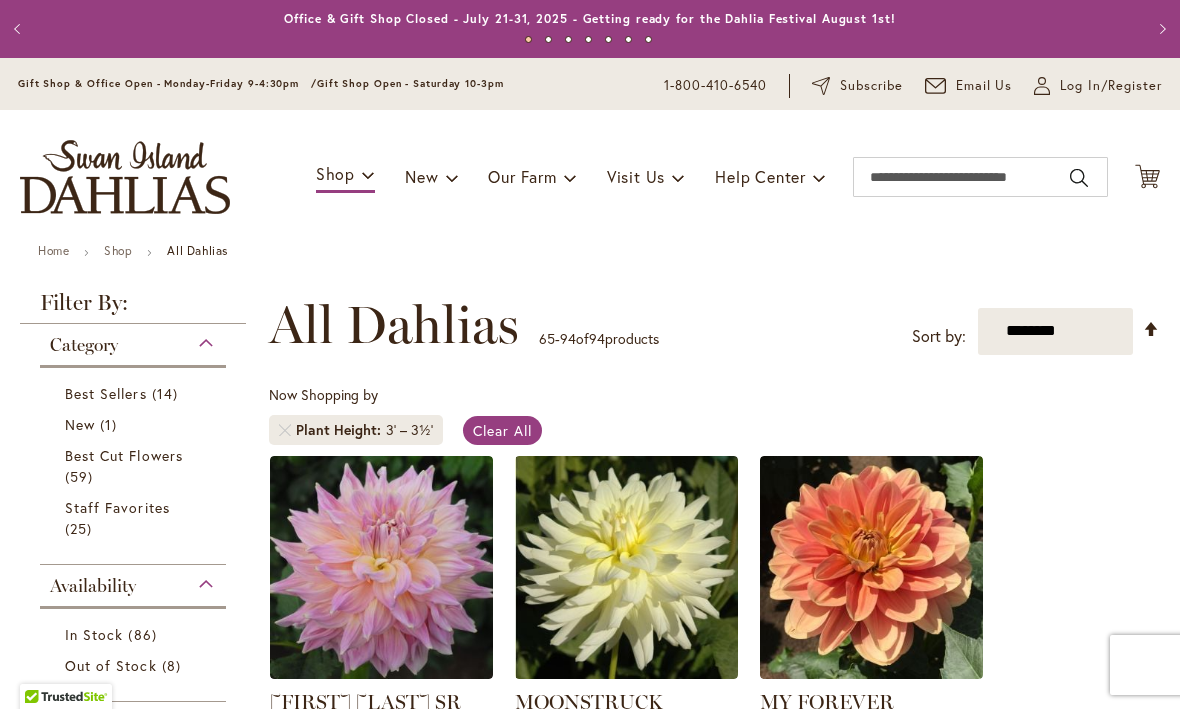 scroll, scrollTop: 1, scrollLeft: 0, axis: vertical 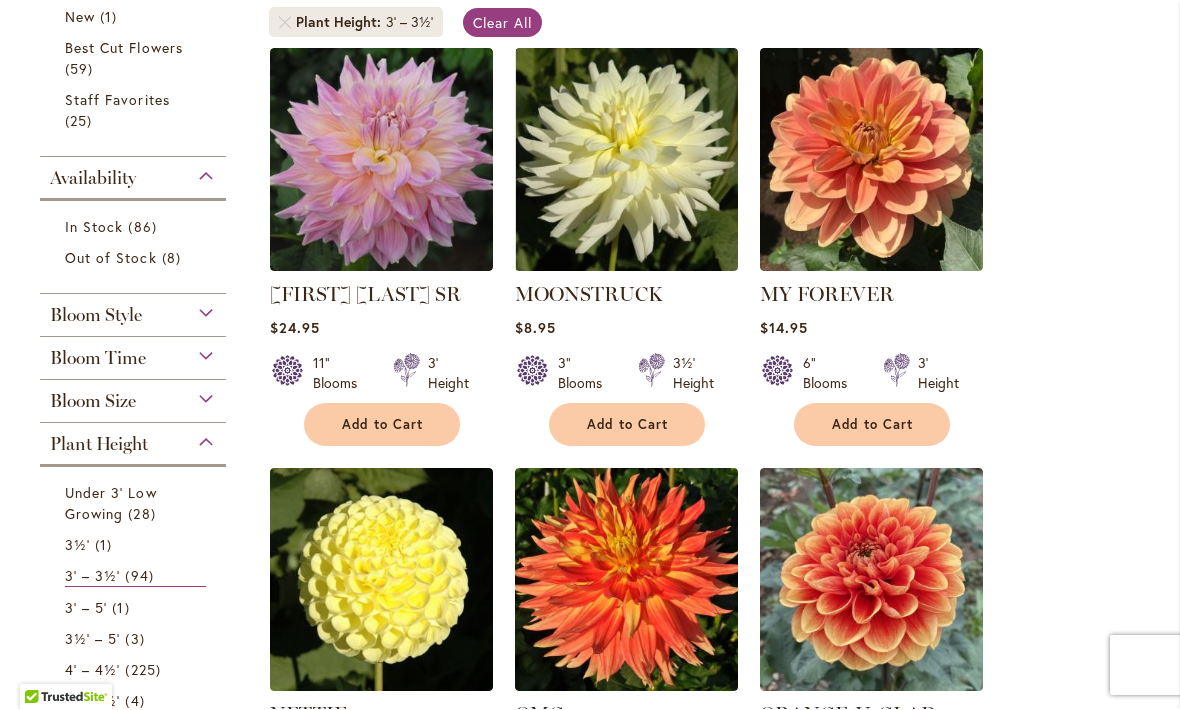click at bounding box center (626, 160) 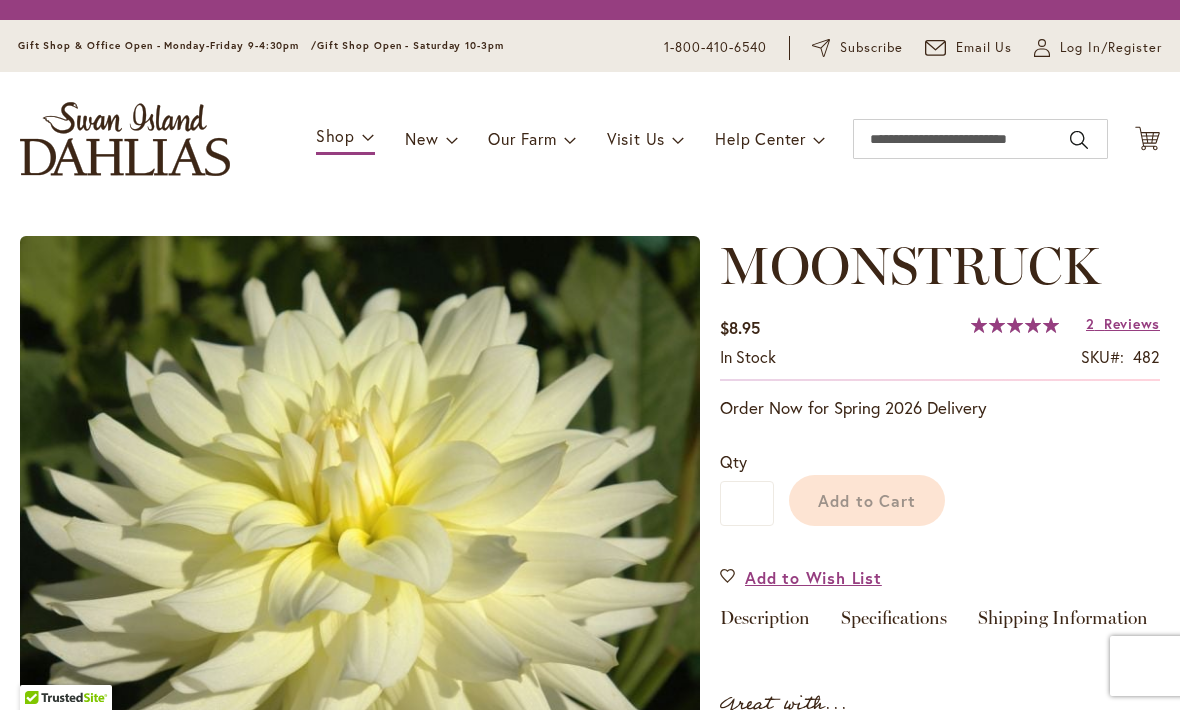 scroll, scrollTop: 0, scrollLeft: 0, axis: both 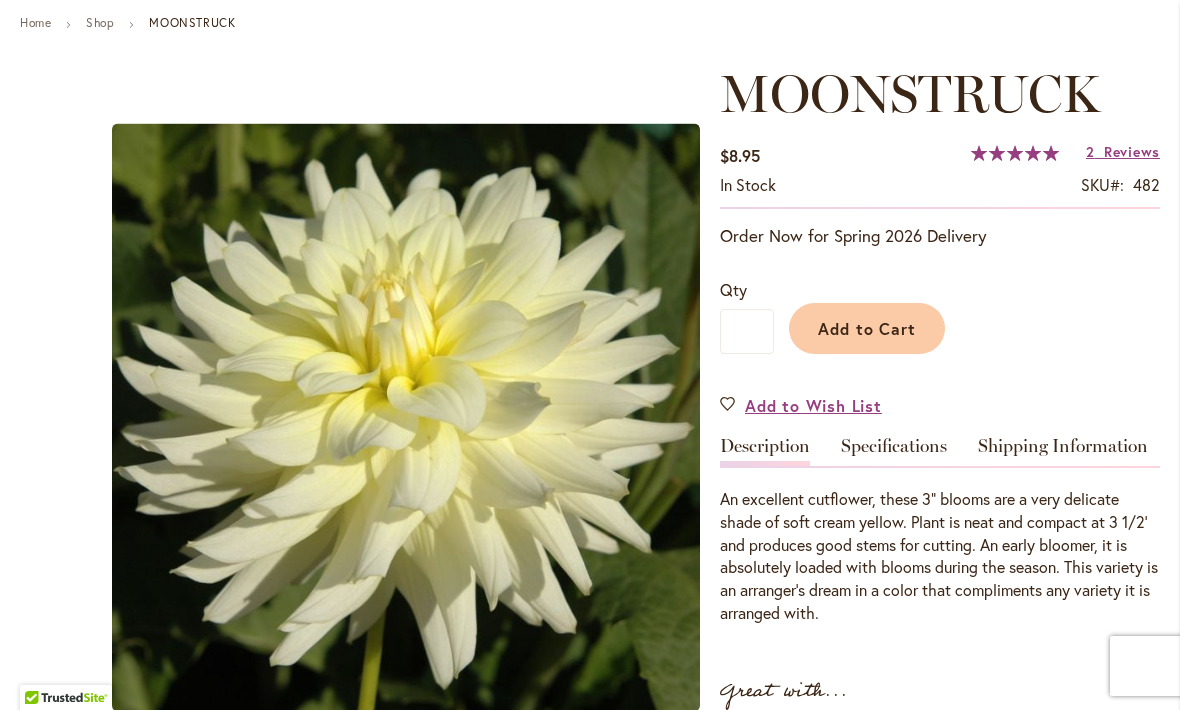 click on "Add to Cart" at bounding box center (867, 328) 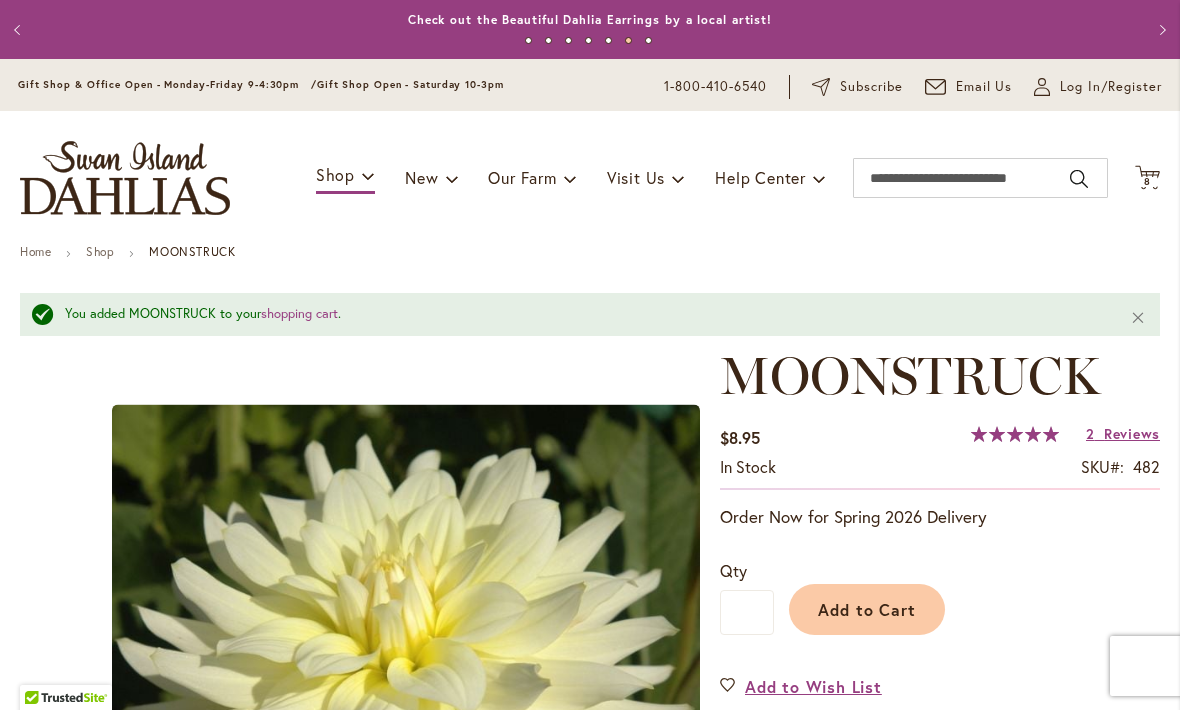 scroll, scrollTop: 0, scrollLeft: 0, axis: both 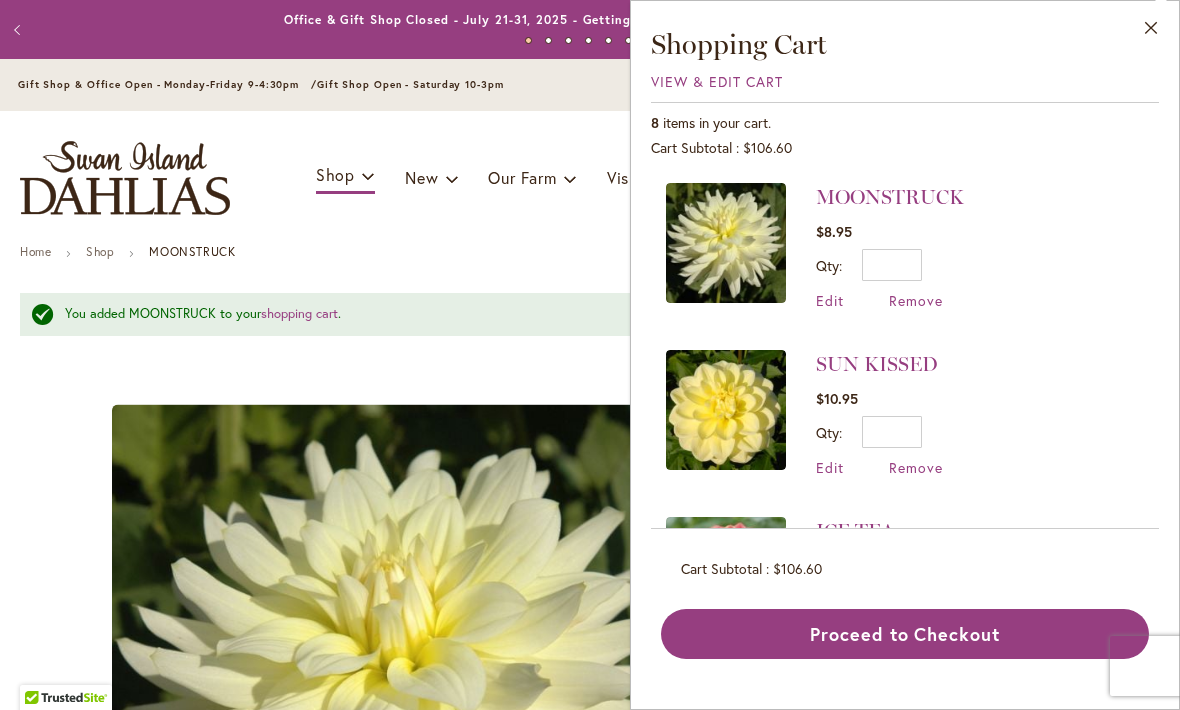 click on "Close" at bounding box center [1151, 32] 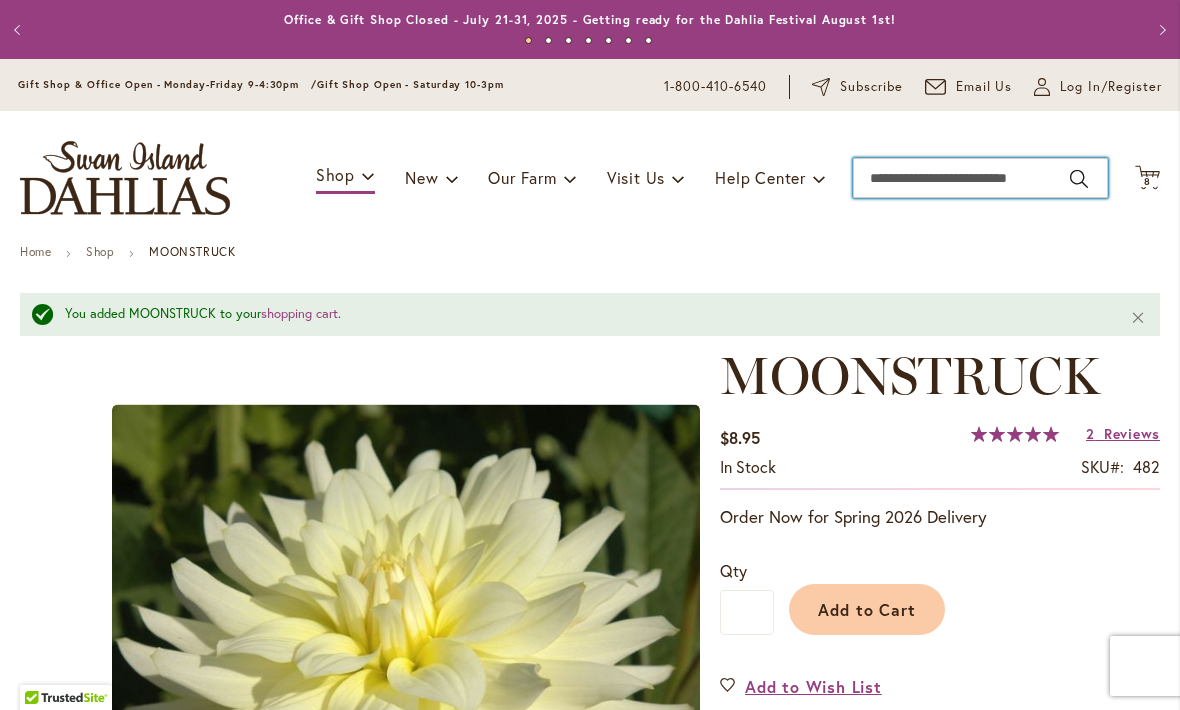 click on "Search" at bounding box center [980, 178] 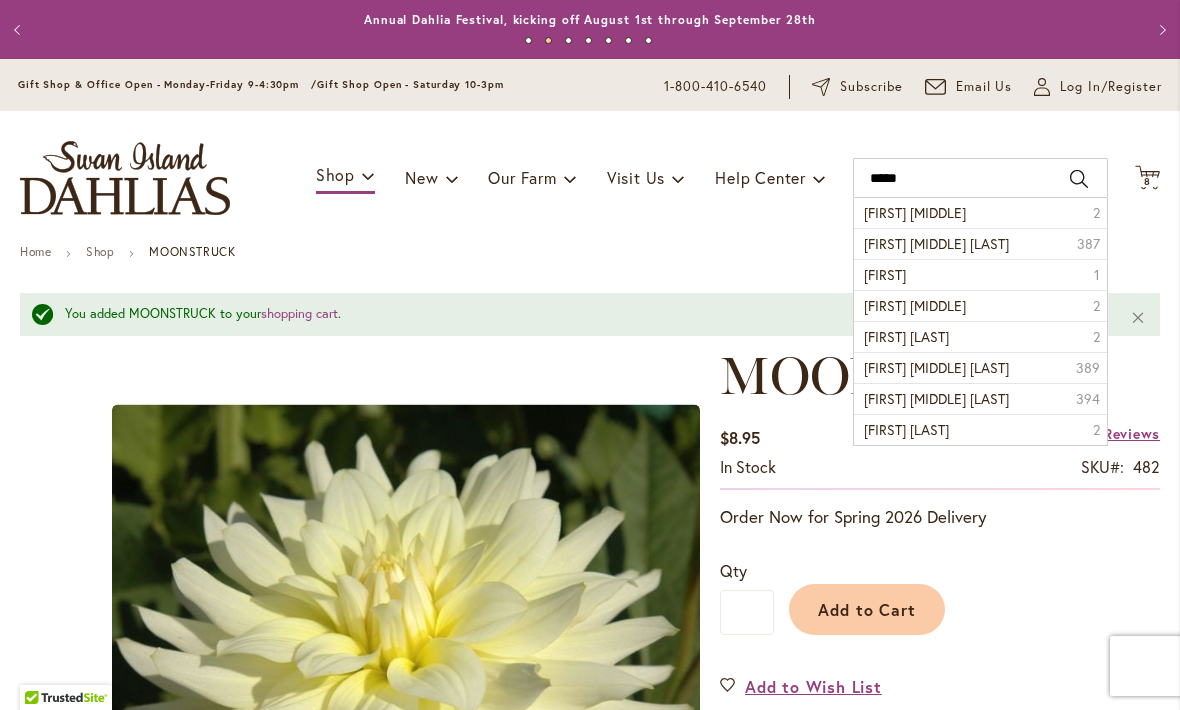 click on "Jason 1" at bounding box center [980, 274] 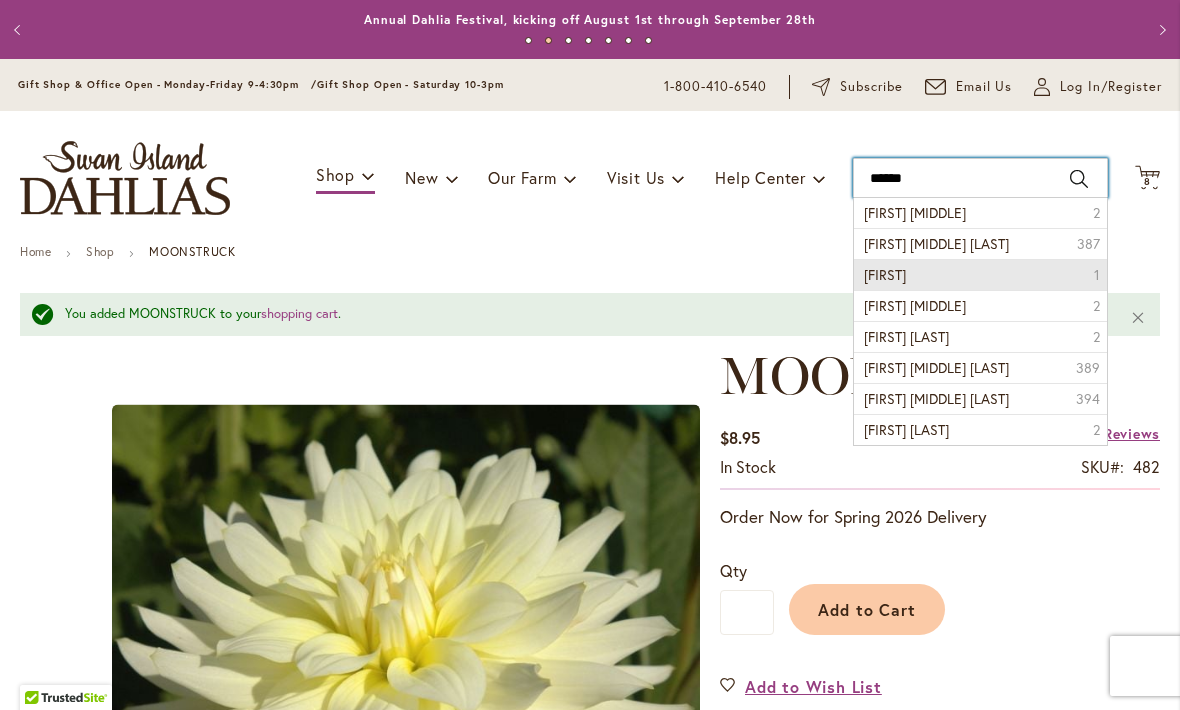 type on "*****" 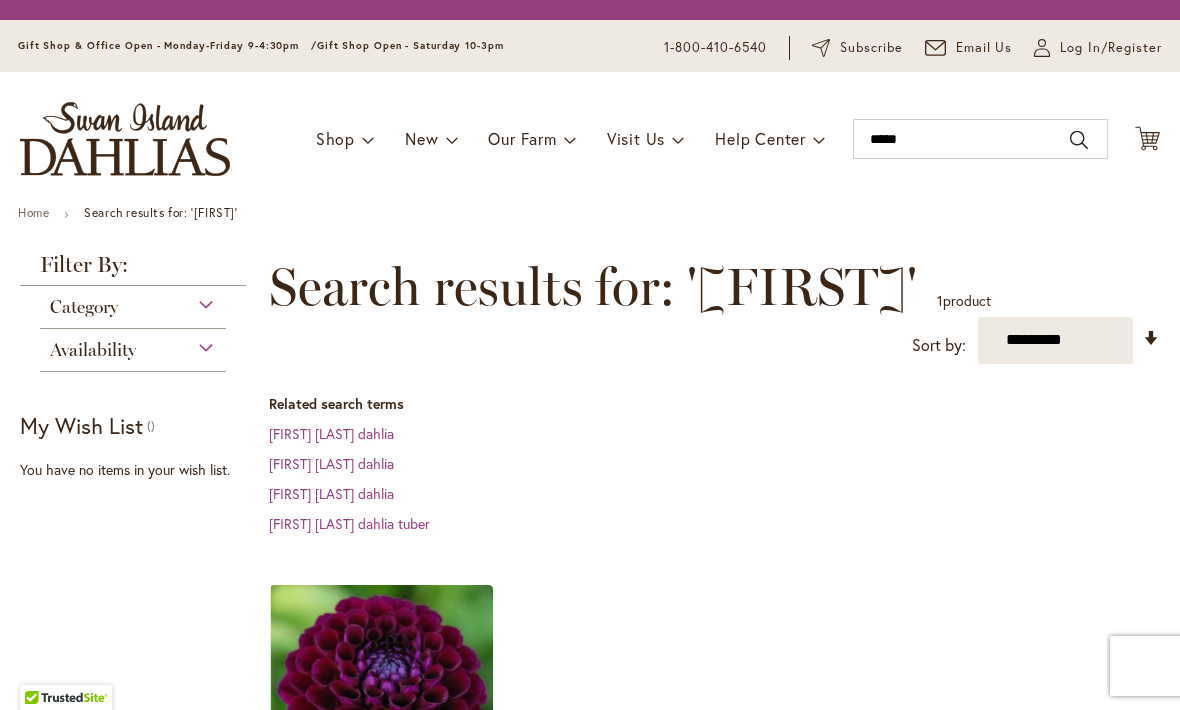 scroll, scrollTop: 0, scrollLeft: 0, axis: both 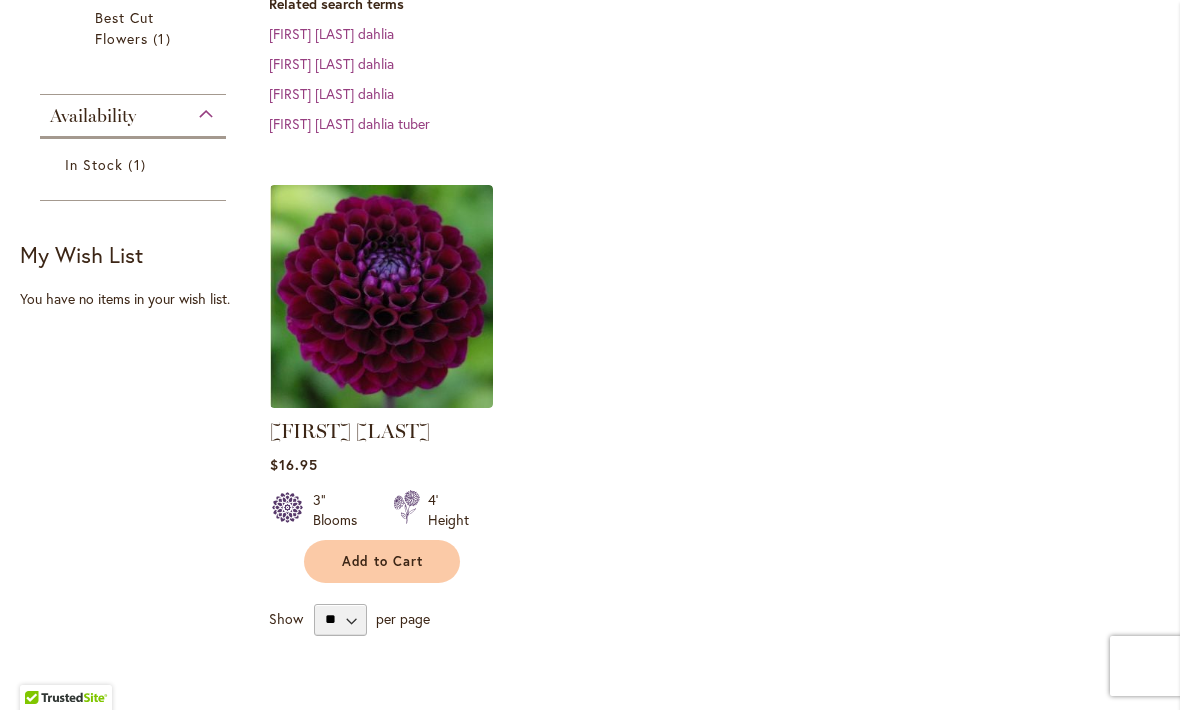 click at bounding box center (381, 296) 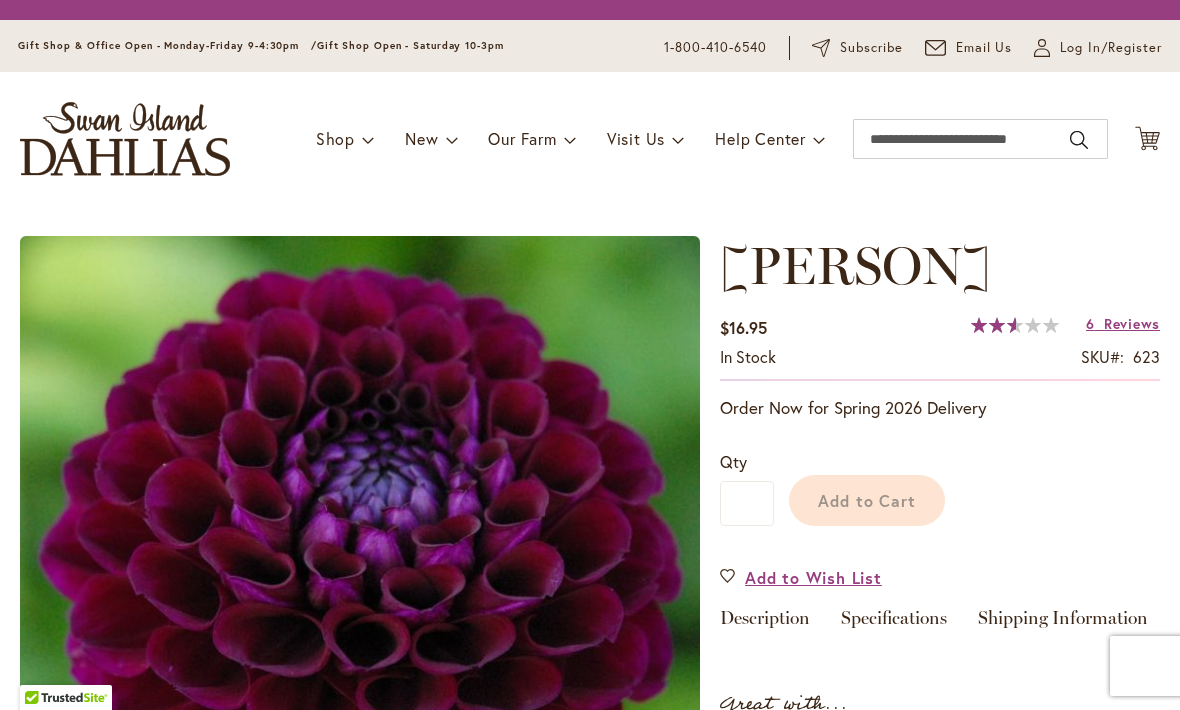 scroll, scrollTop: 0, scrollLeft: 0, axis: both 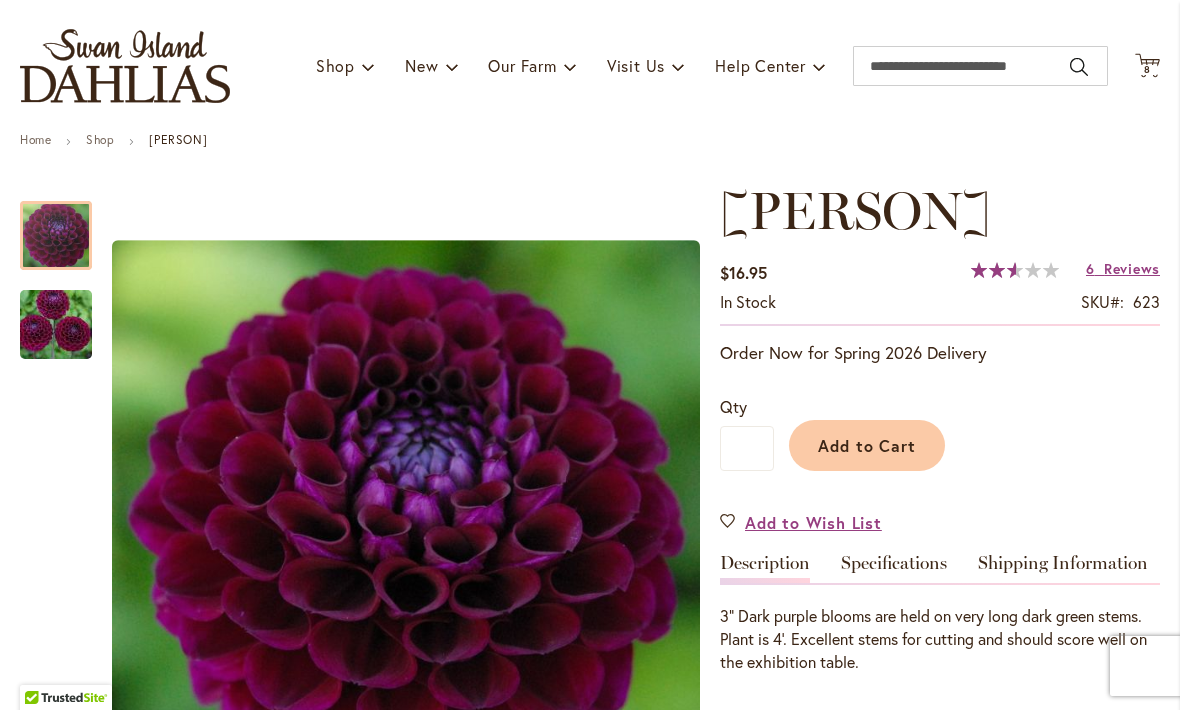 click at bounding box center (56, 325) 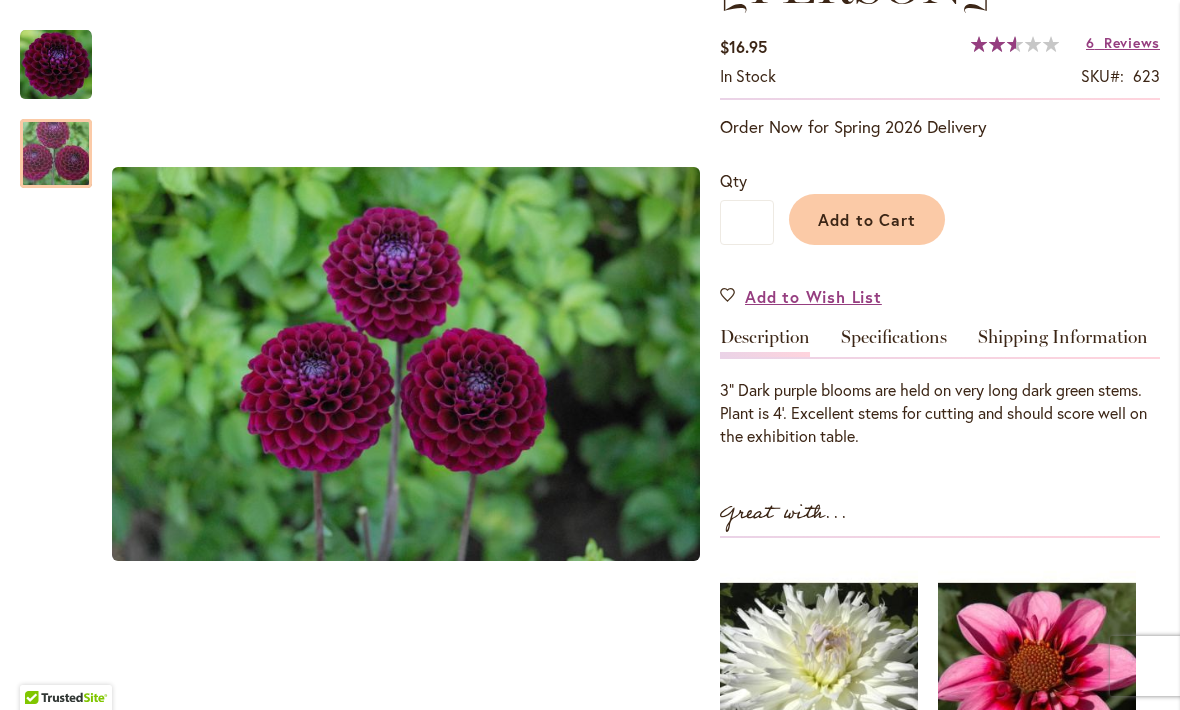 scroll, scrollTop: 341, scrollLeft: 0, axis: vertical 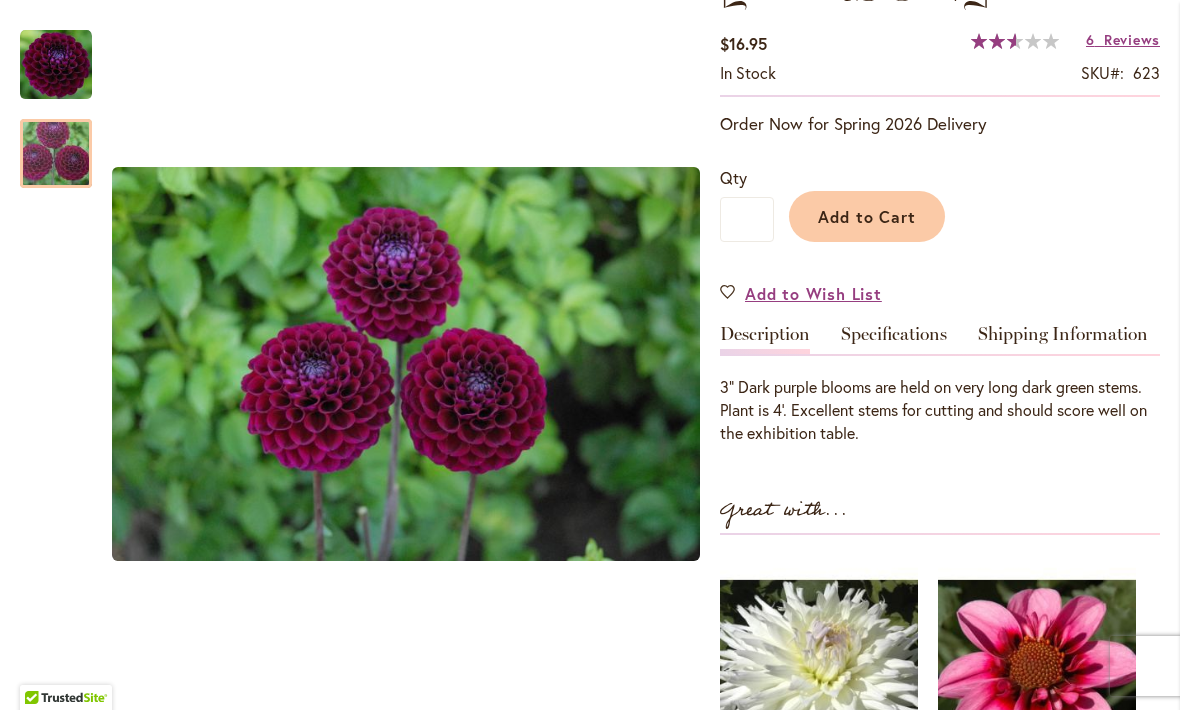 click on "Add to Cart" at bounding box center (867, 216) 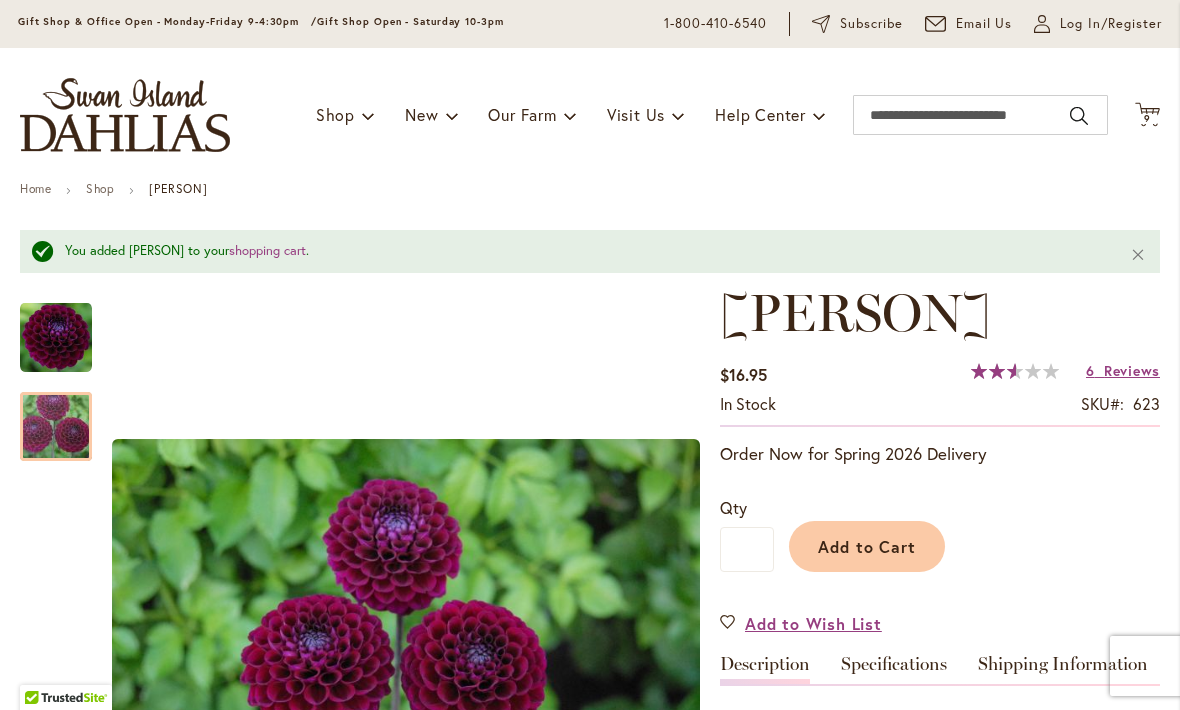scroll, scrollTop: 16, scrollLeft: 0, axis: vertical 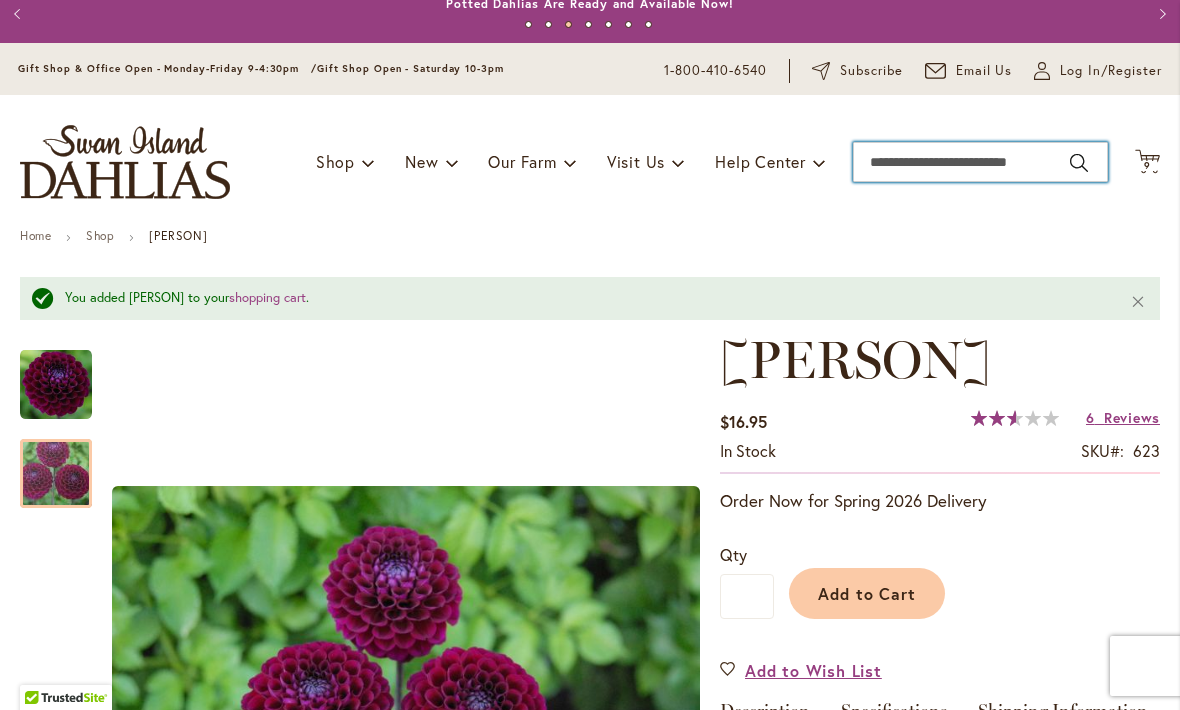 click on "Search" at bounding box center [980, 162] 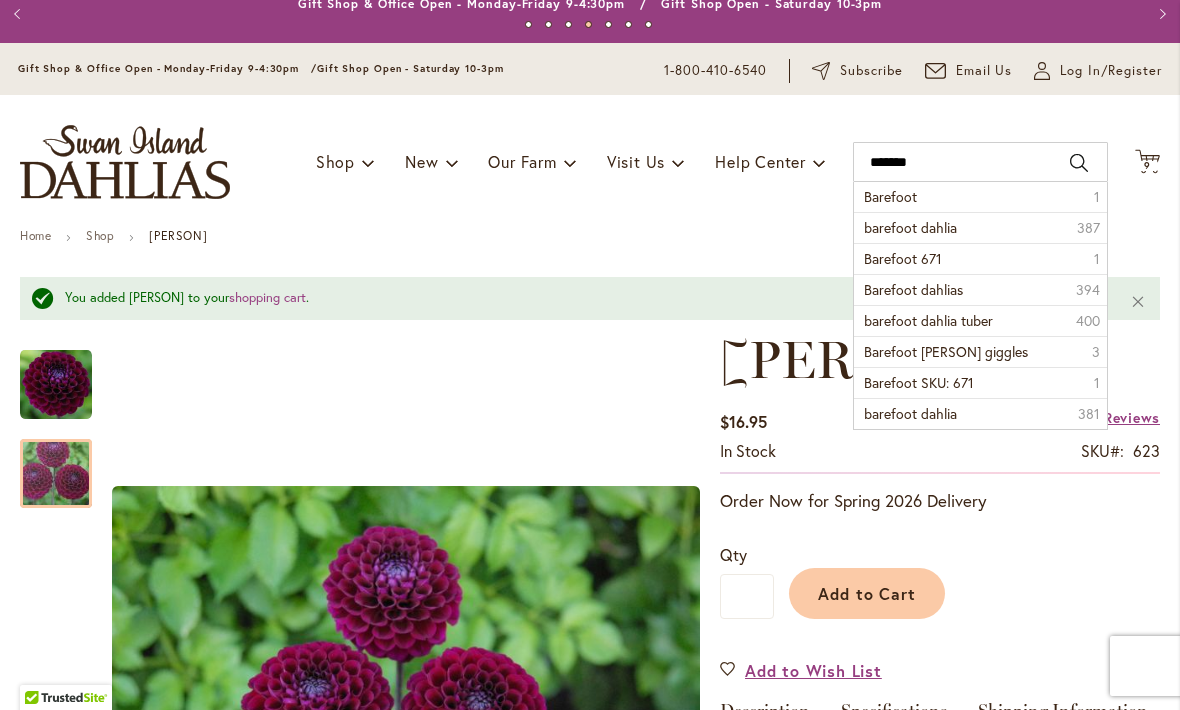 click on "barefoot dahlia" at bounding box center (910, 227) 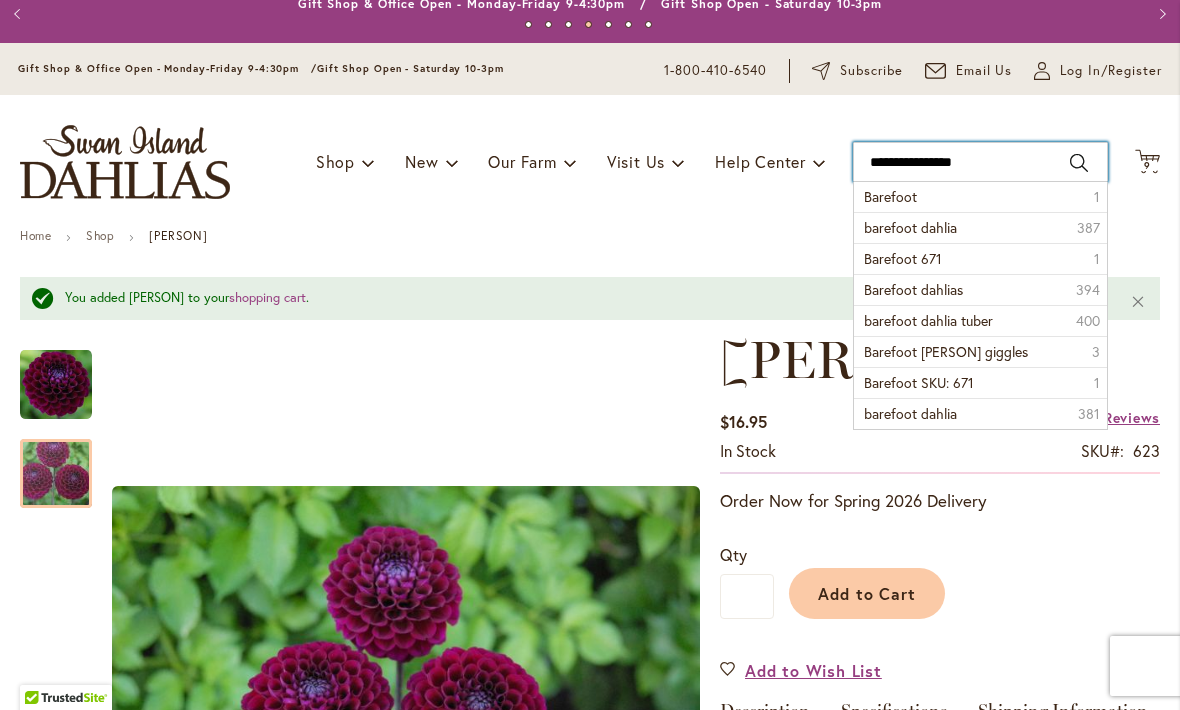 type on "**********" 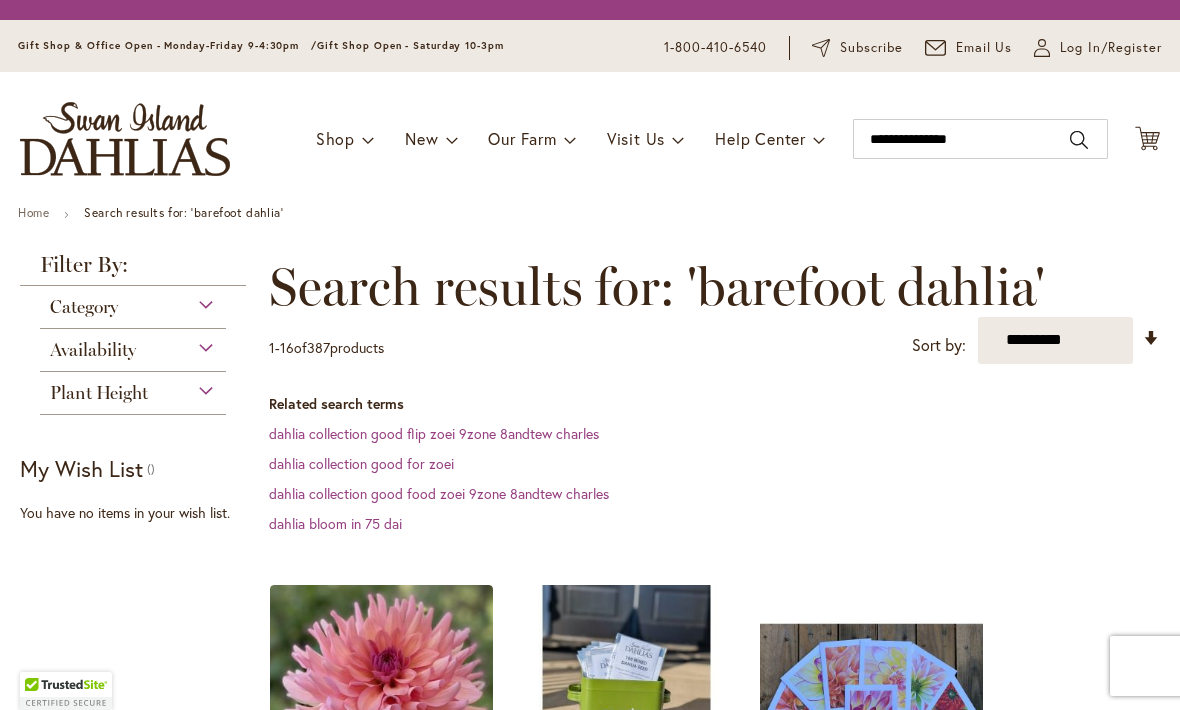 scroll, scrollTop: 0, scrollLeft: 0, axis: both 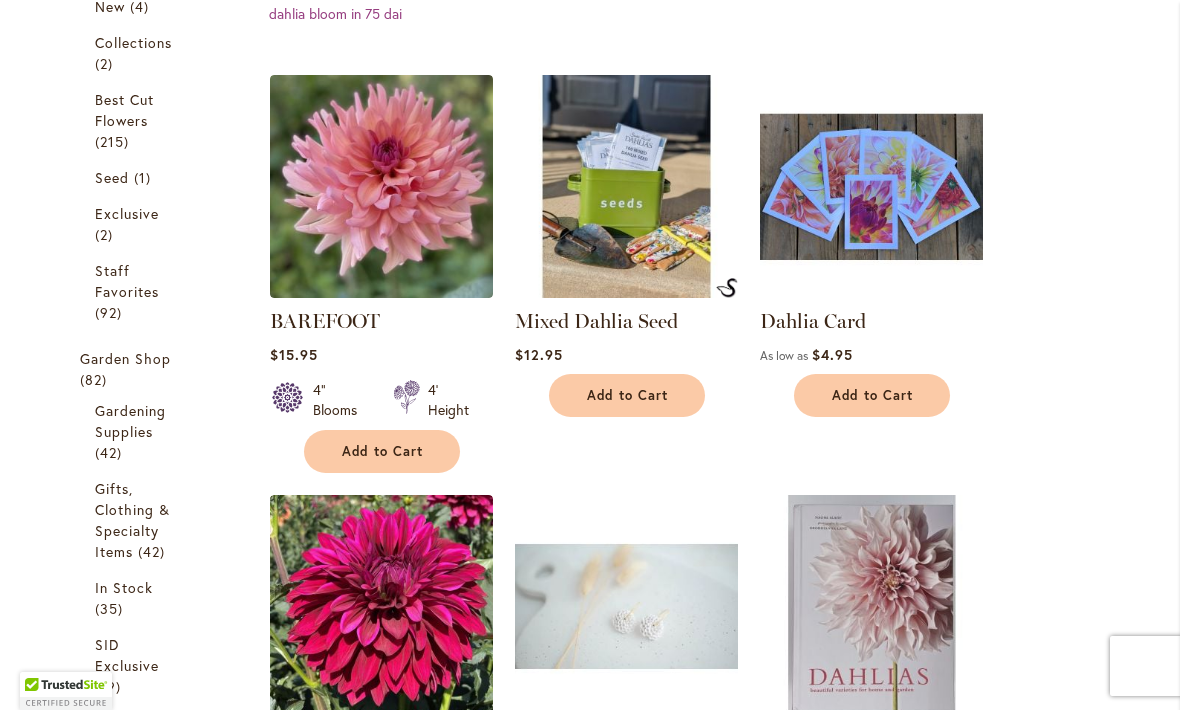 click at bounding box center [381, 186] 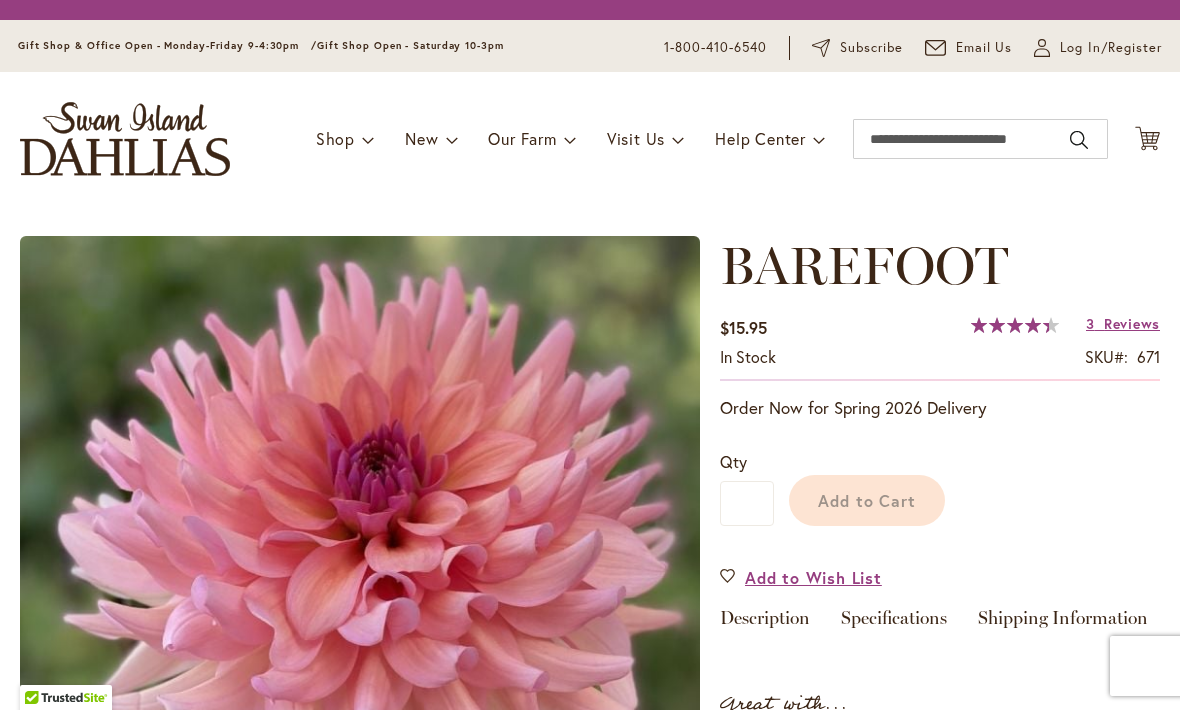 scroll, scrollTop: 0, scrollLeft: 0, axis: both 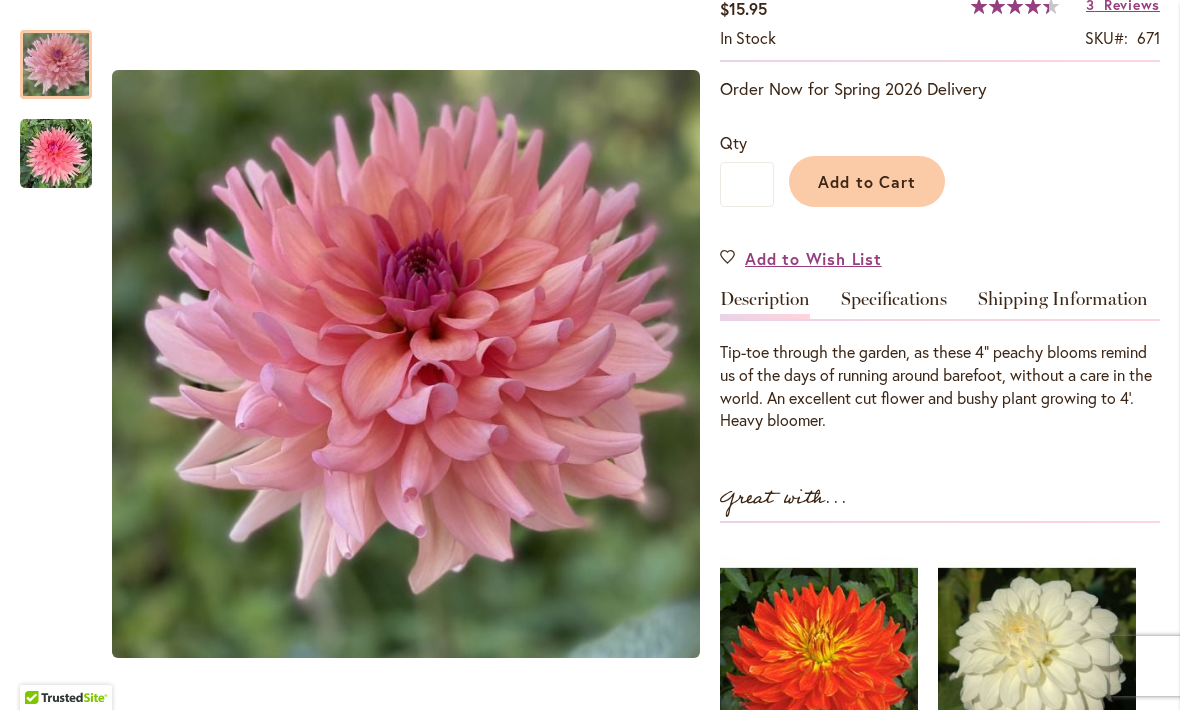 click on "Add to Cart" at bounding box center [867, 181] 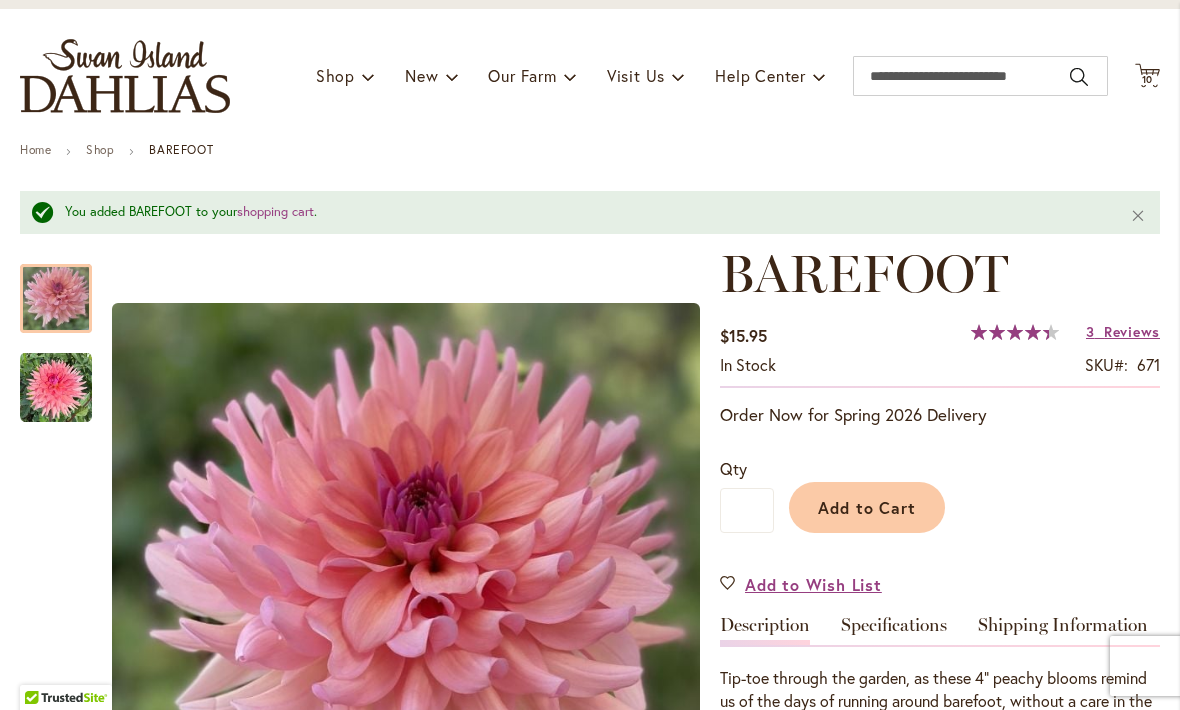 scroll, scrollTop: 93, scrollLeft: 0, axis: vertical 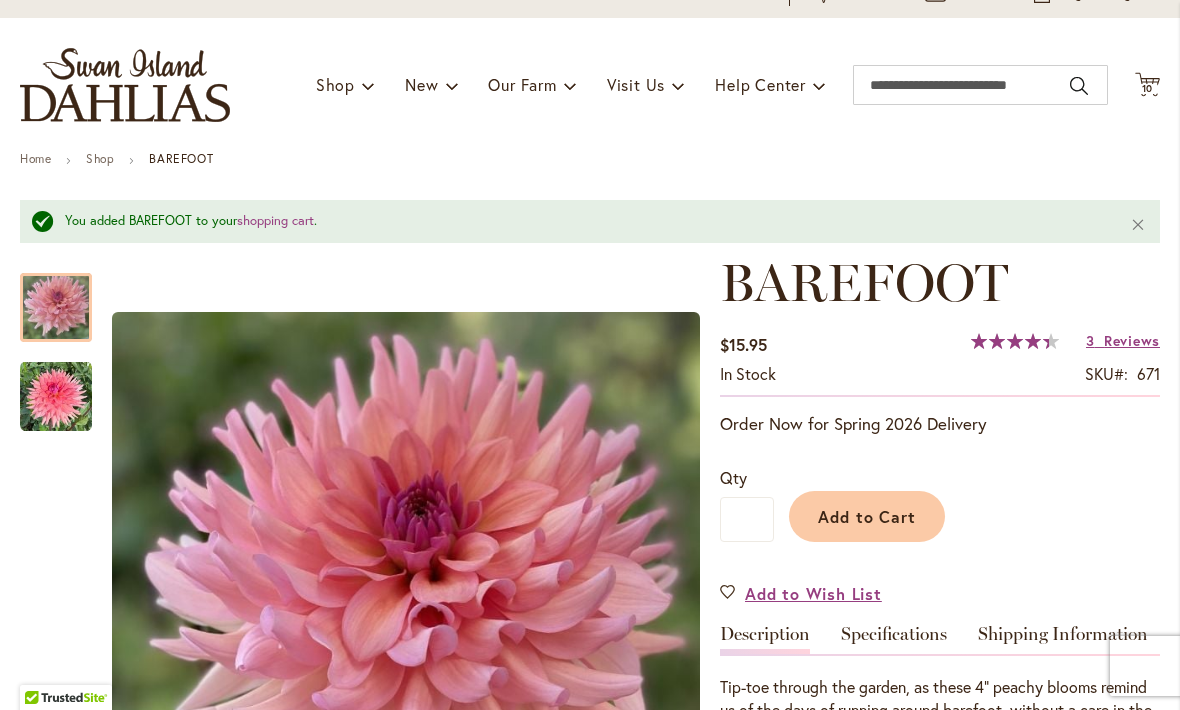 click 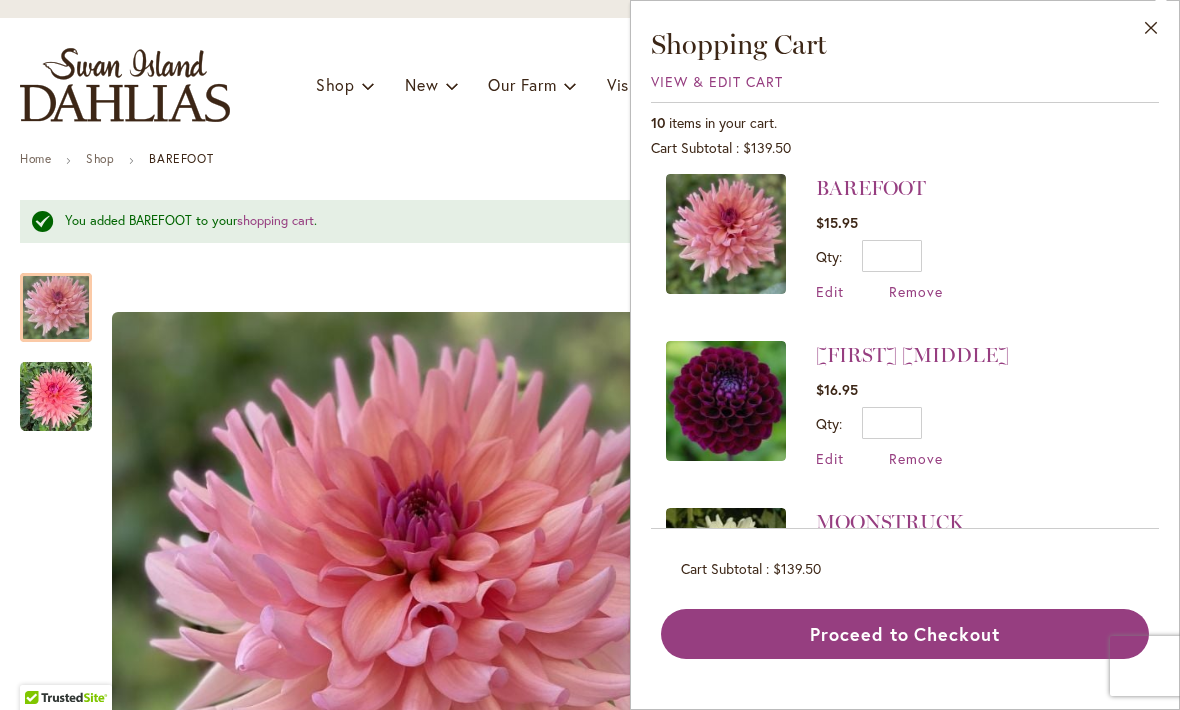 scroll, scrollTop: 1, scrollLeft: 0, axis: vertical 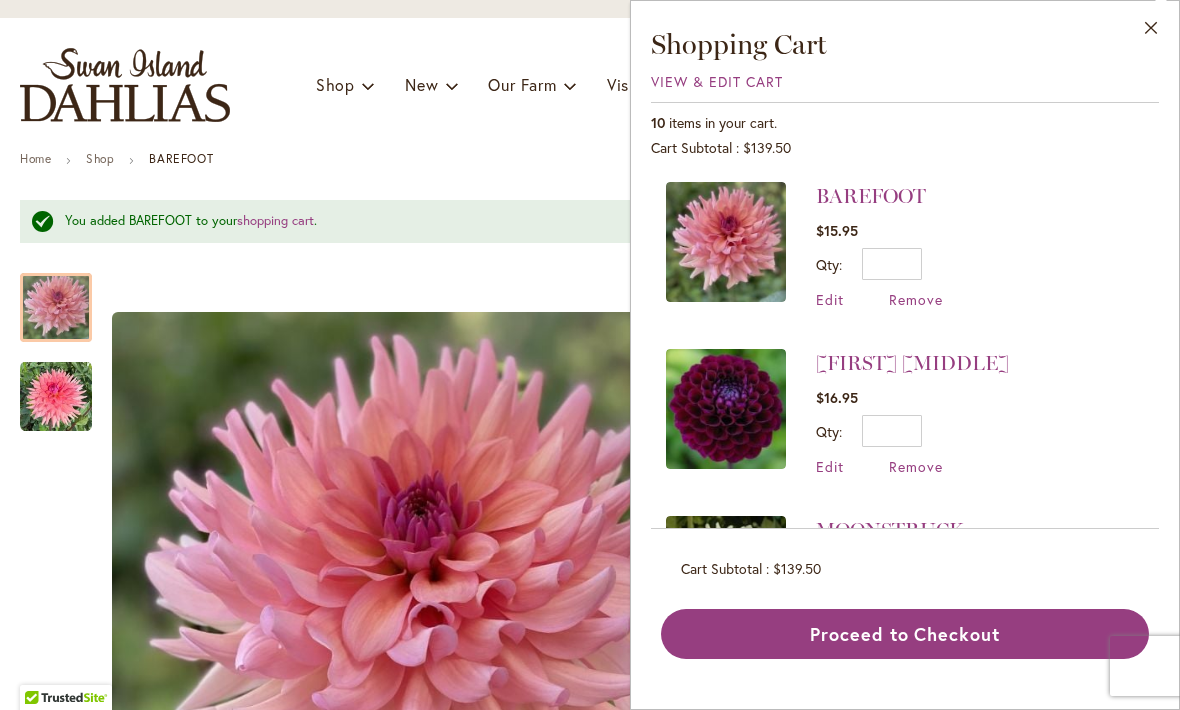 click on "Close" at bounding box center (1151, 32) 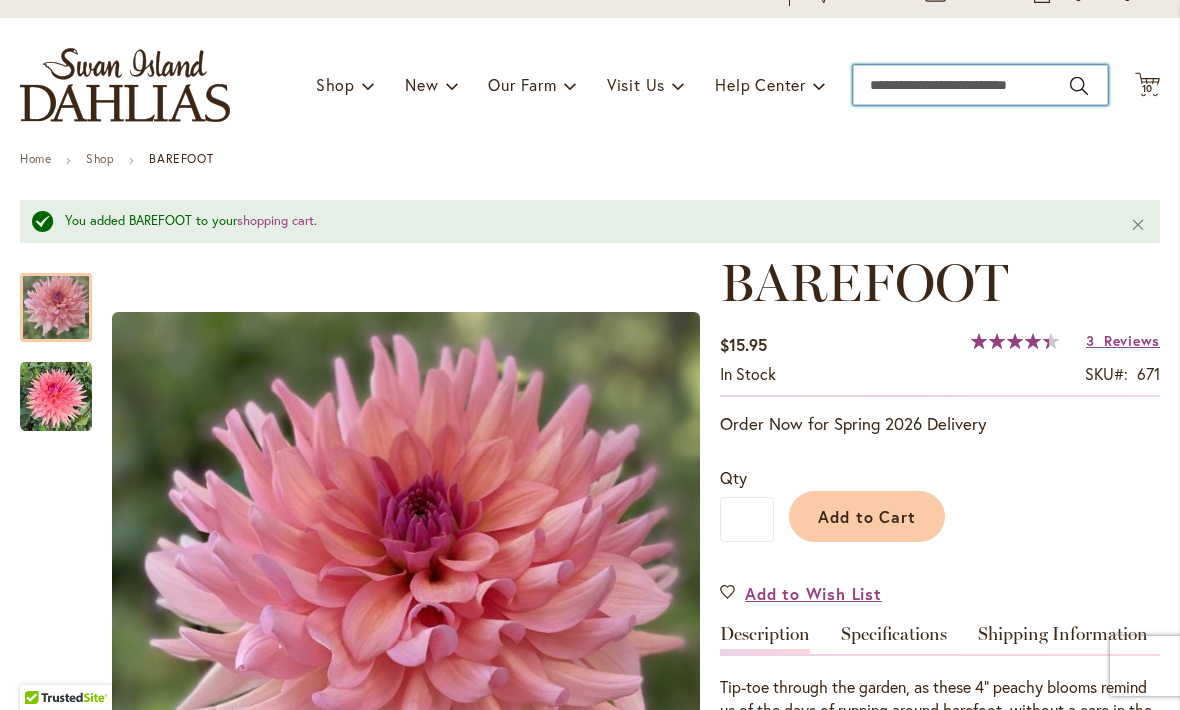 click on "Search" at bounding box center (980, 85) 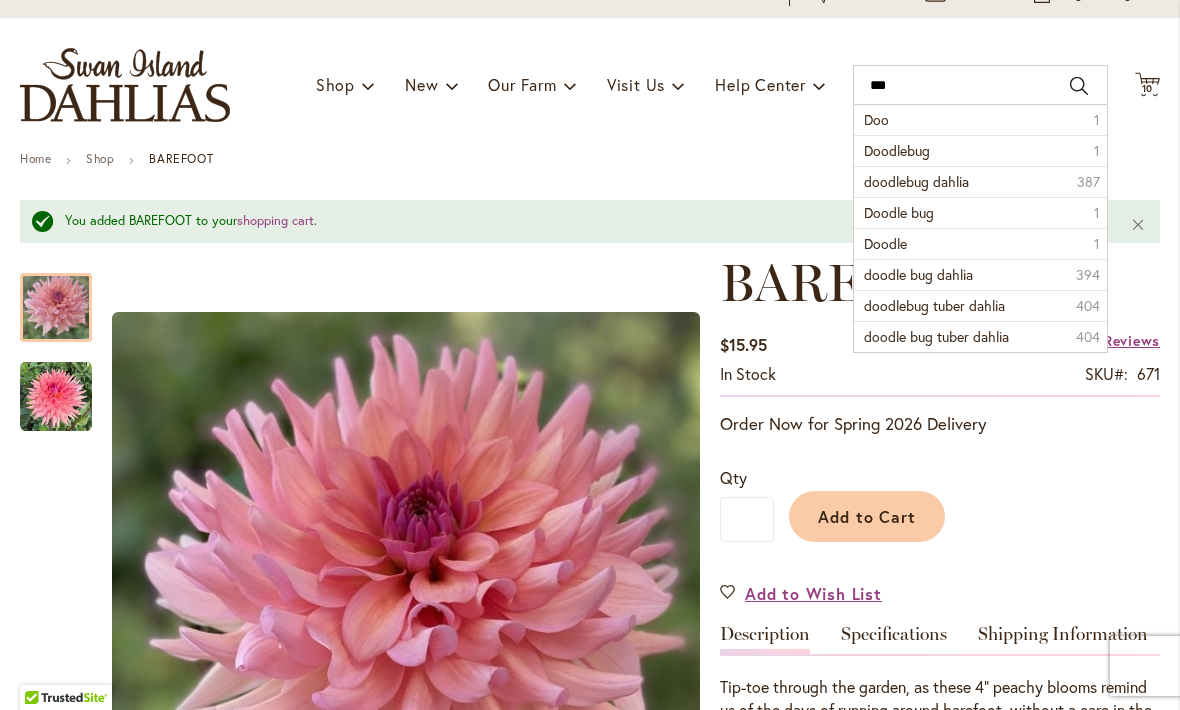 click on "doodlebug dahlia" at bounding box center (916, 181) 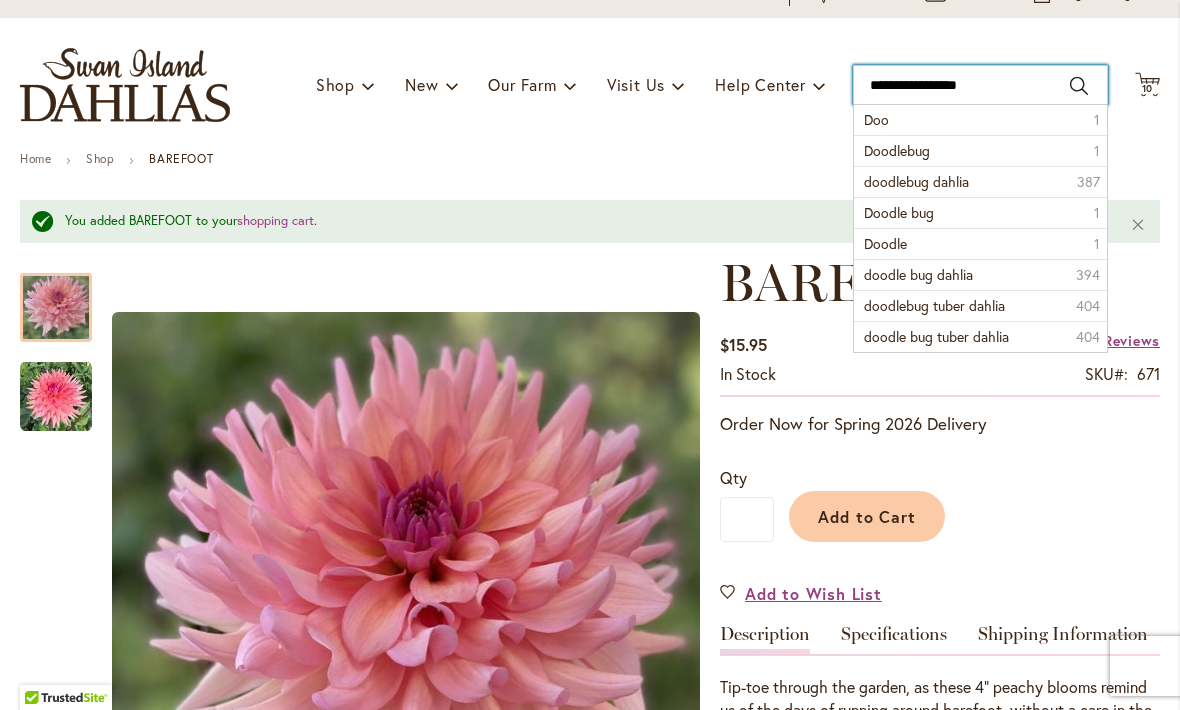 type on "**********" 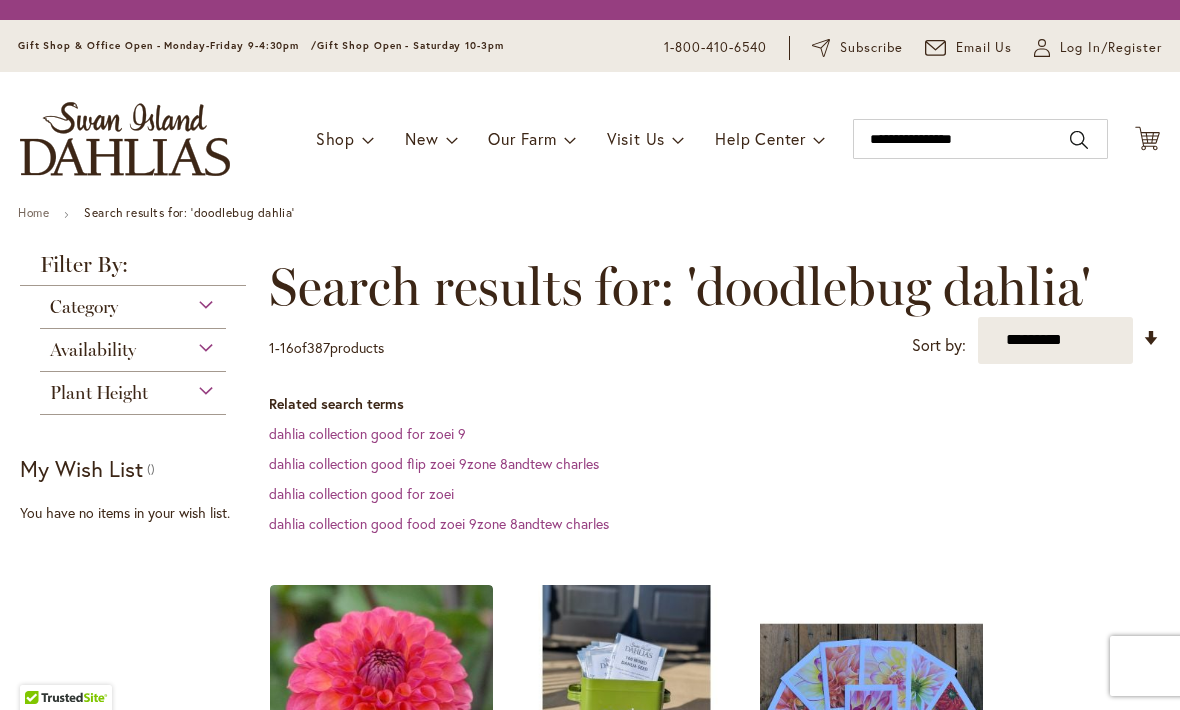 scroll, scrollTop: 0, scrollLeft: 0, axis: both 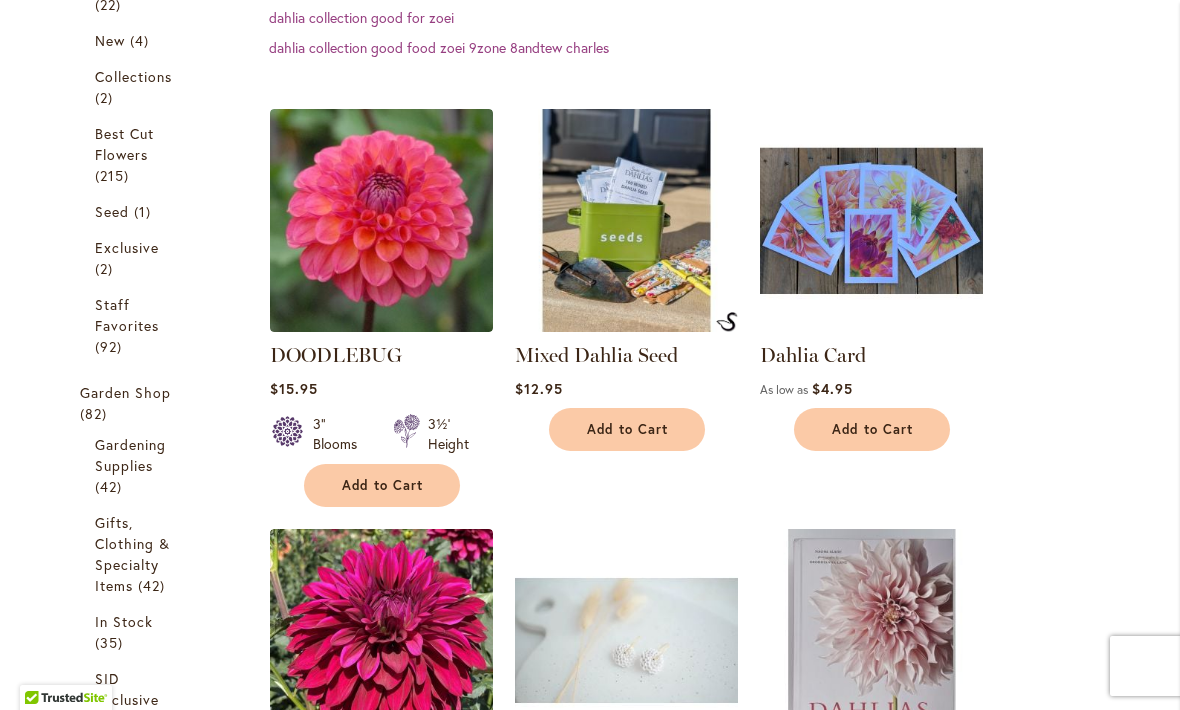 click at bounding box center (381, 220) 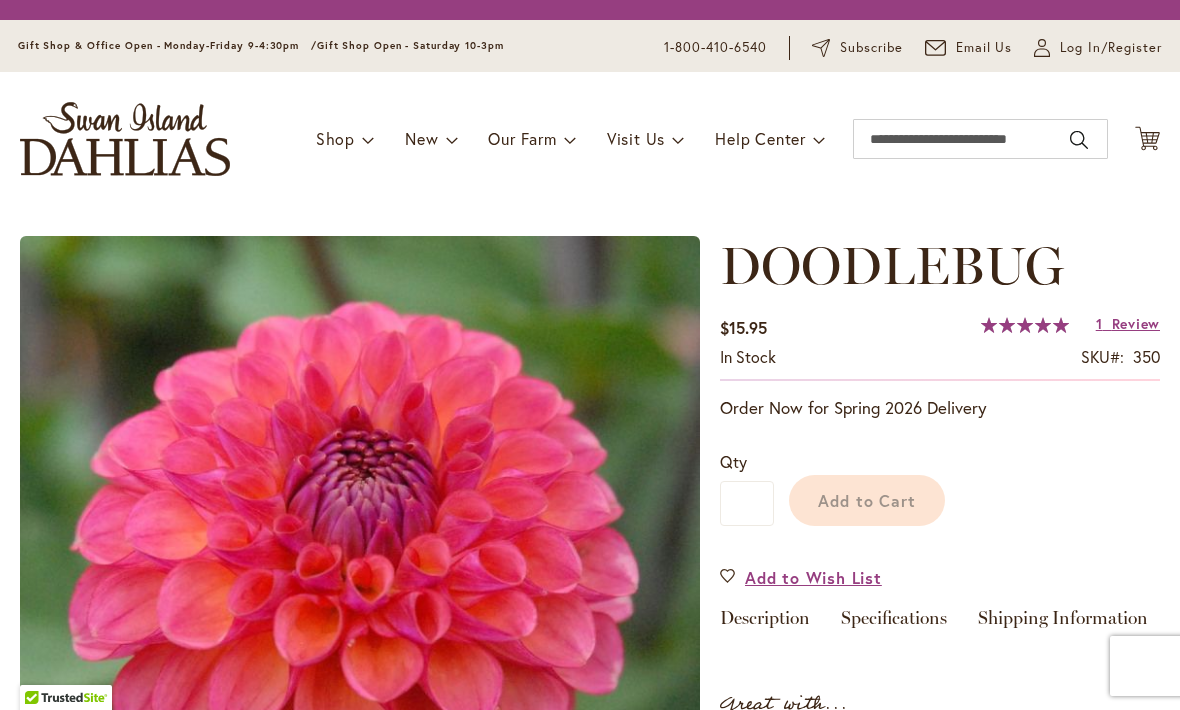 scroll, scrollTop: 0, scrollLeft: 0, axis: both 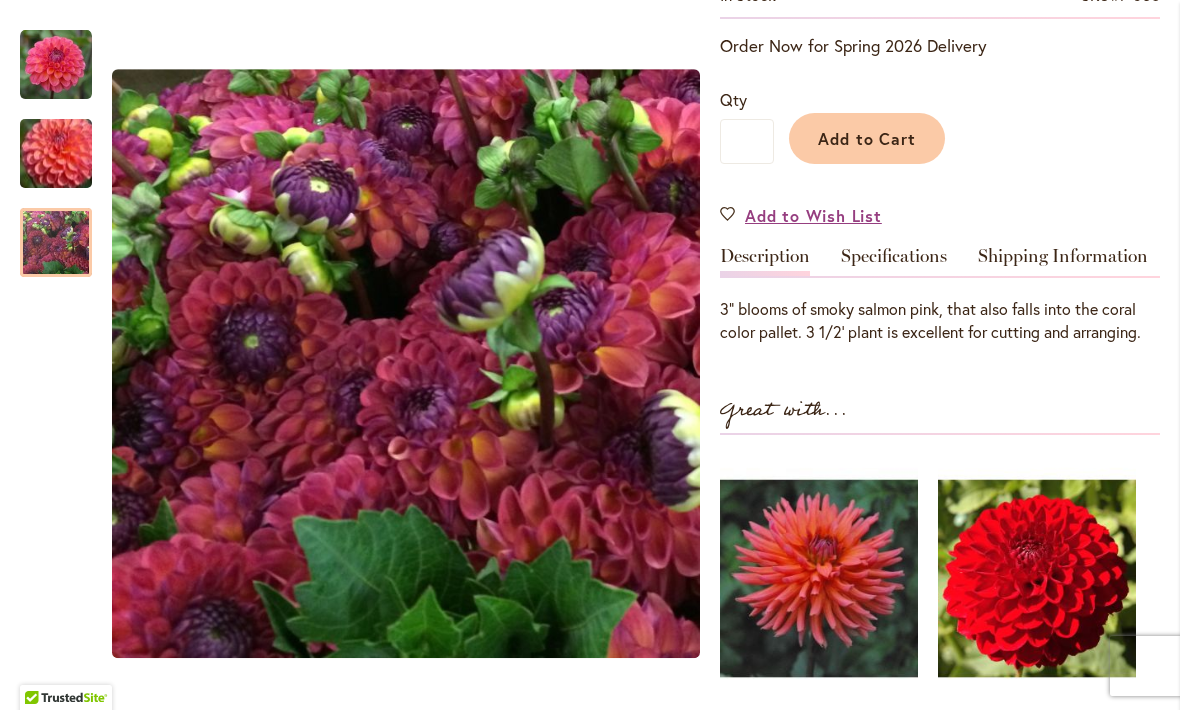 click at bounding box center (56, 243) 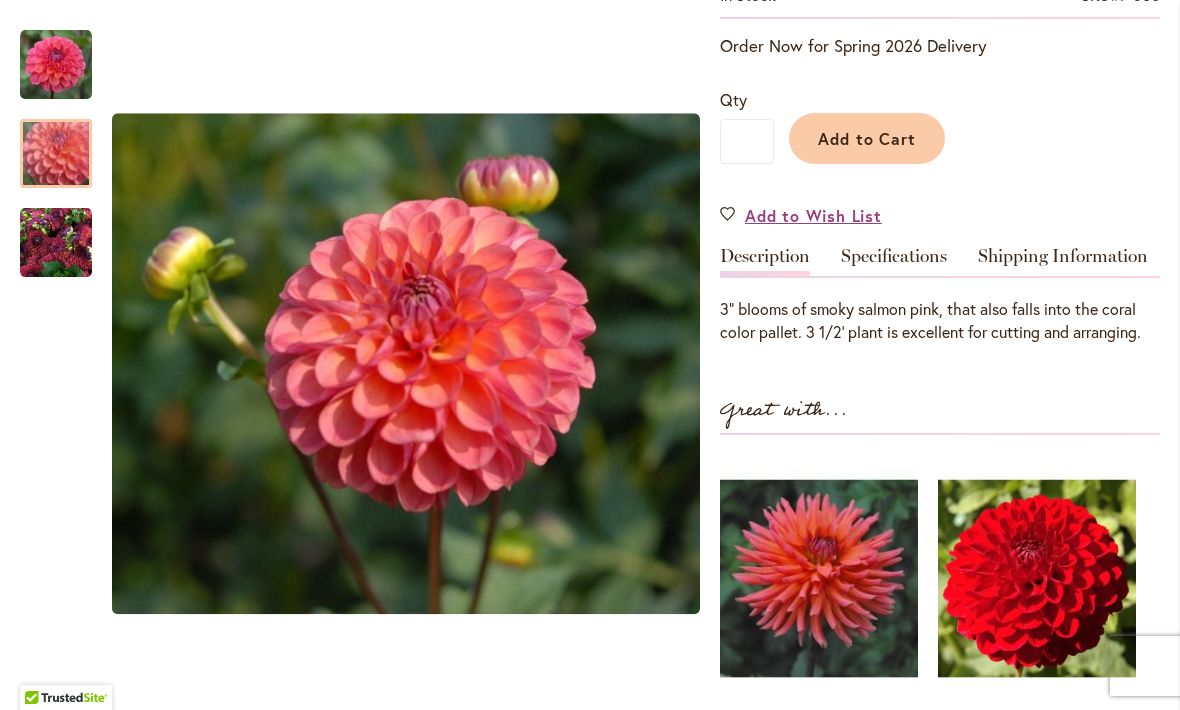 click at bounding box center [56, 153] 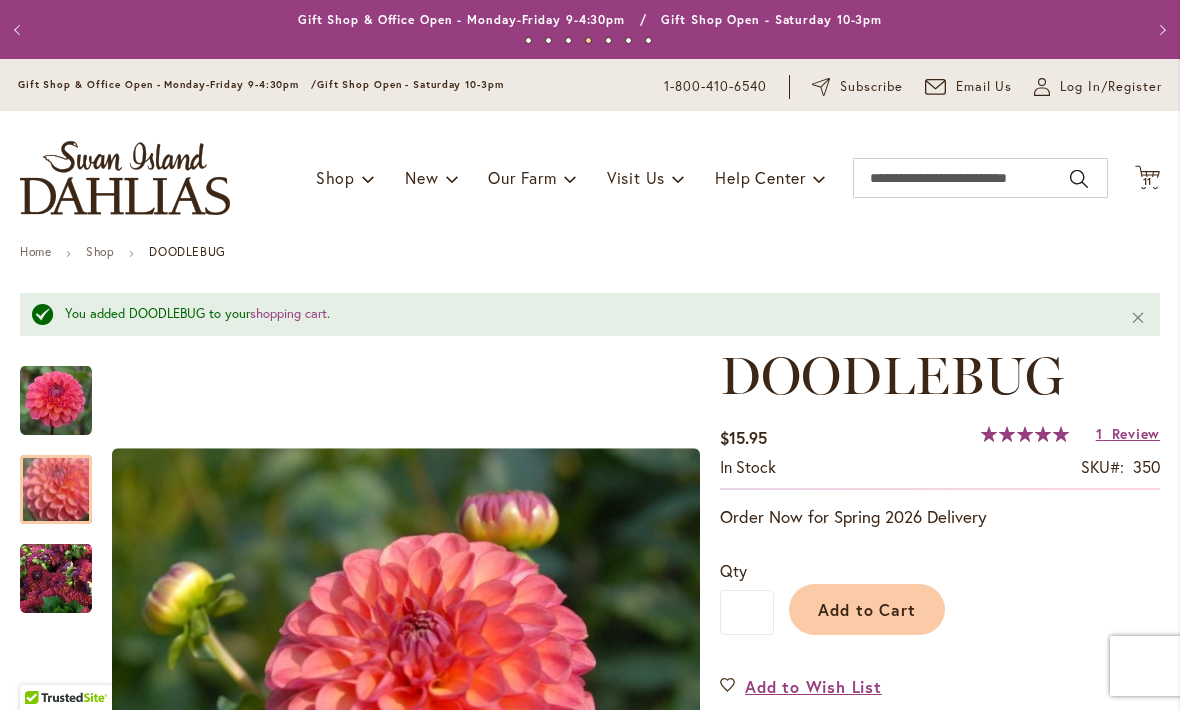 scroll, scrollTop: 0, scrollLeft: 0, axis: both 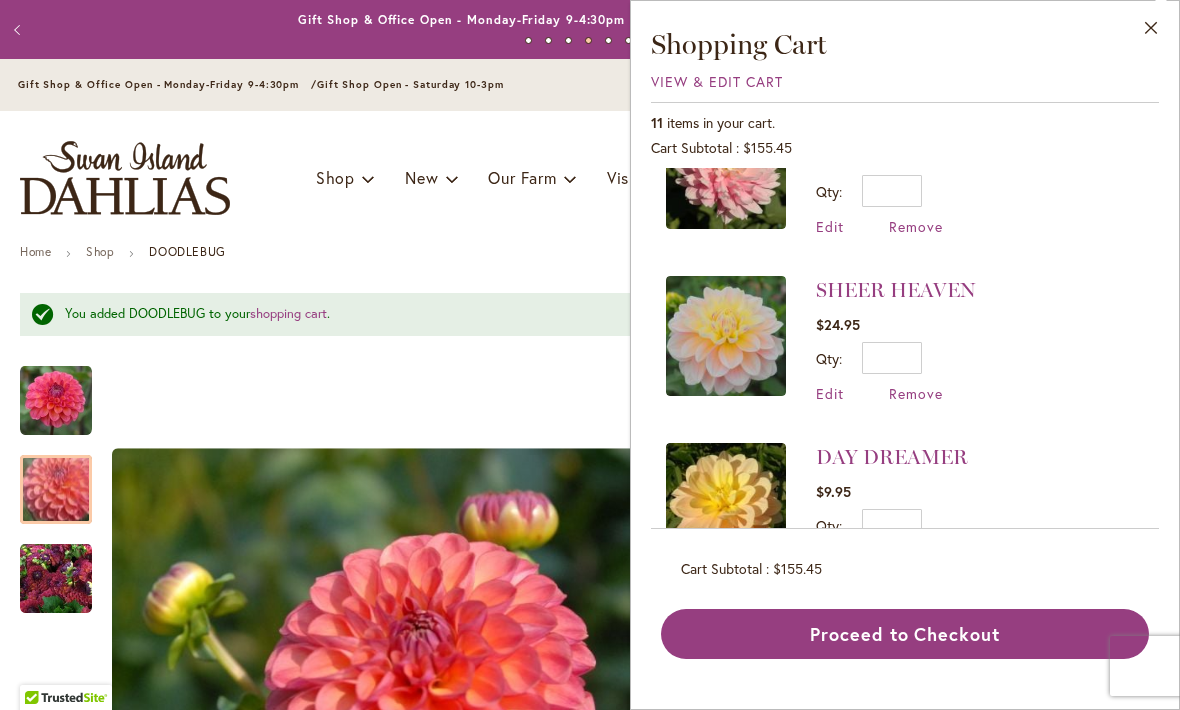 click on "Shop
Dahlia Tubers
Collections
Fresh Cut Dahlias
Gardening Supplies
Gift Cards
Request a Catalog
Gifts, Clothing & Specialty Items
Staff Favorites" at bounding box center (571, 178) 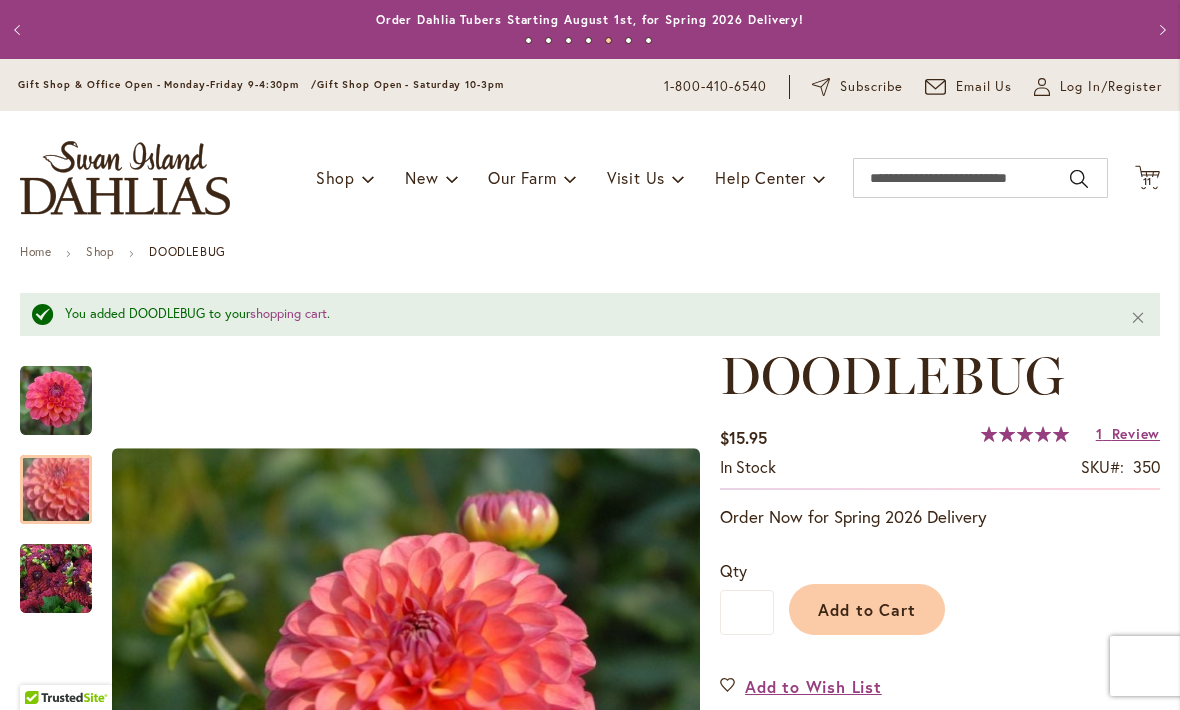 click on "11" at bounding box center [1148, 181] 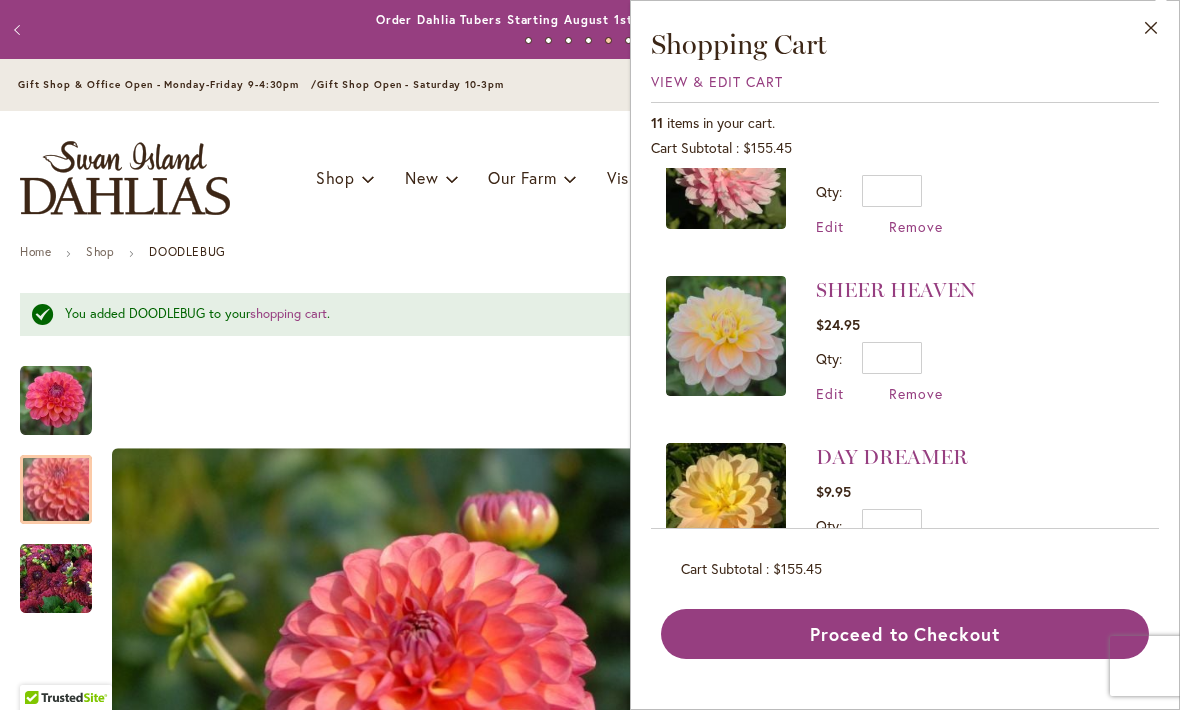 click on "View & Edit Cart" at bounding box center (717, 81) 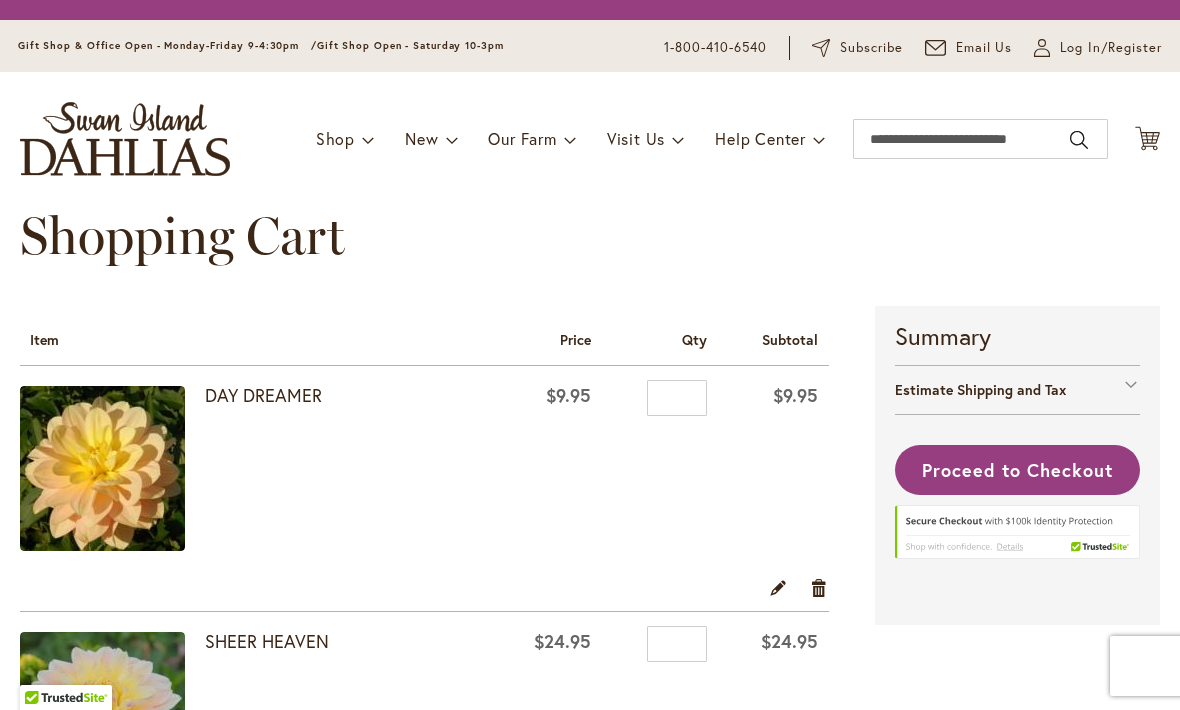 scroll, scrollTop: 0, scrollLeft: 0, axis: both 